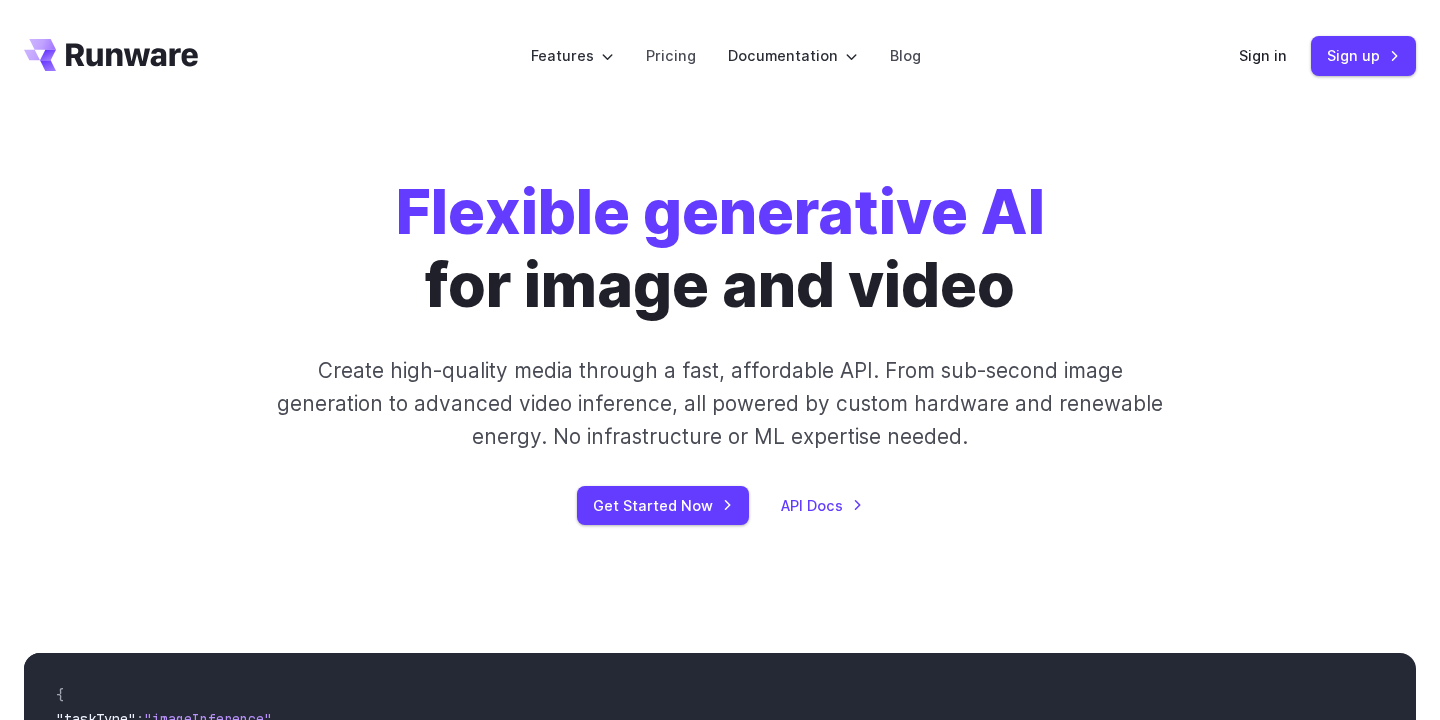 scroll, scrollTop: 0, scrollLeft: 0, axis: both 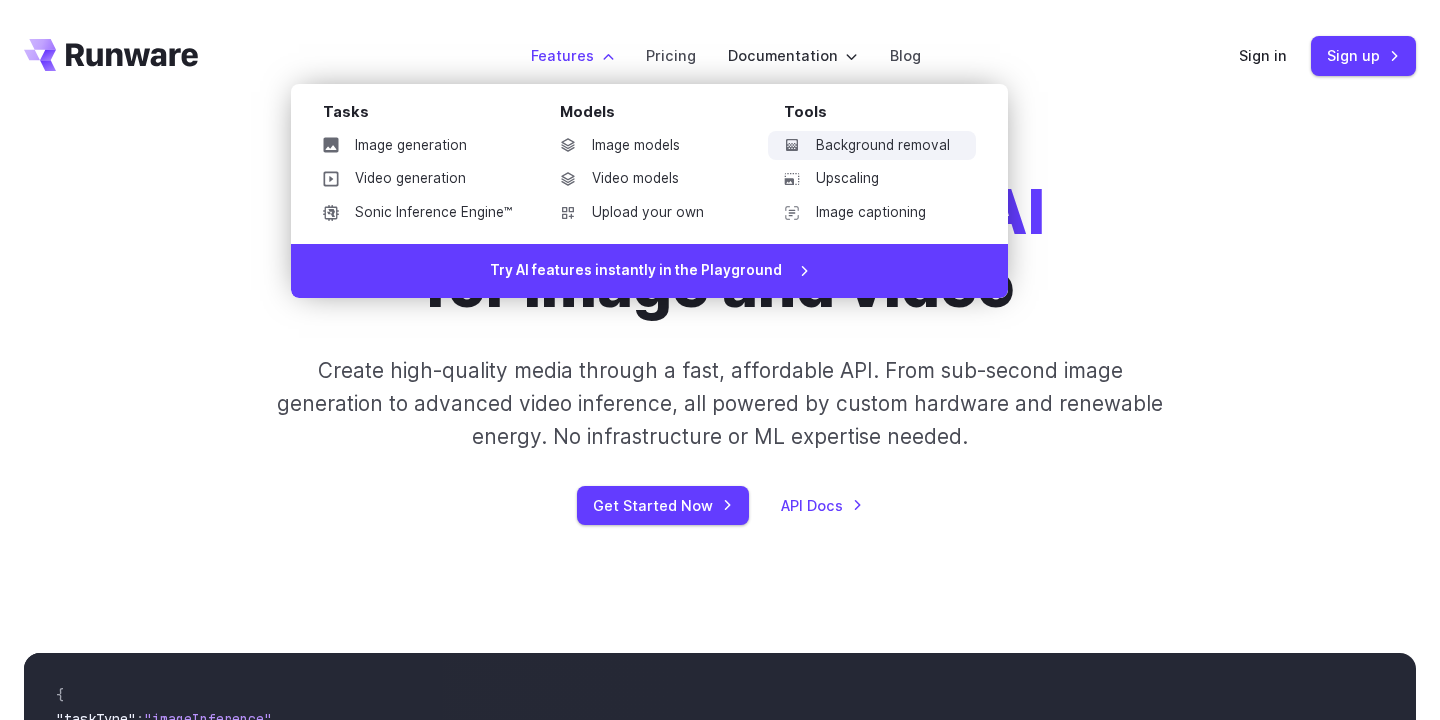 click on "Background removal" at bounding box center (872, 146) 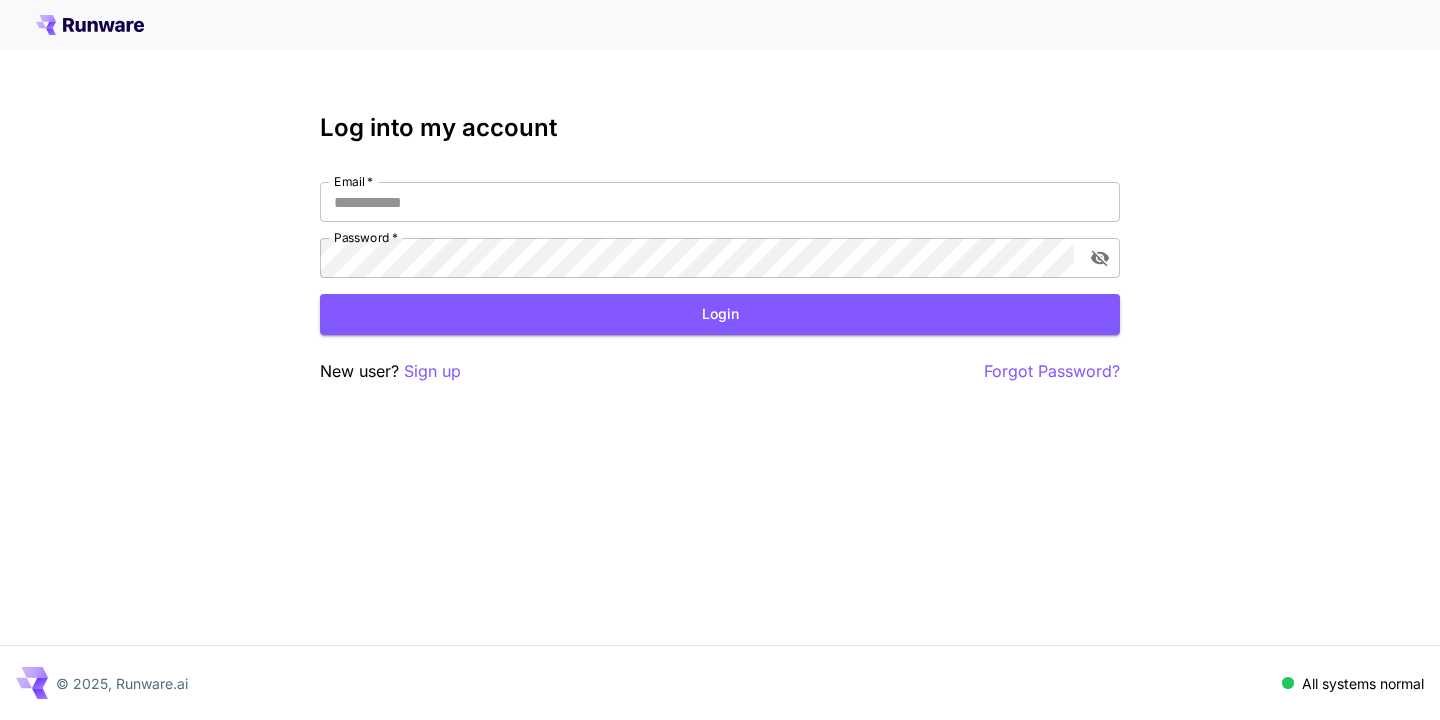 scroll, scrollTop: 0, scrollLeft: 0, axis: both 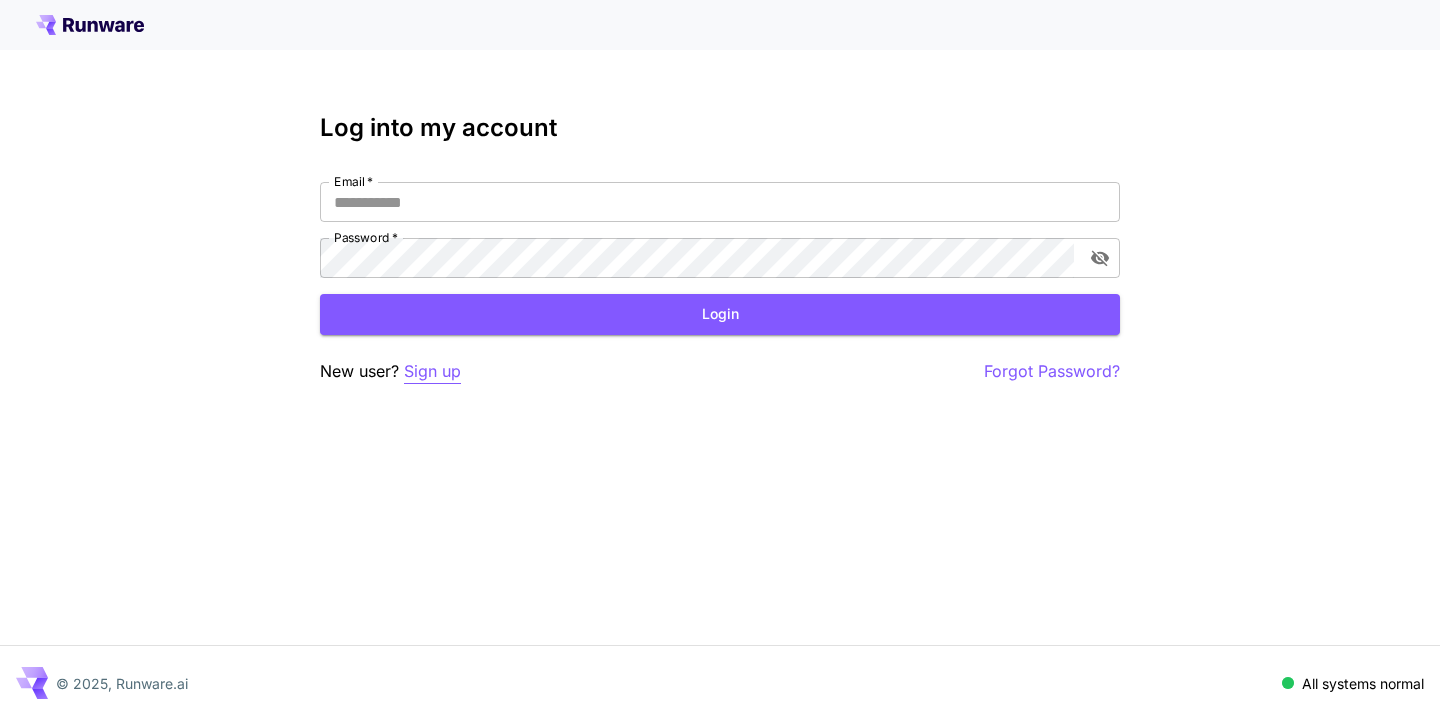 click on "Sign up" at bounding box center (432, 371) 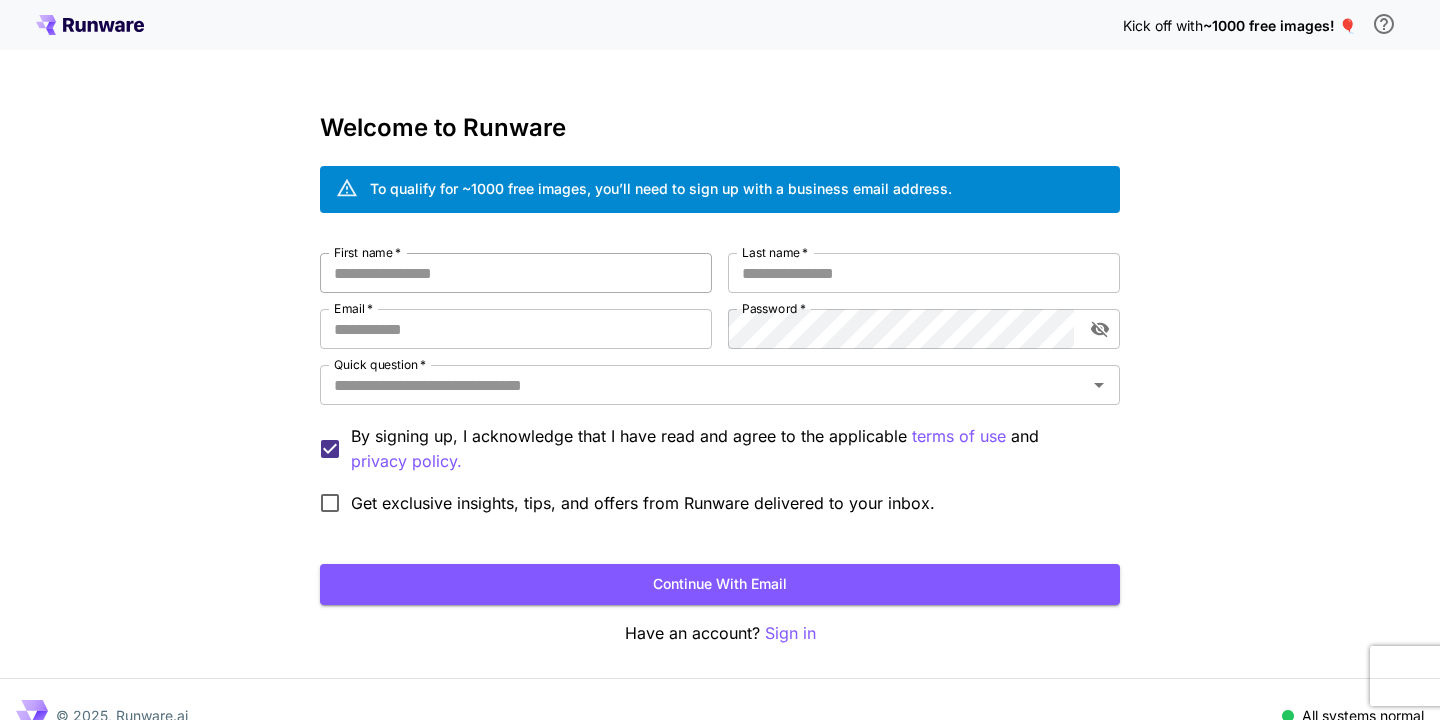 click on "First name   *" at bounding box center [516, 273] 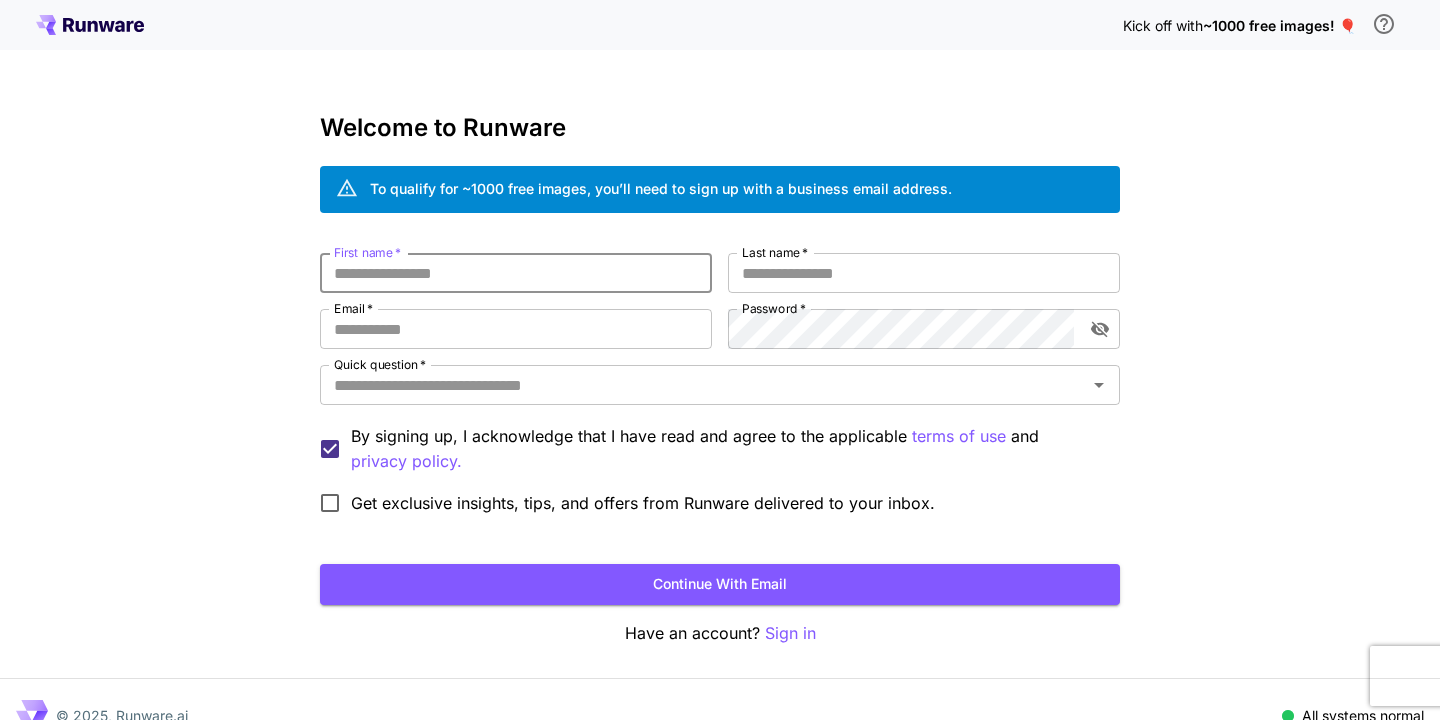 type on "*" 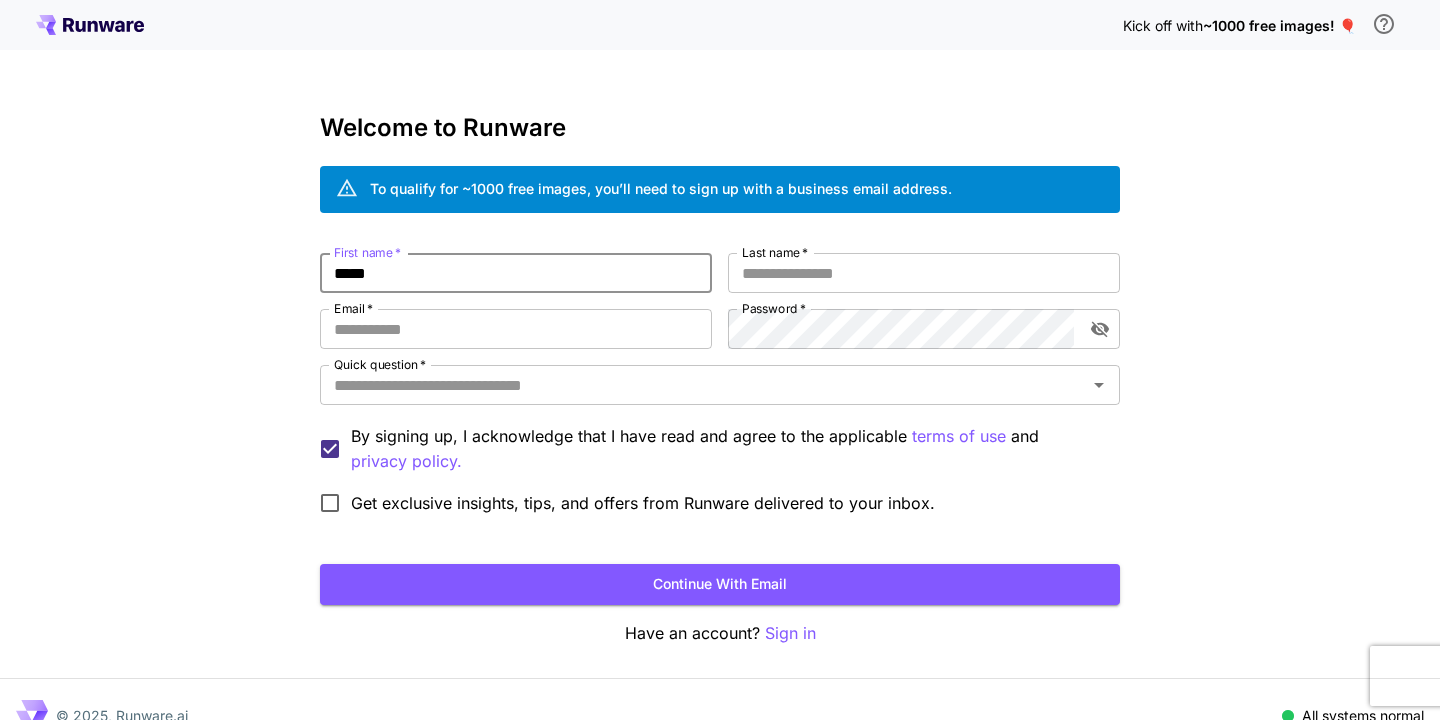 type on "*****" 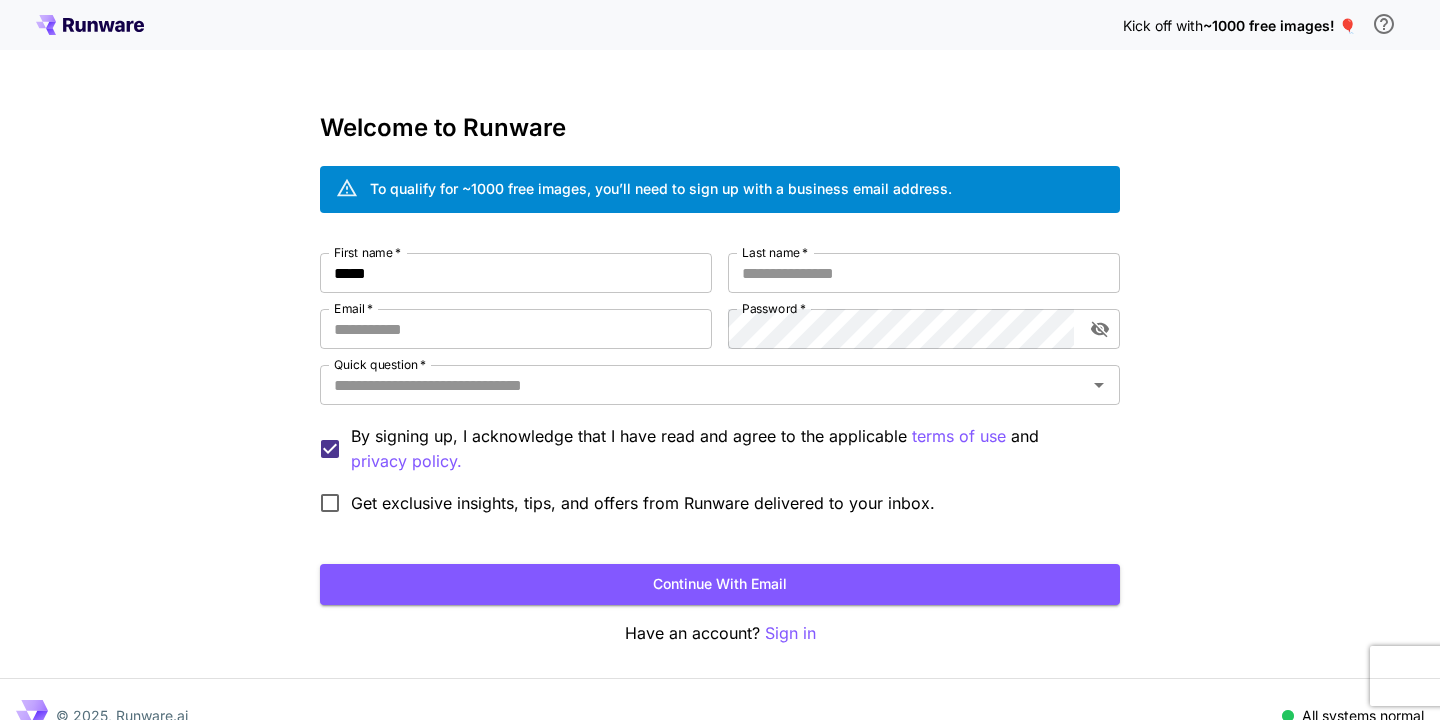 click on "~1000 free images! 🎈" at bounding box center [1279, 25] 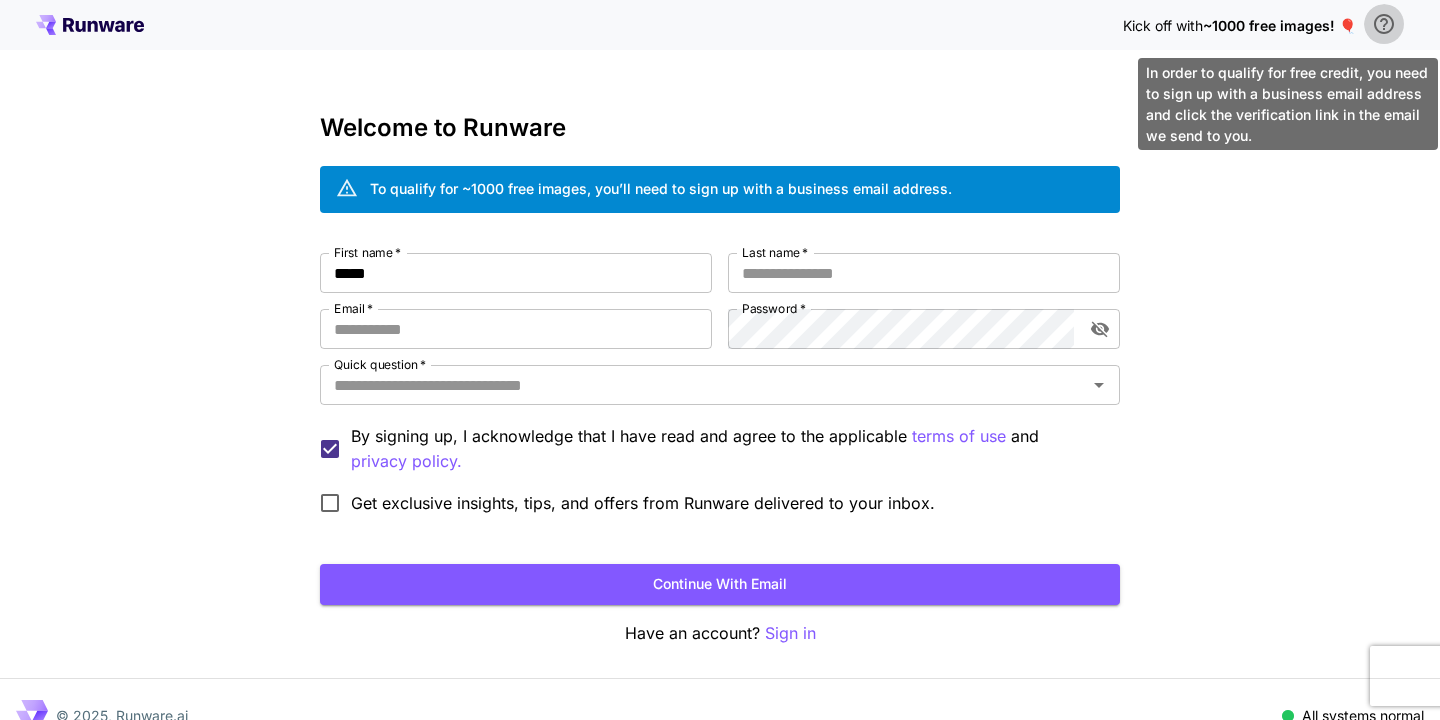 click 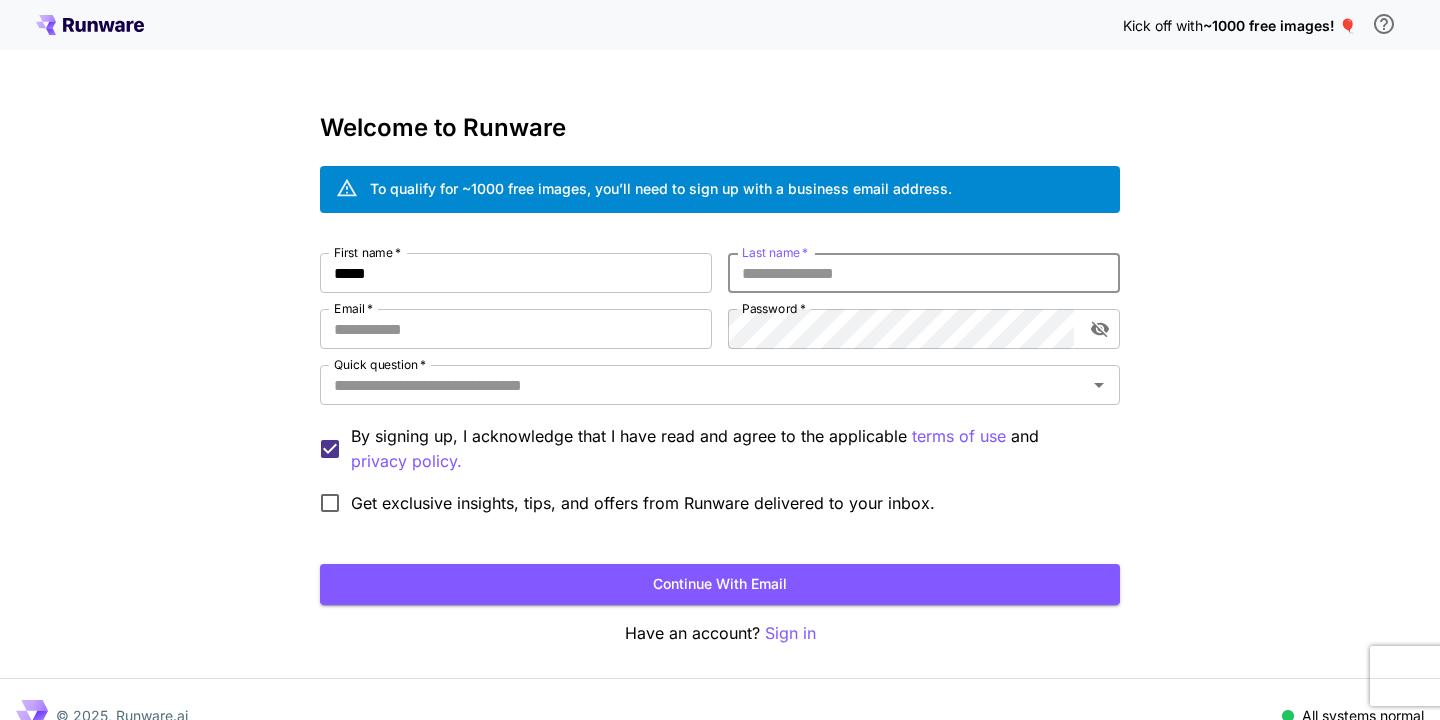 click on "Last name   *" at bounding box center (924, 273) 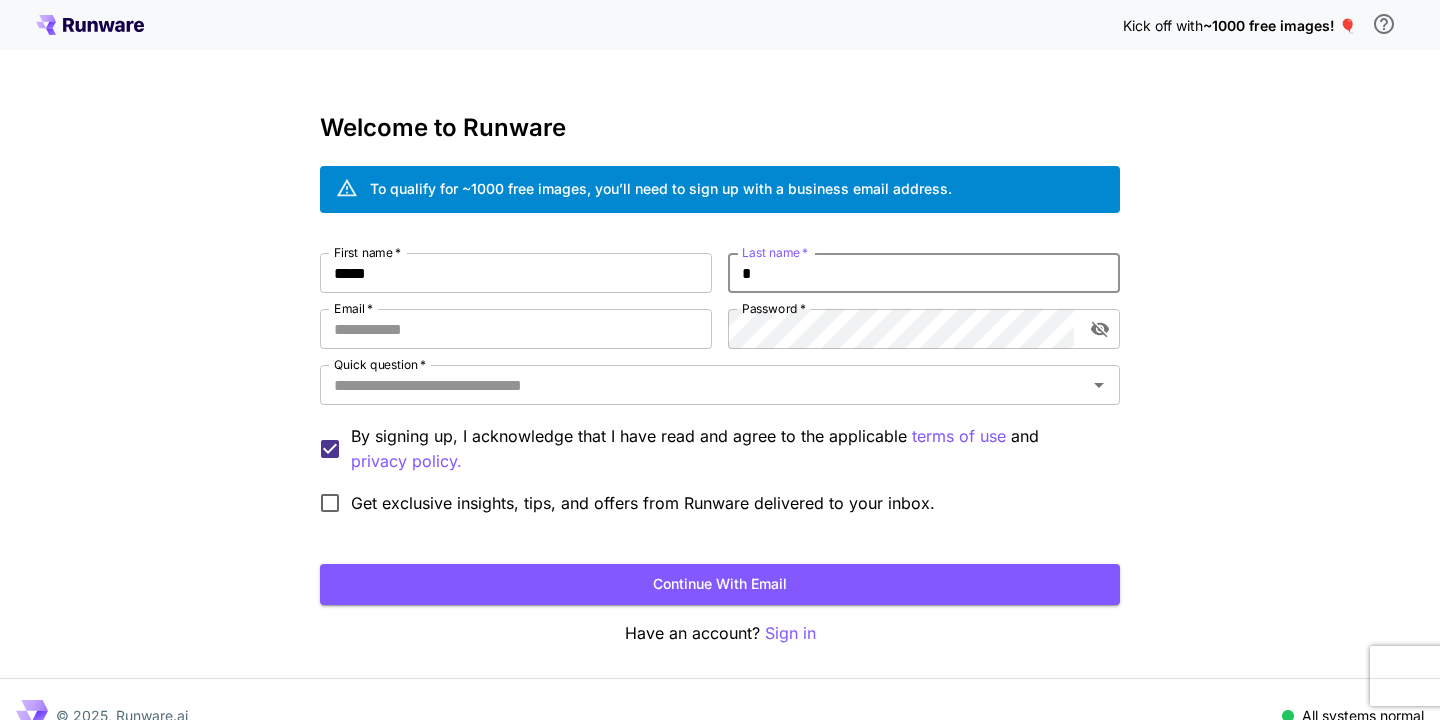 type on "*" 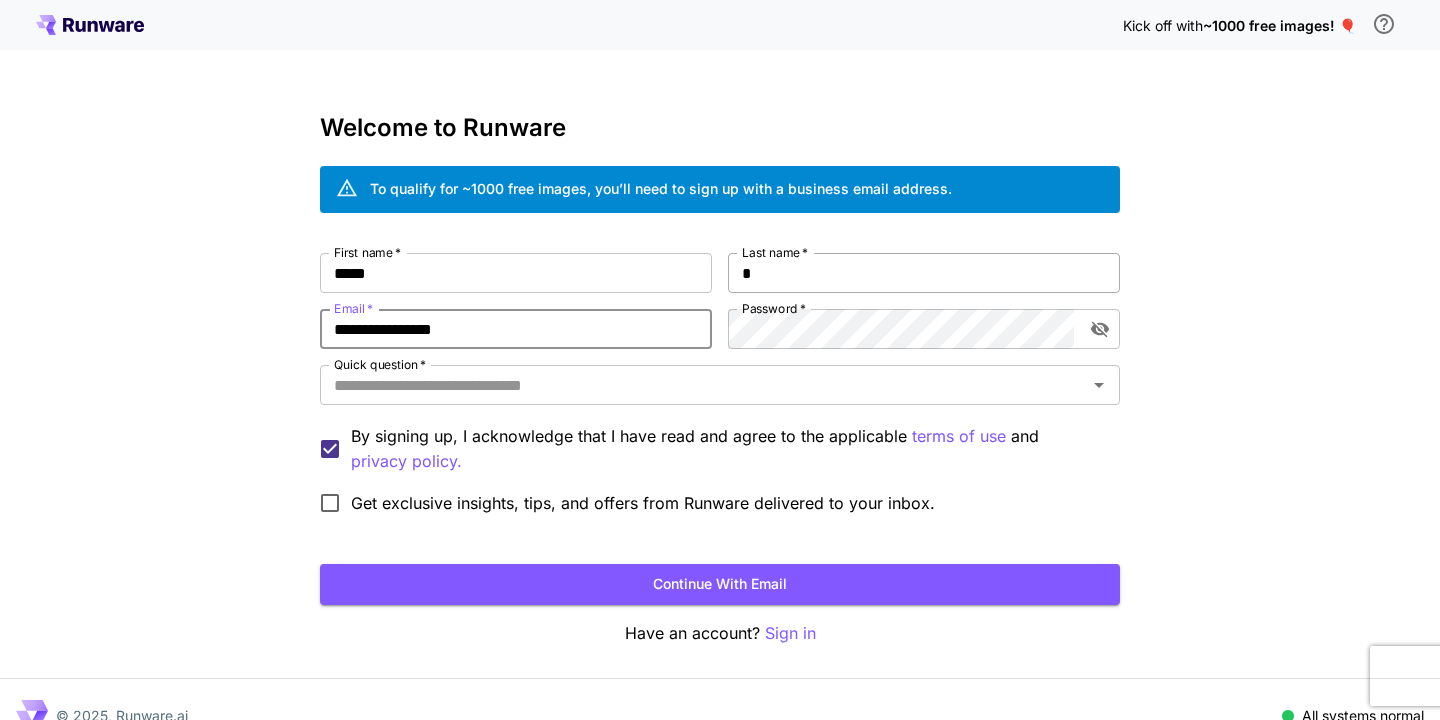 type on "**********" 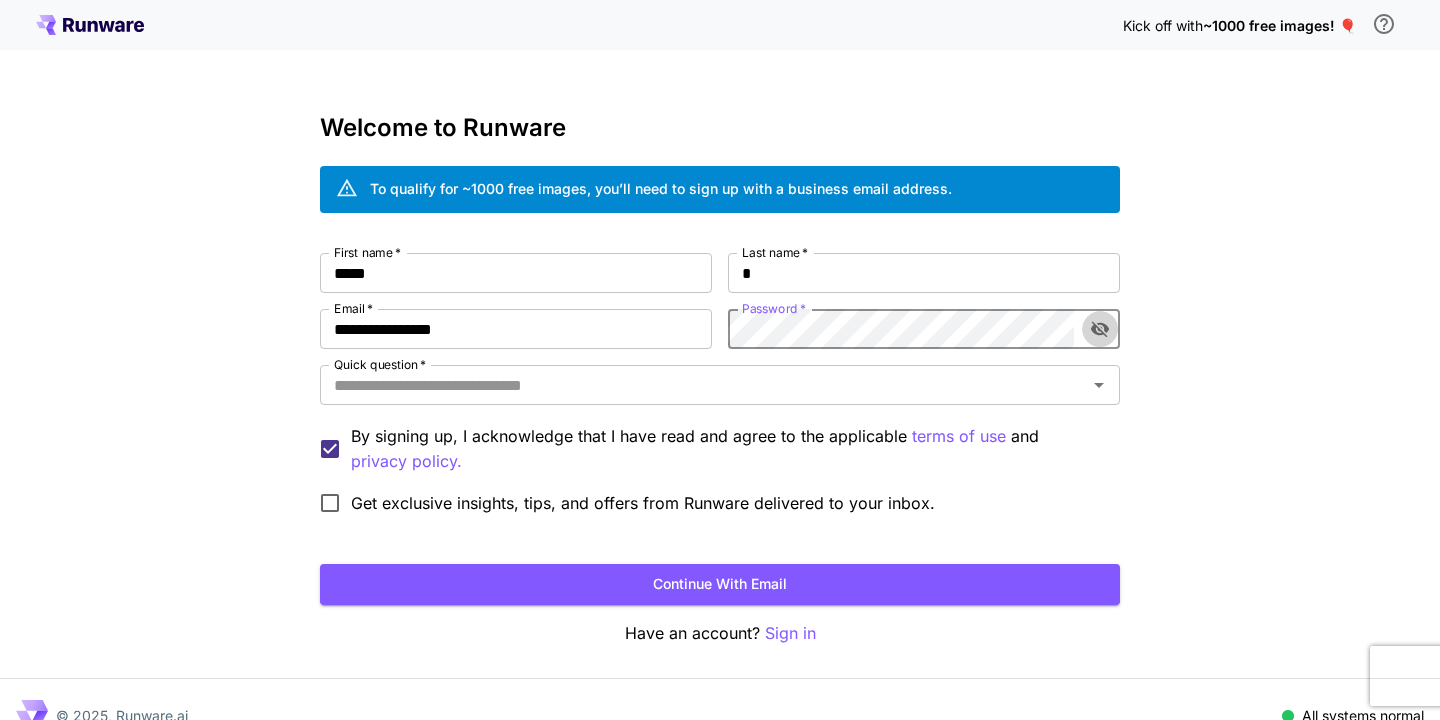 click at bounding box center [1100, 329] 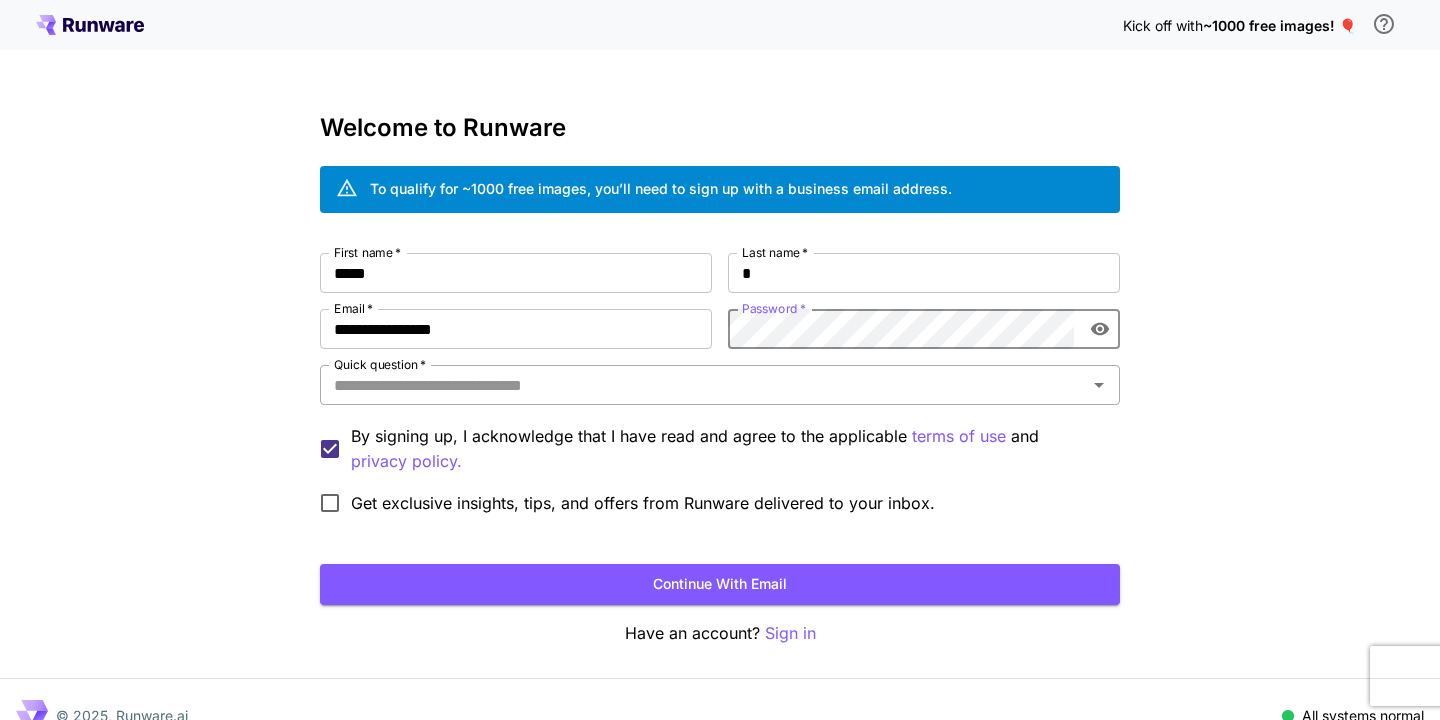 click on "Quick question   *" at bounding box center (703, 385) 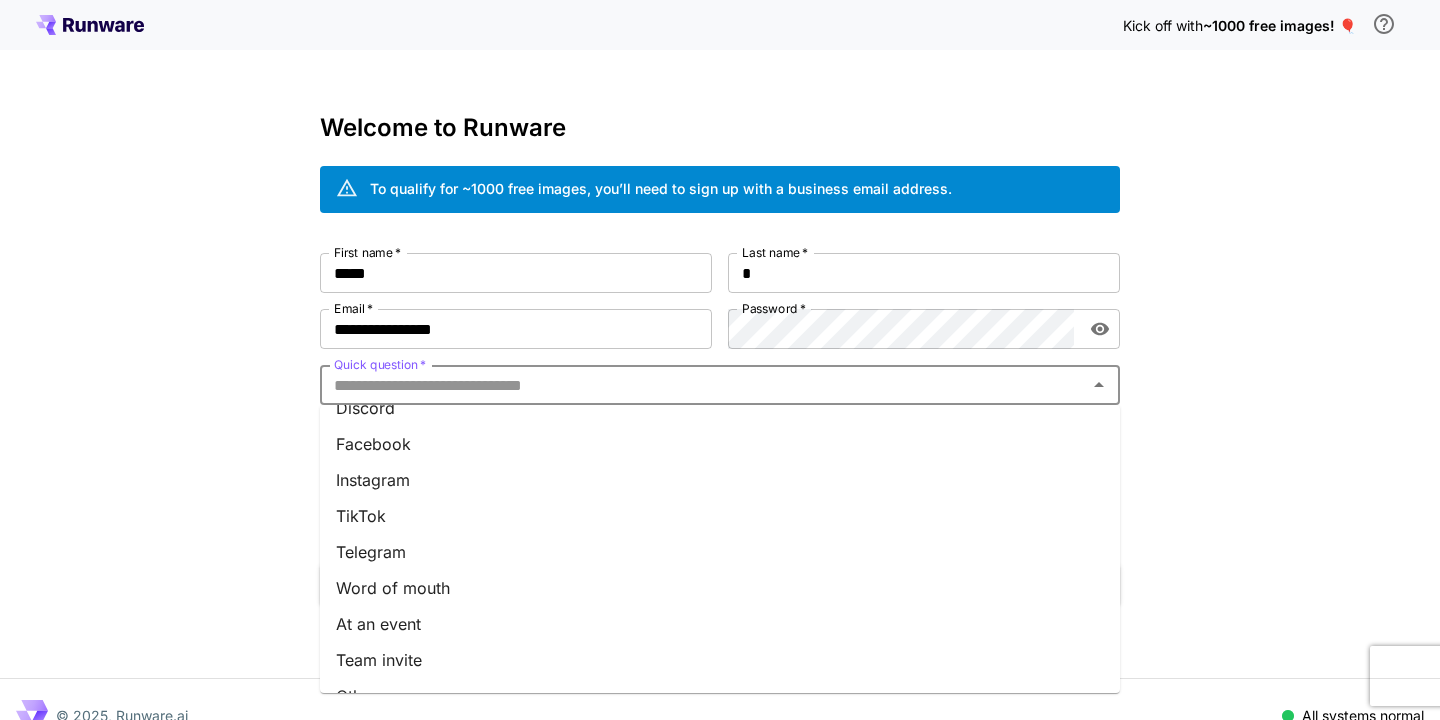 scroll, scrollTop: 265, scrollLeft: 0, axis: vertical 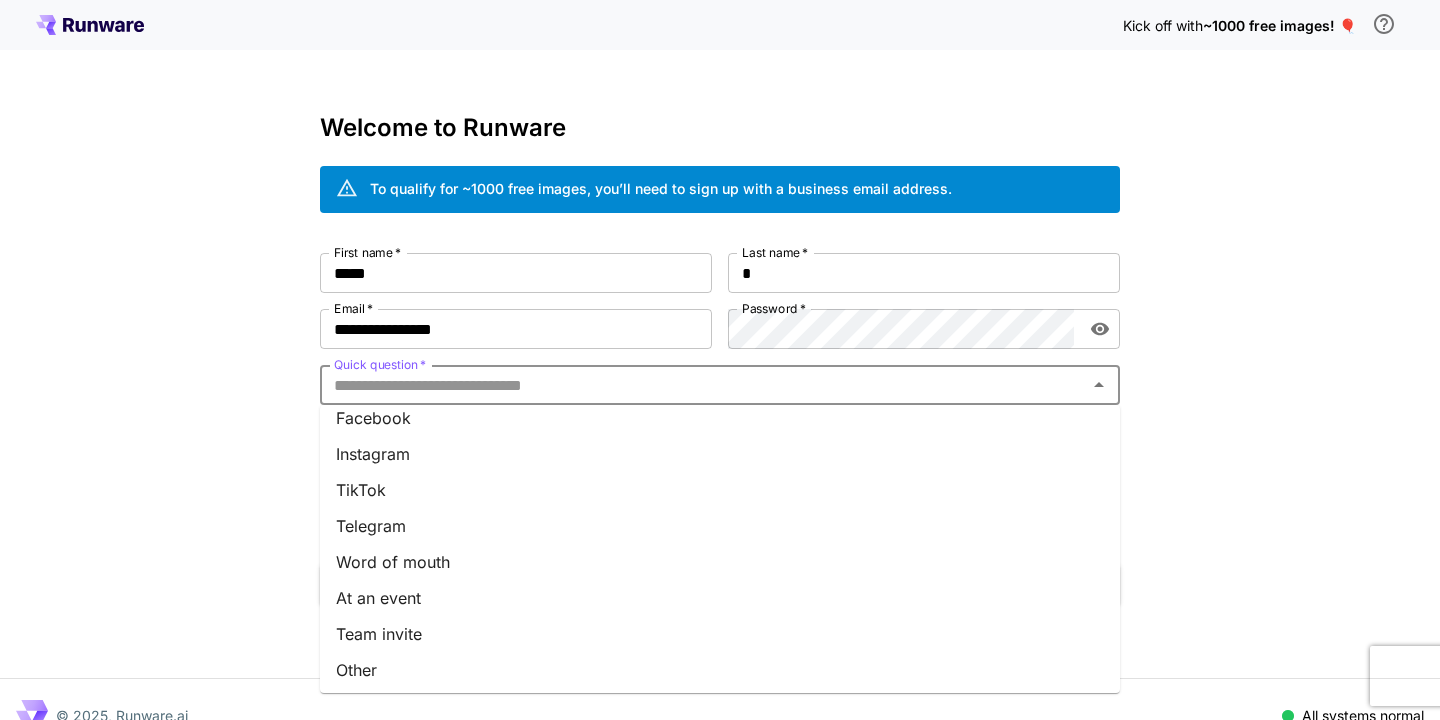 click on "Word of mouth" at bounding box center [720, 562] 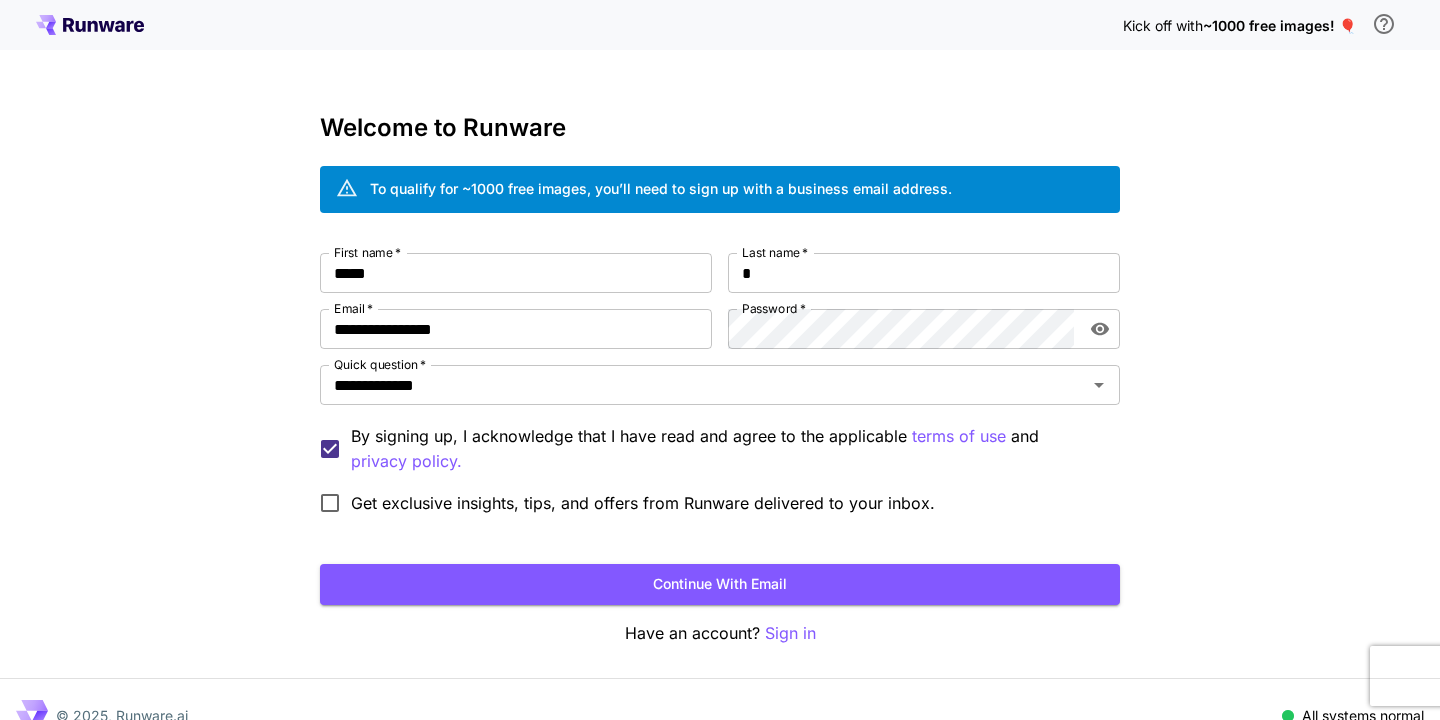 scroll, scrollTop: 25, scrollLeft: 0, axis: vertical 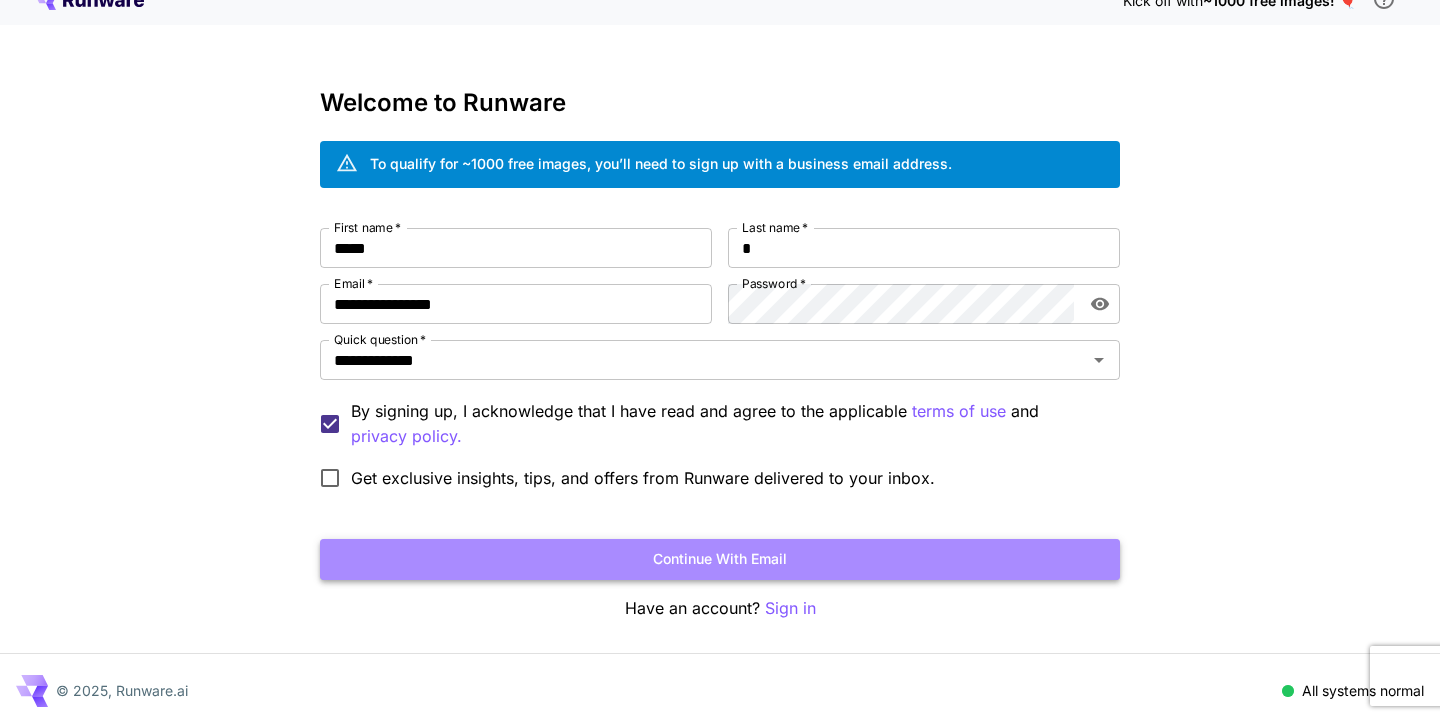 click on "Continue with email" at bounding box center (720, 559) 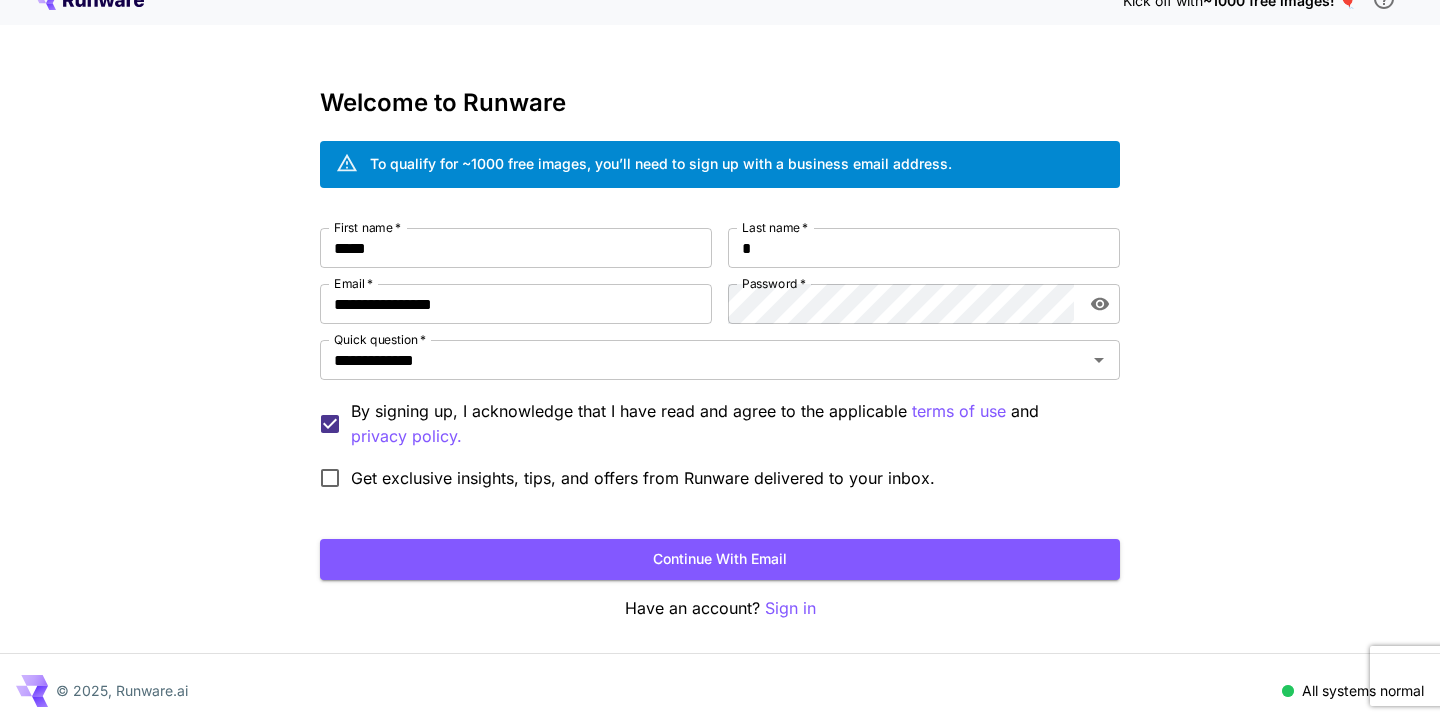 scroll, scrollTop: 0, scrollLeft: 0, axis: both 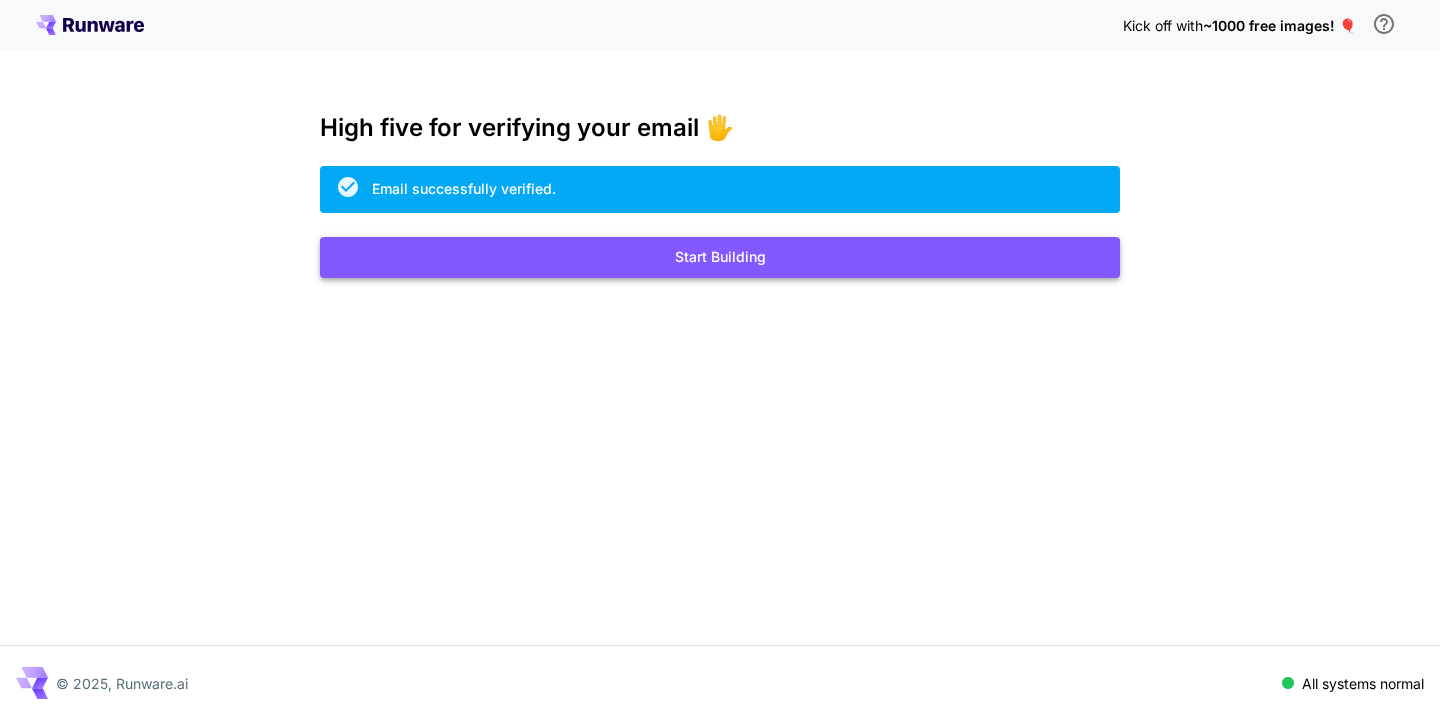 click on "Start Building" at bounding box center (720, 257) 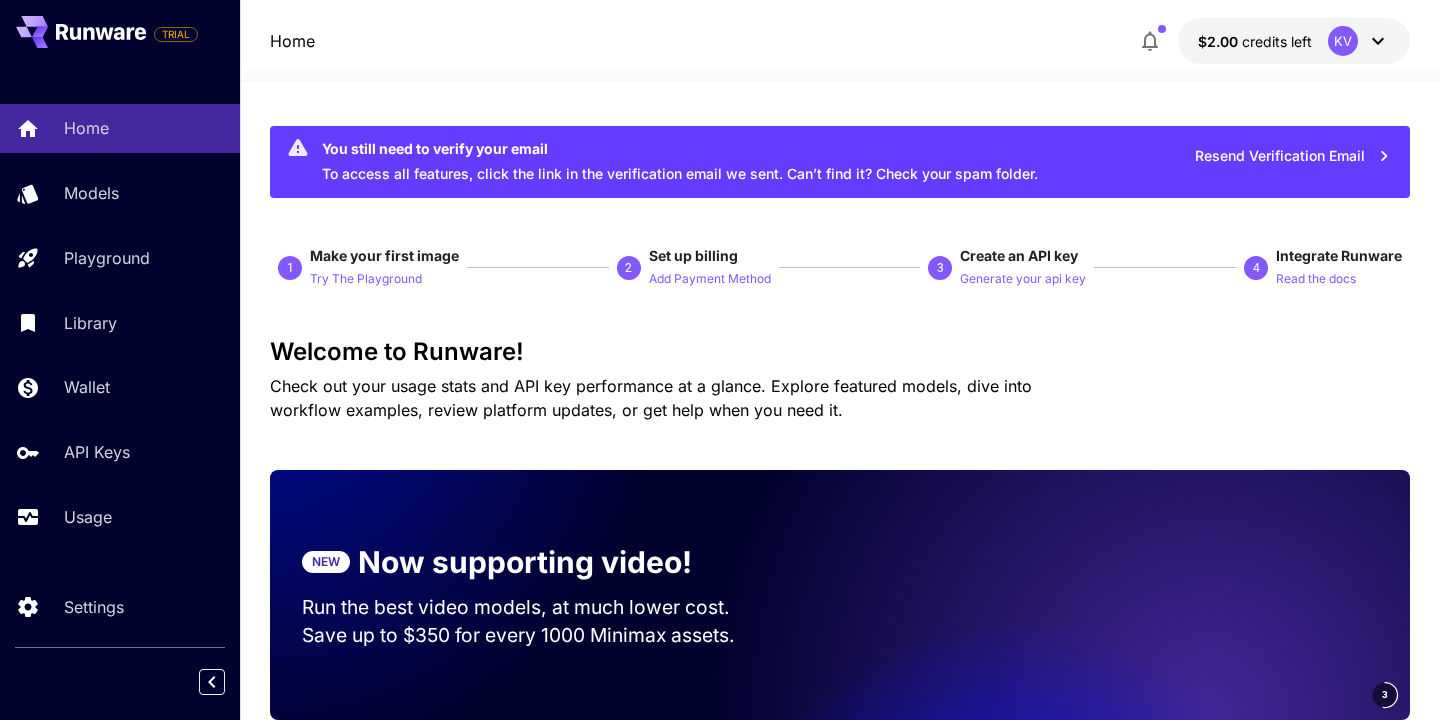 click on "$2.00" at bounding box center [1220, 41] 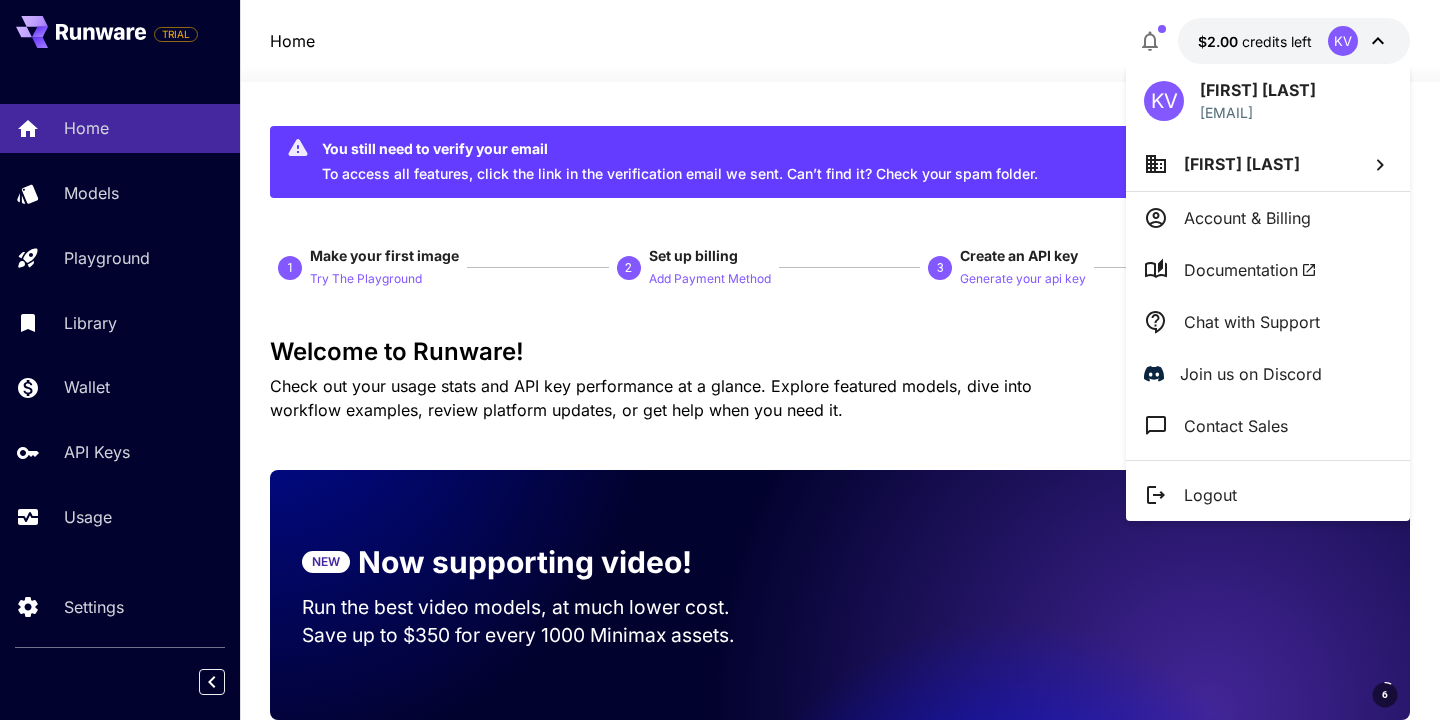 click at bounding box center [720, 360] 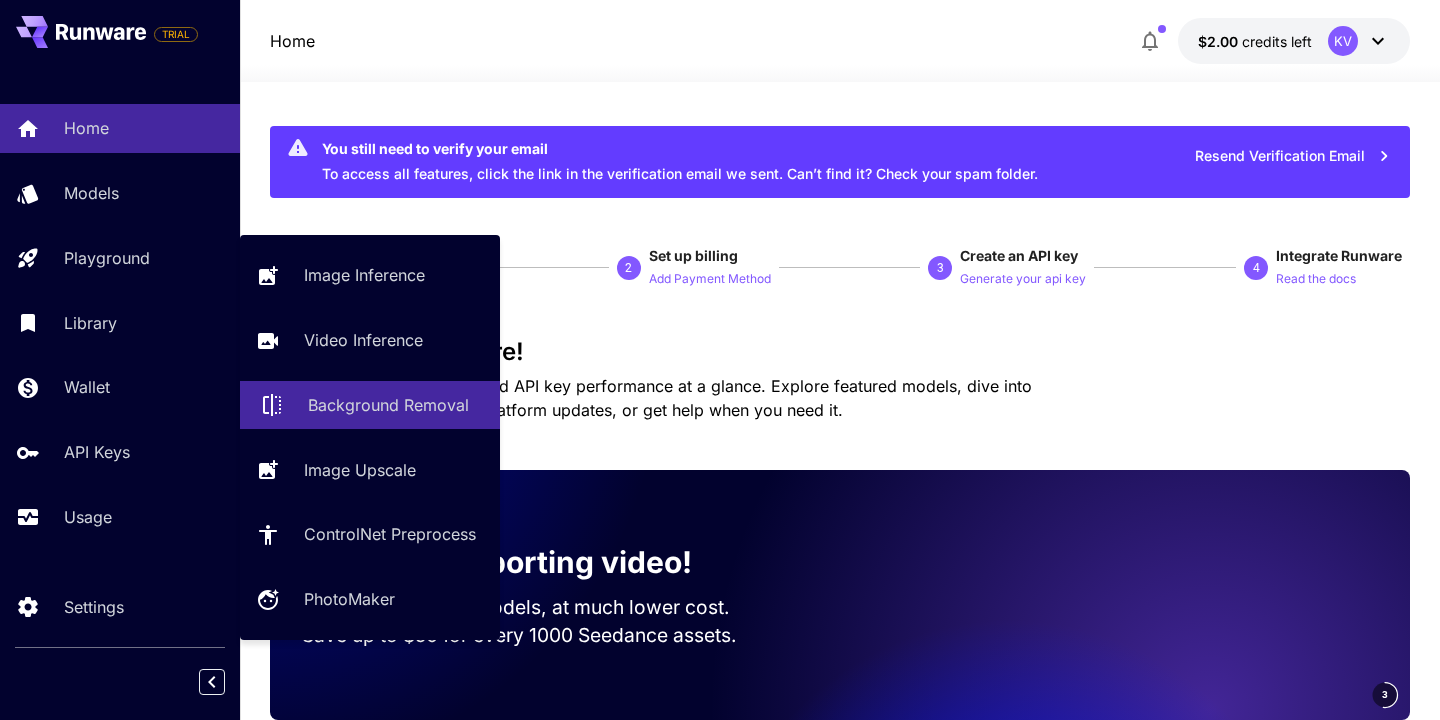 click on "Background Removal" at bounding box center [388, 405] 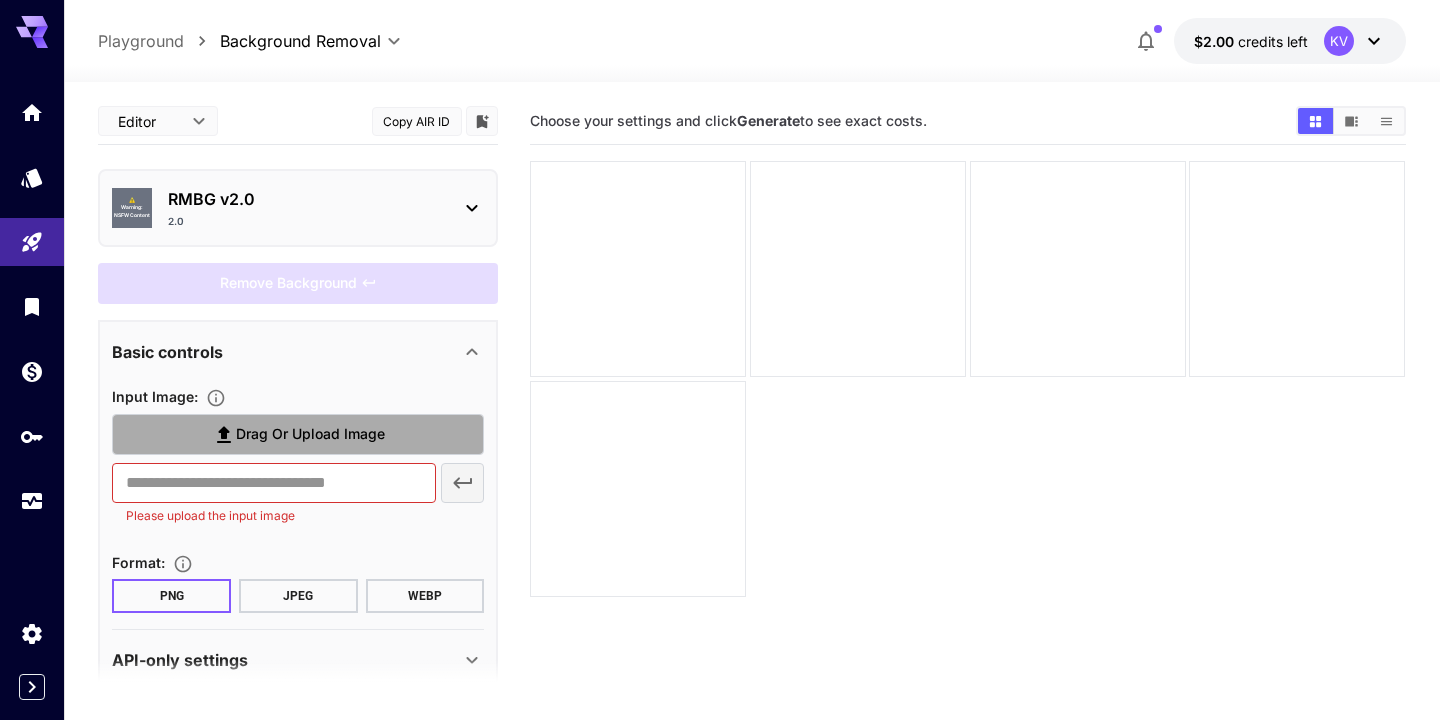 click on "Drag or upload image" at bounding box center [310, 434] 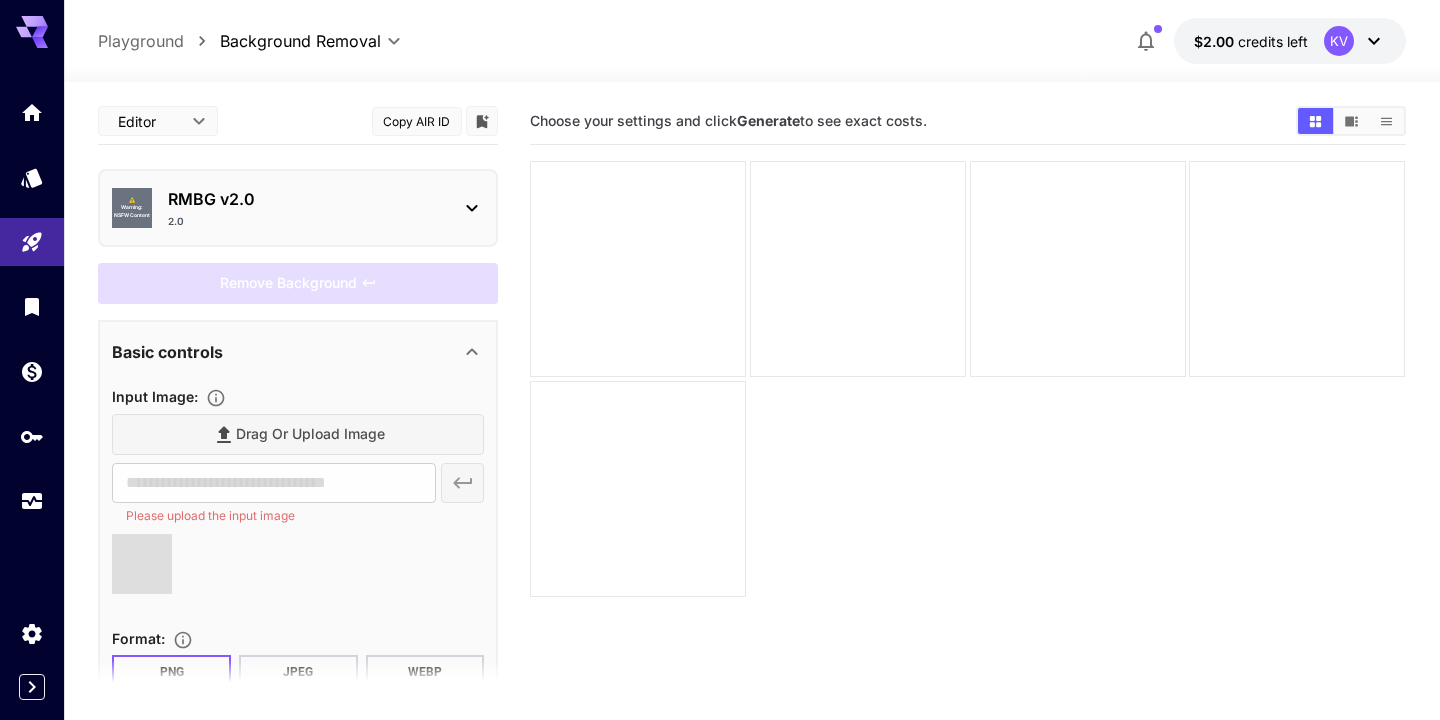 scroll, scrollTop: 38, scrollLeft: 0, axis: vertical 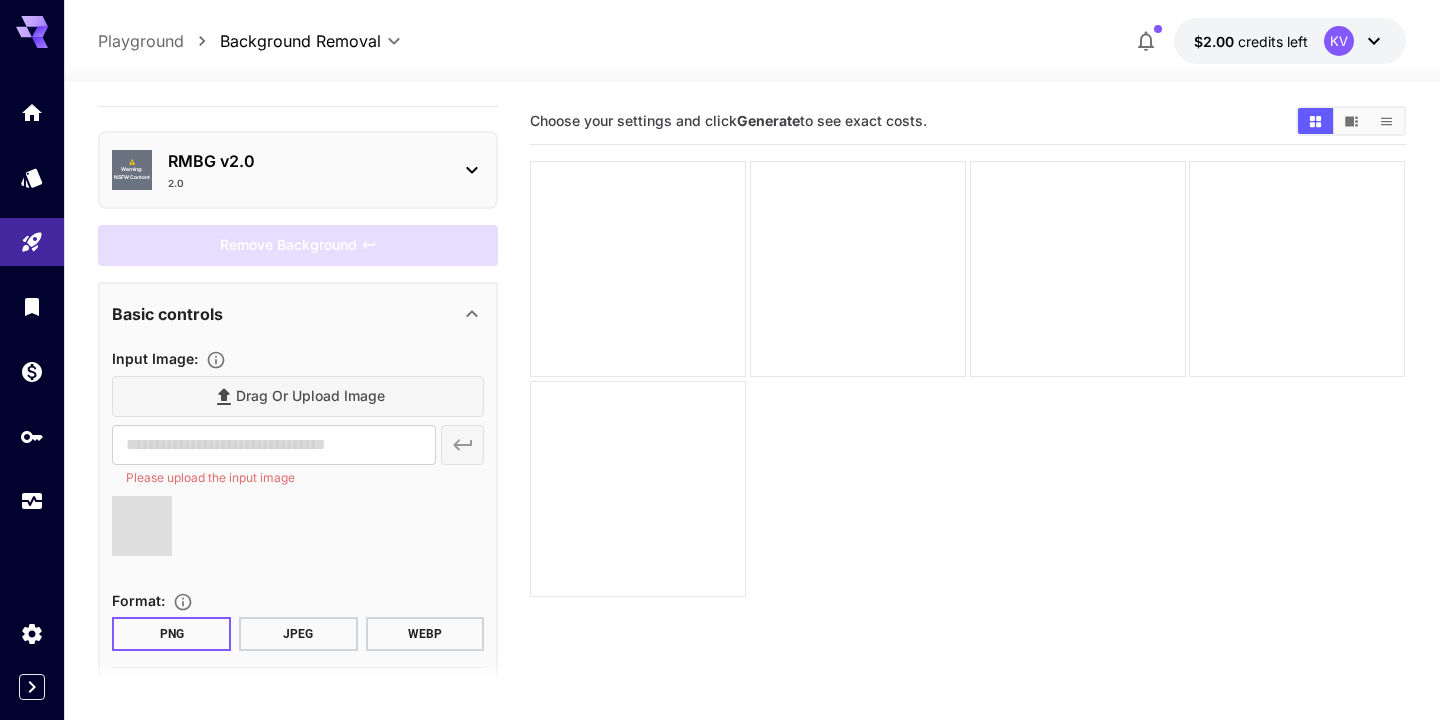 type on "**********" 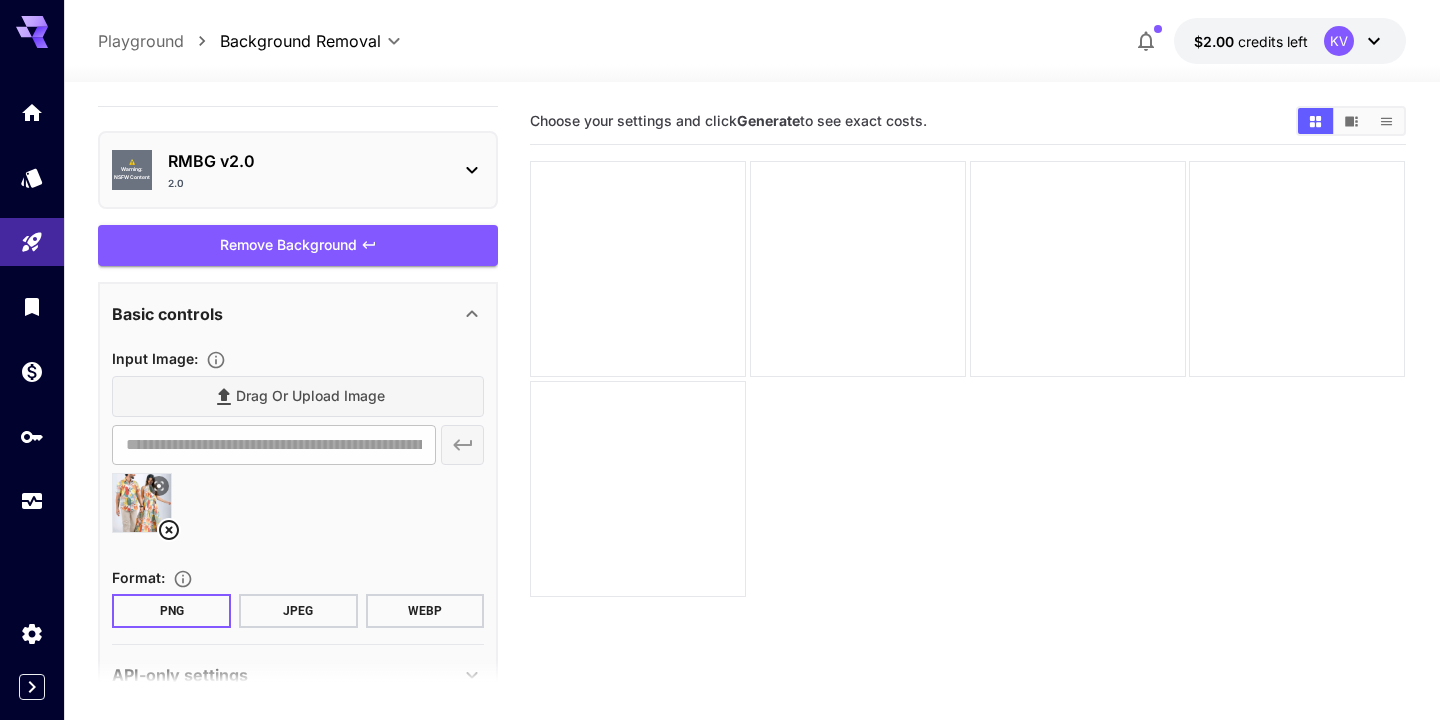 scroll, scrollTop: 86, scrollLeft: 0, axis: vertical 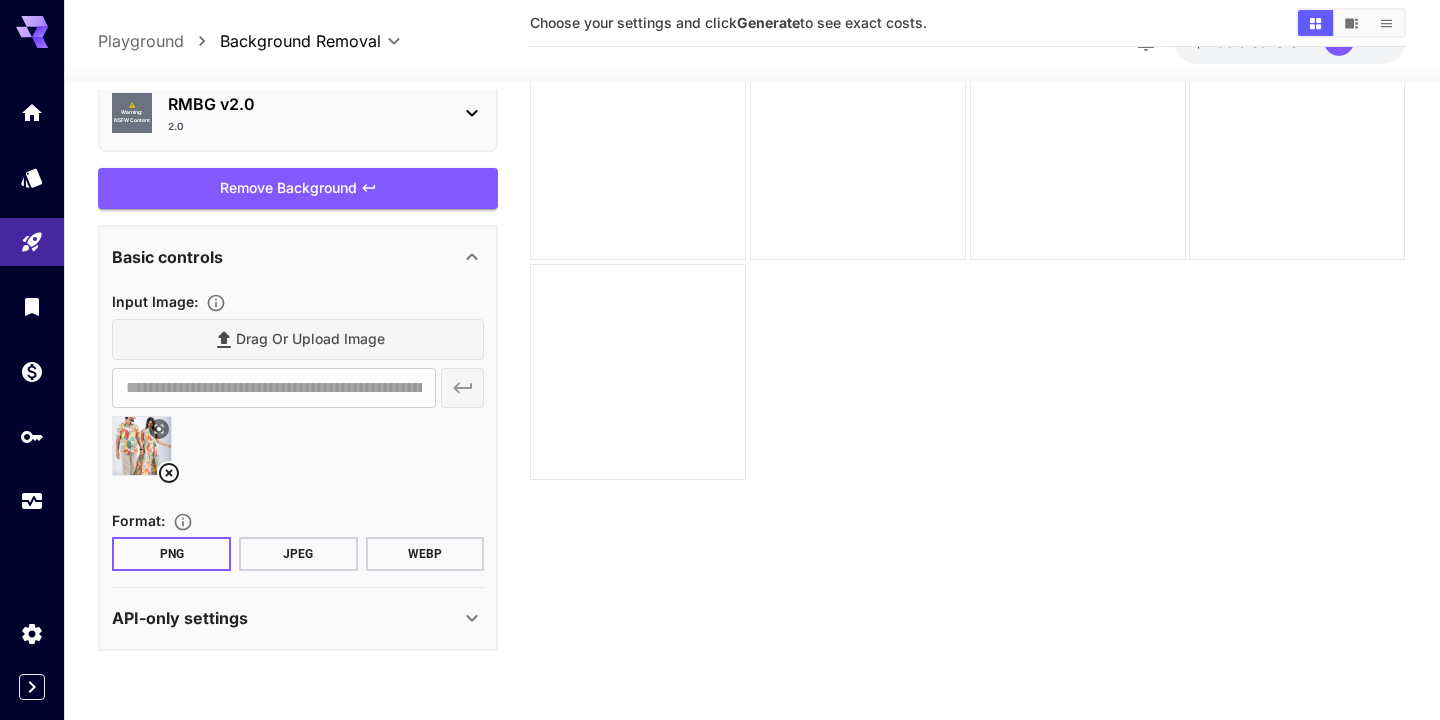 click on "API-only settings" at bounding box center (286, 618) 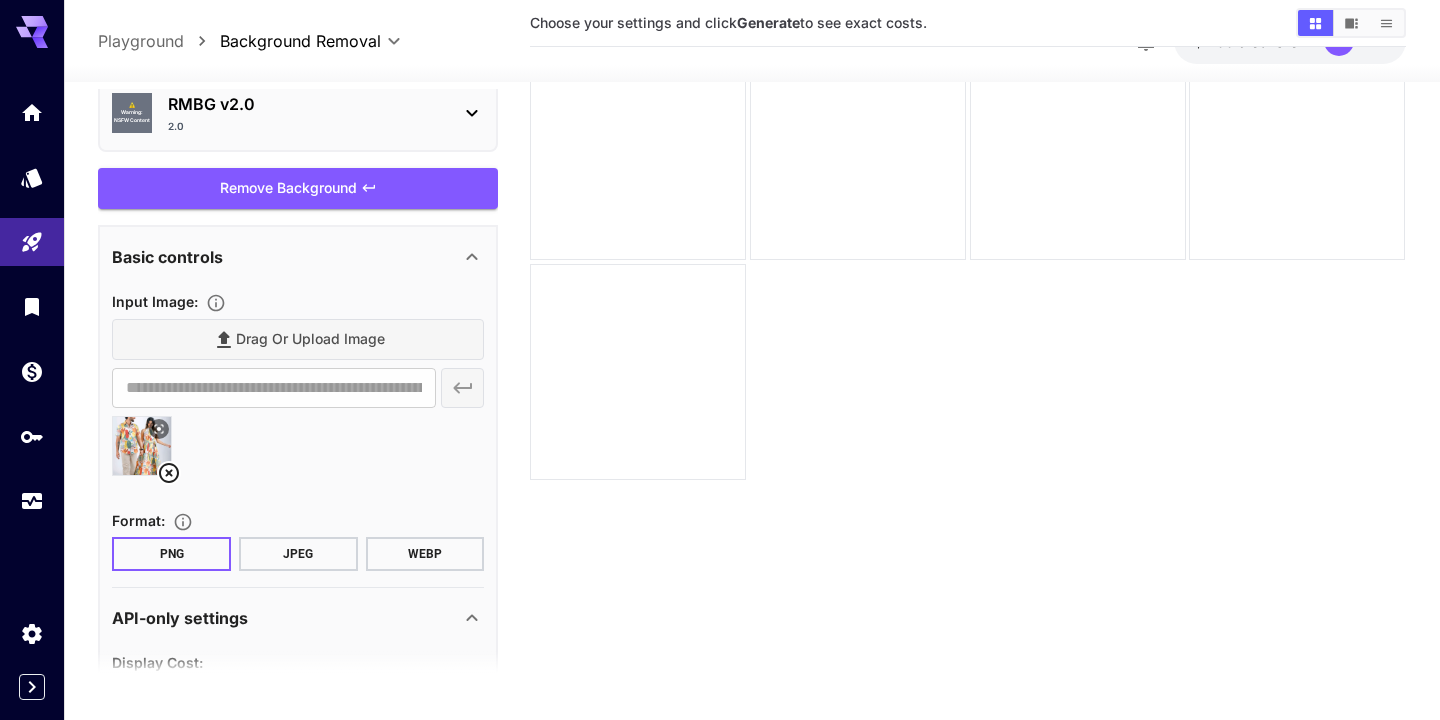 scroll, scrollTop: 268, scrollLeft: 0, axis: vertical 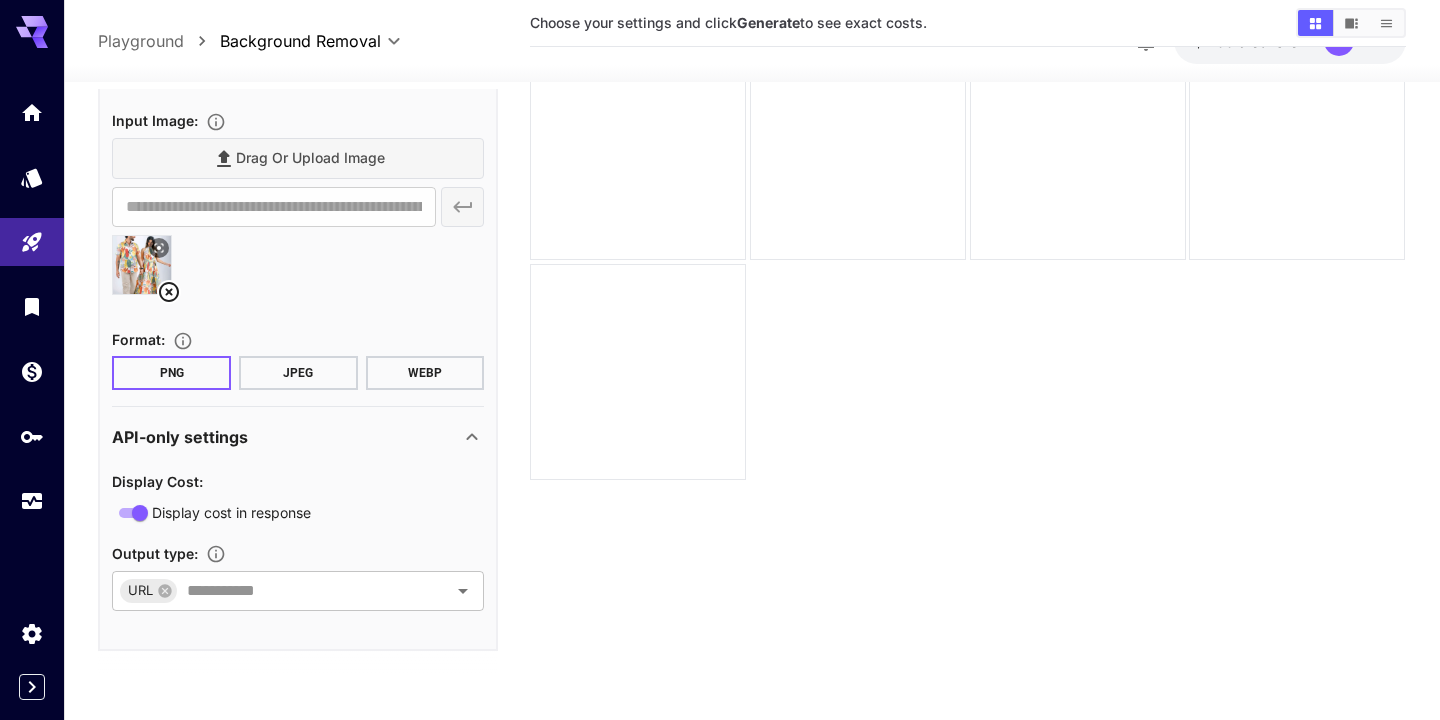 click on "API-only settings" at bounding box center [286, 437] 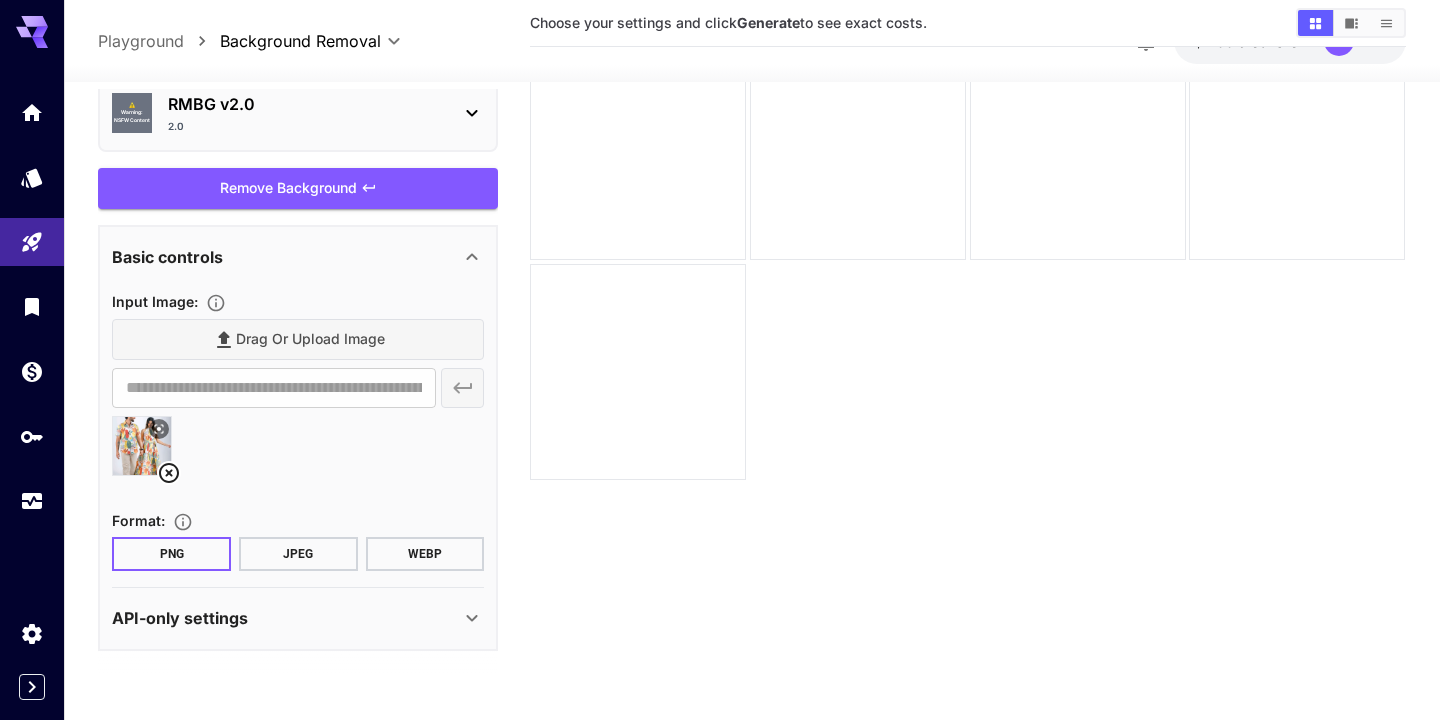 scroll, scrollTop: 0, scrollLeft: 0, axis: both 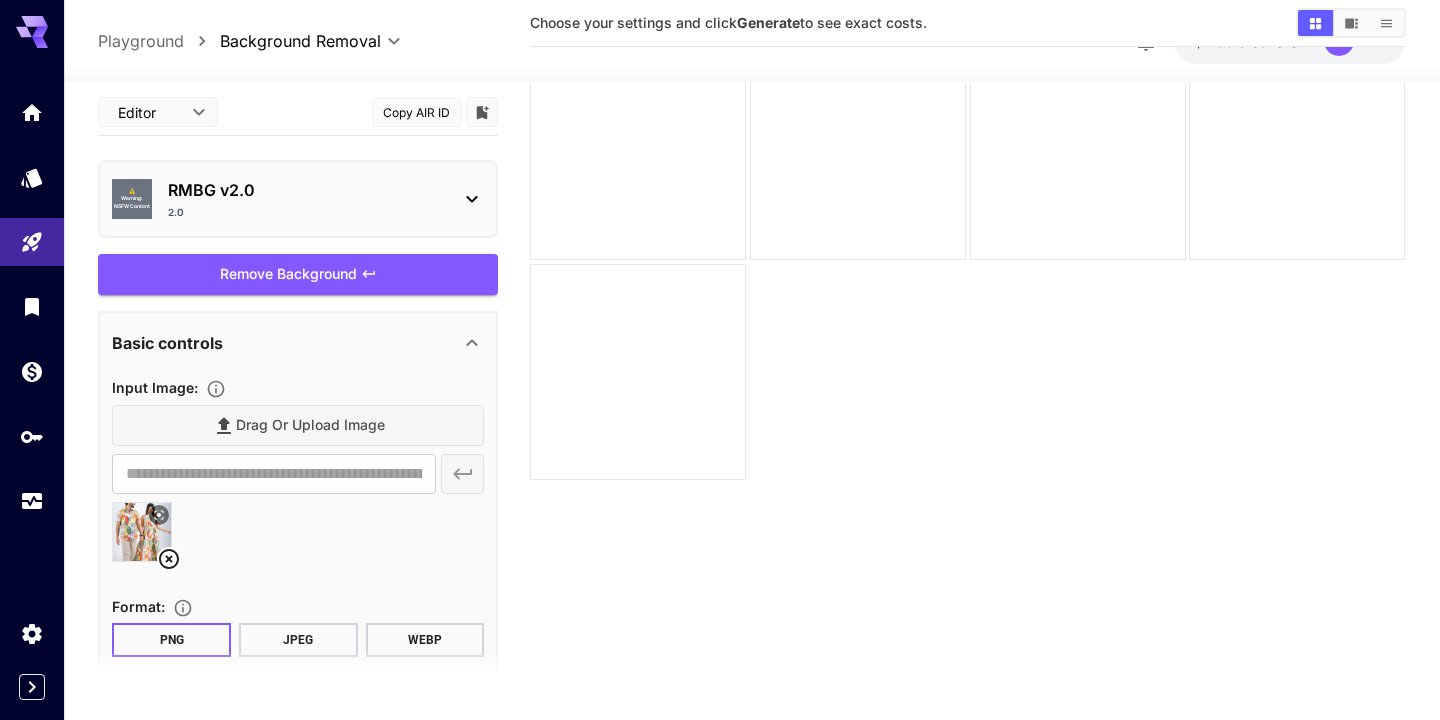 click on "2.0" at bounding box center (306, 212) 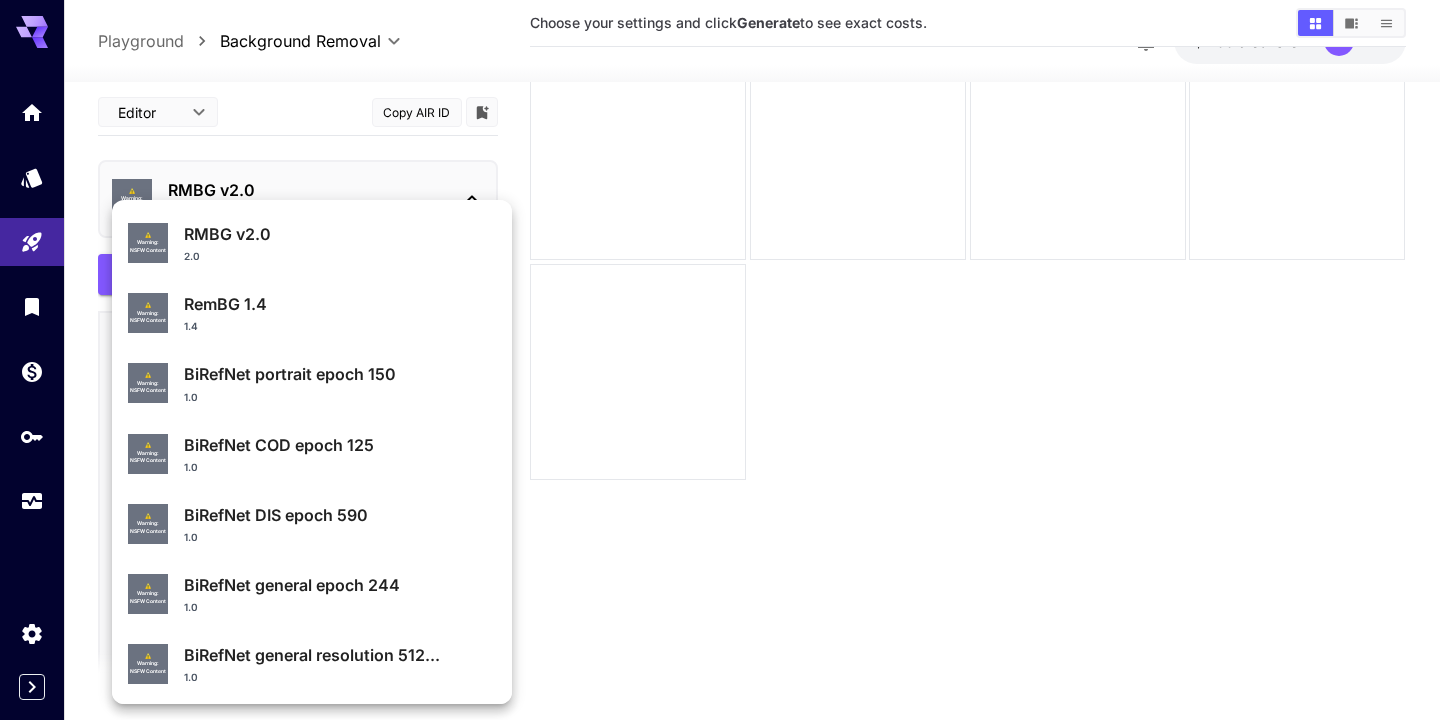 click at bounding box center [720, 360] 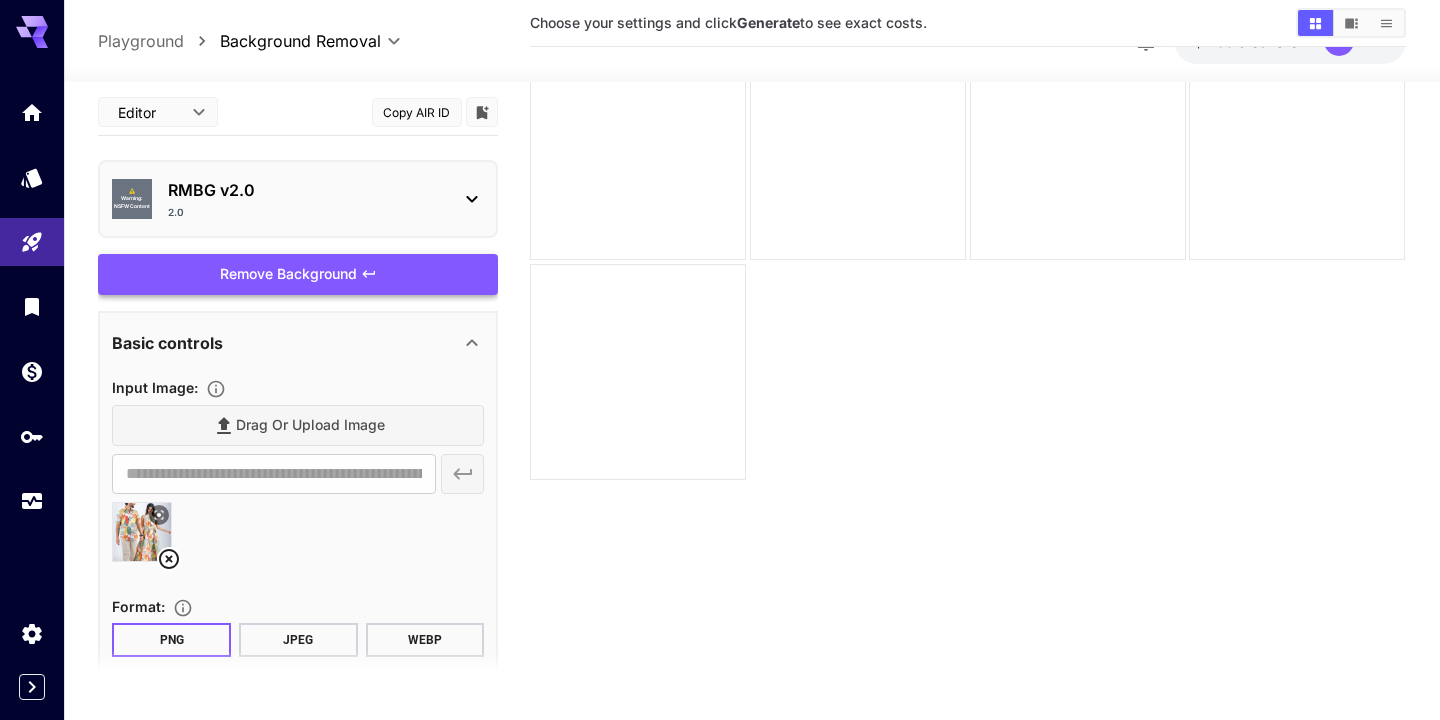 click on "Remove Background" at bounding box center (298, 274) 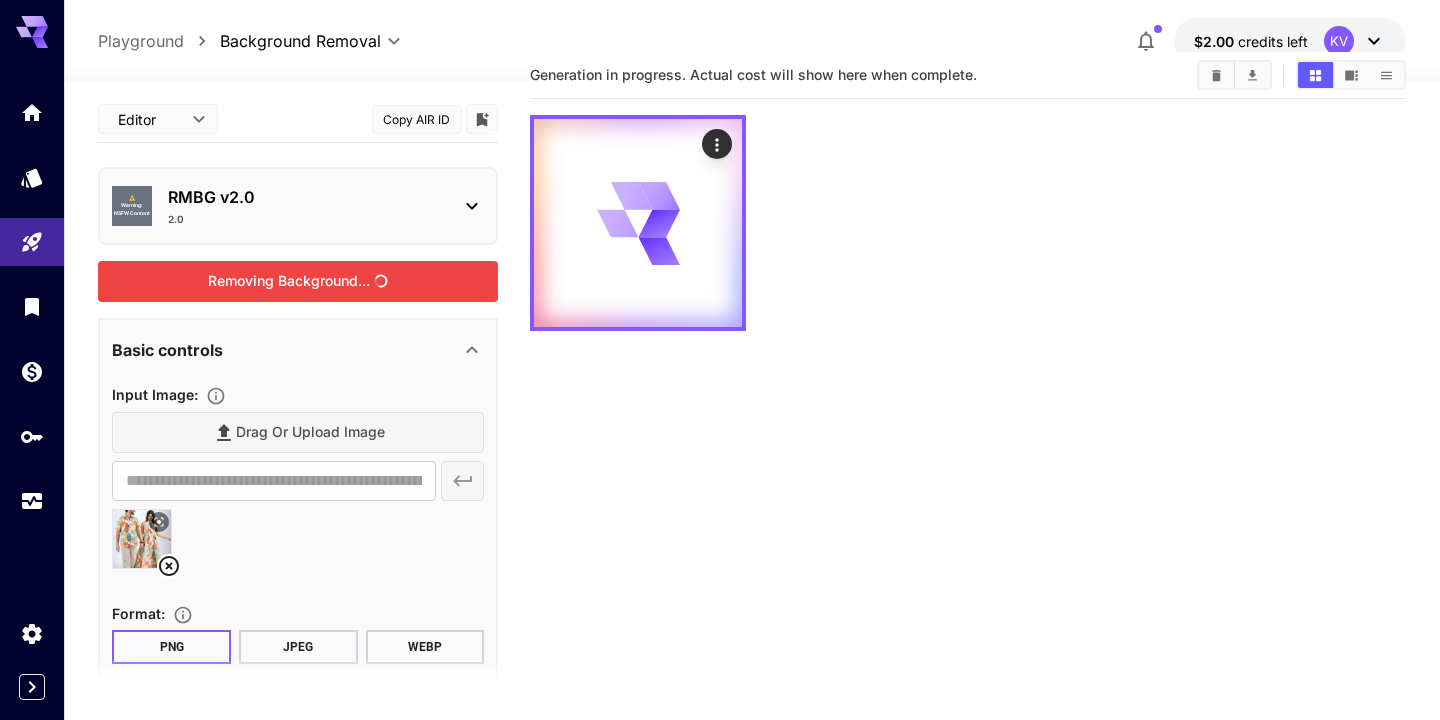 scroll, scrollTop: 0, scrollLeft: 0, axis: both 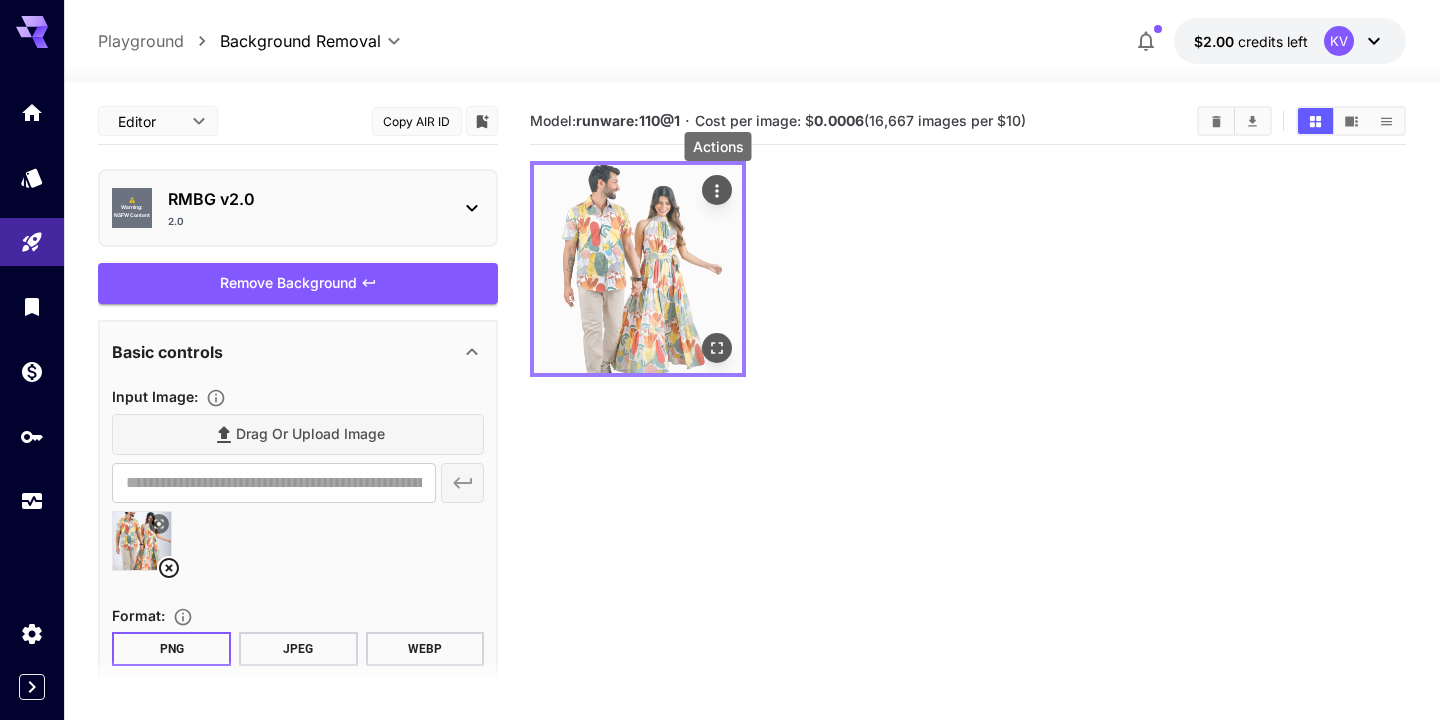 click 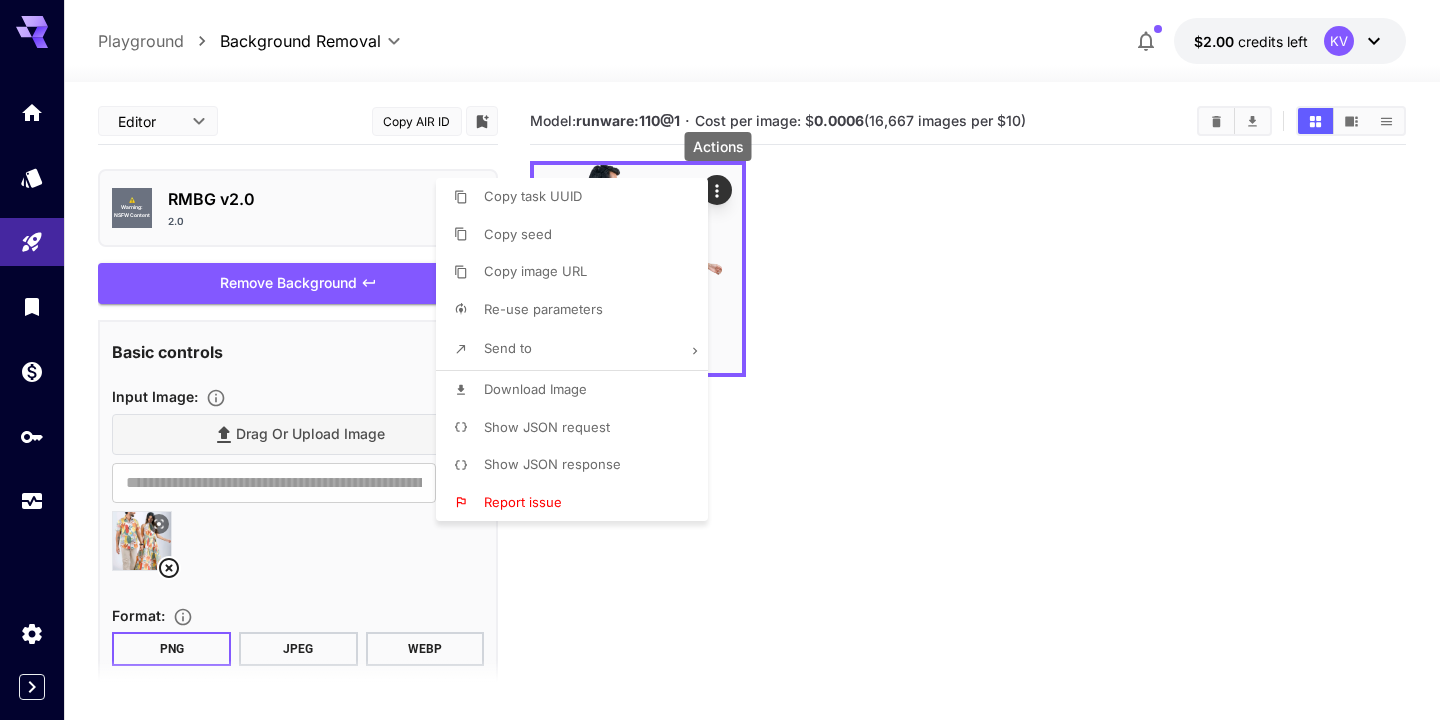 click at bounding box center (720, 360) 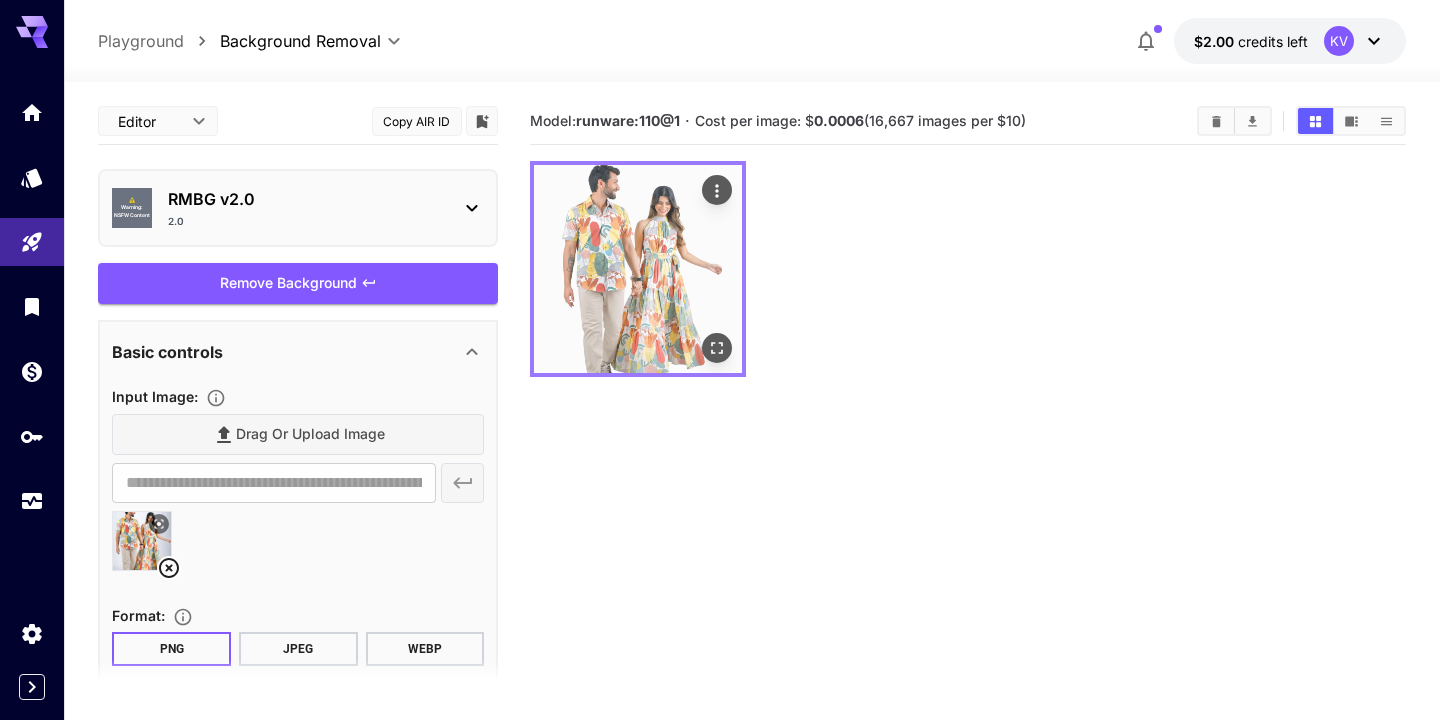 click at bounding box center (638, 269) 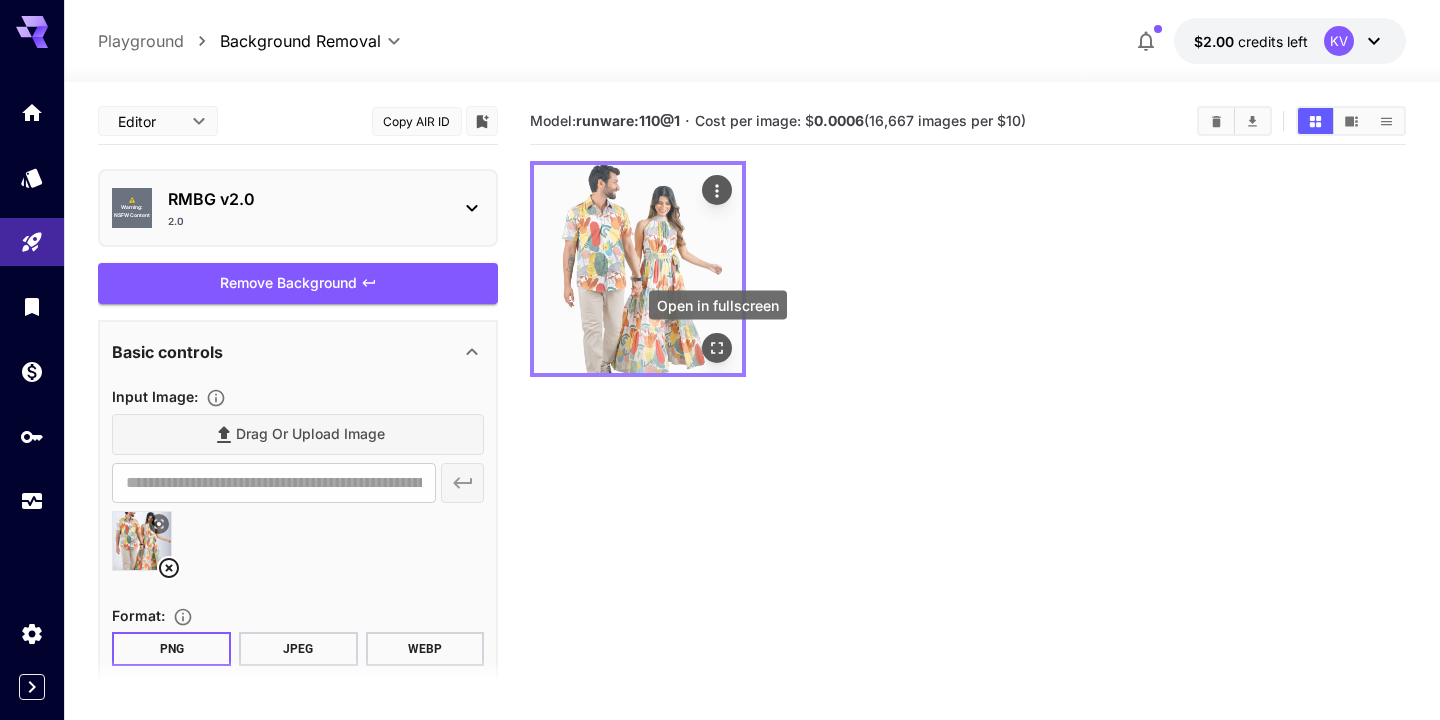 click 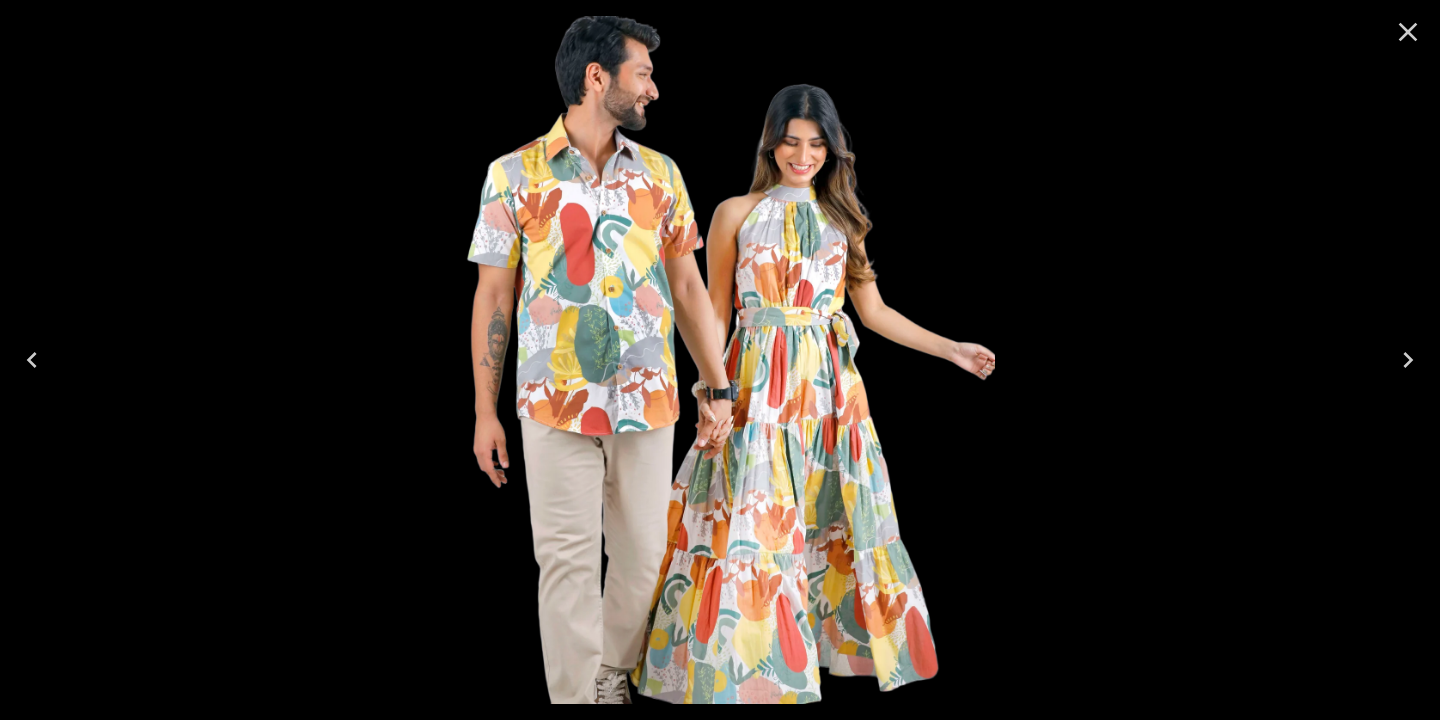 click 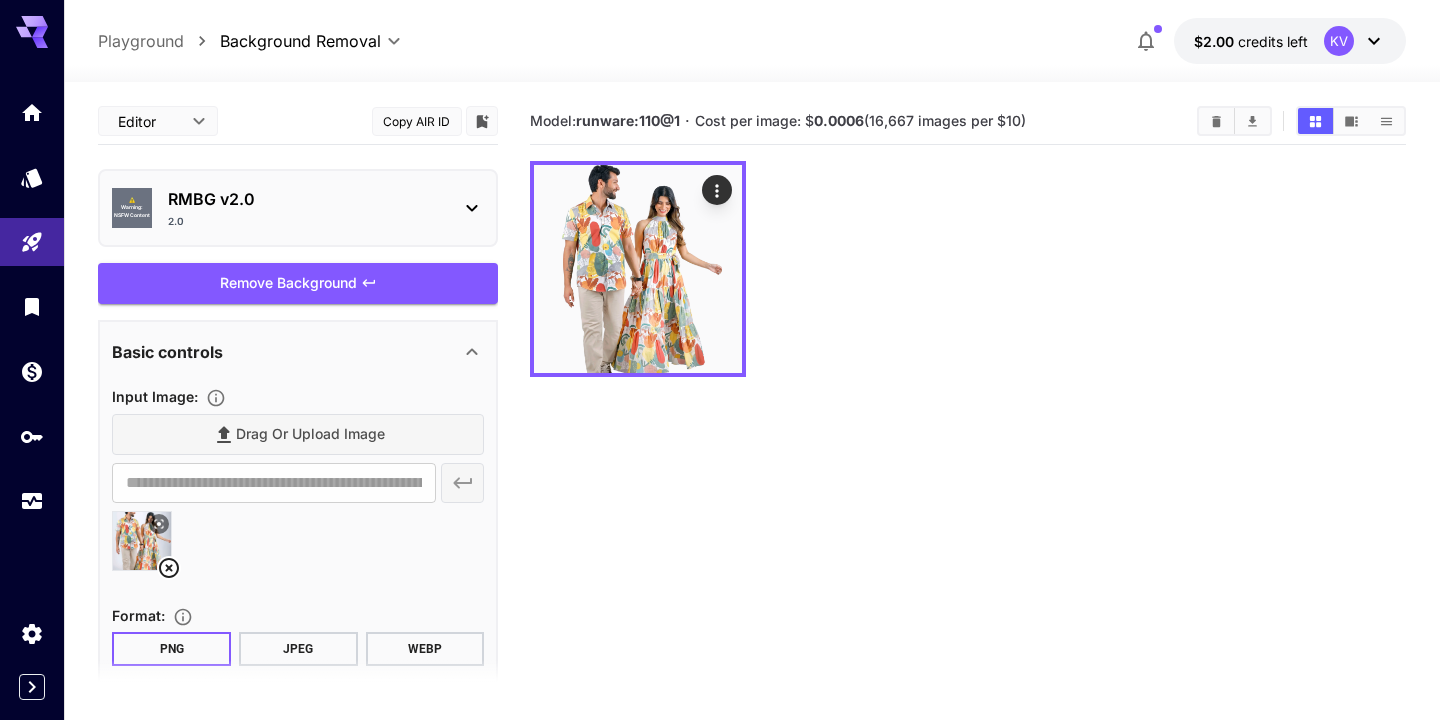 scroll, scrollTop: 86, scrollLeft: 0, axis: vertical 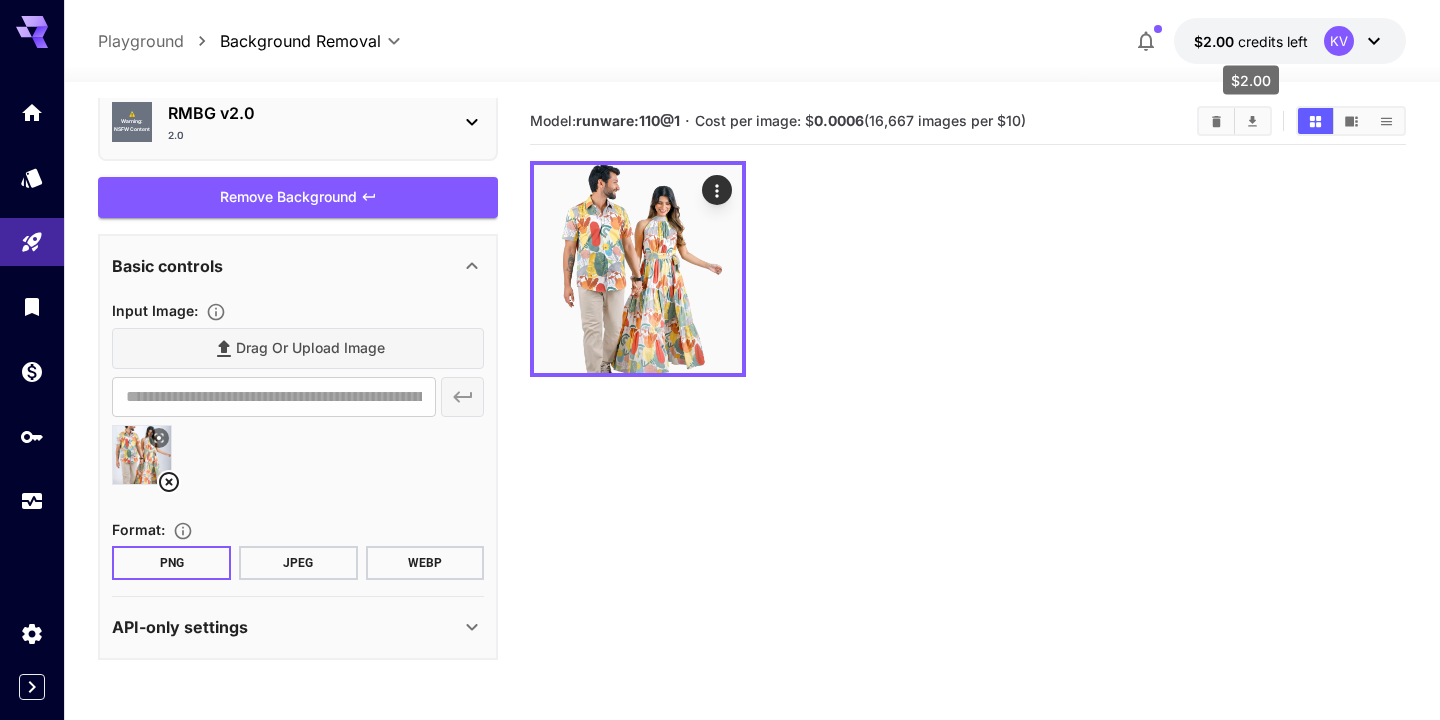 click on "$2.00" at bounding box center [1216, 41] 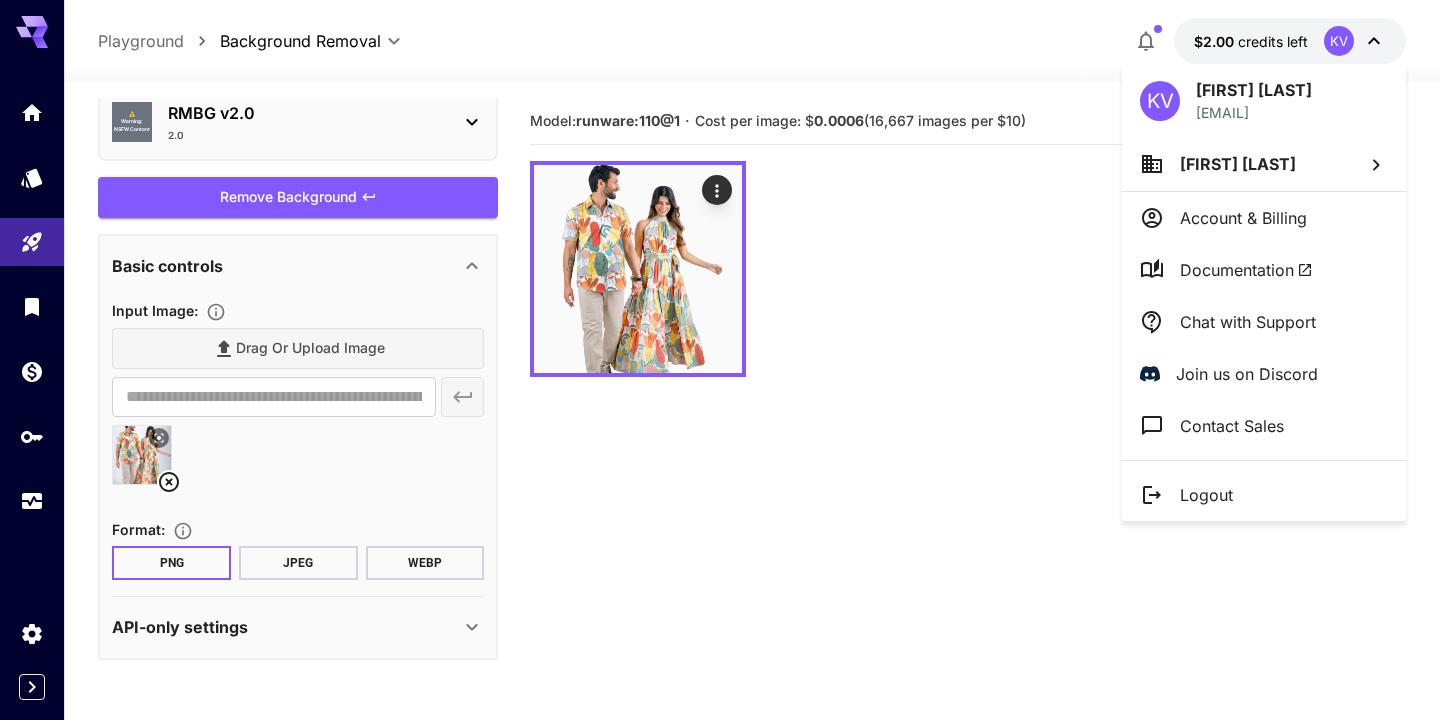 click at bounding box center [720, 360] 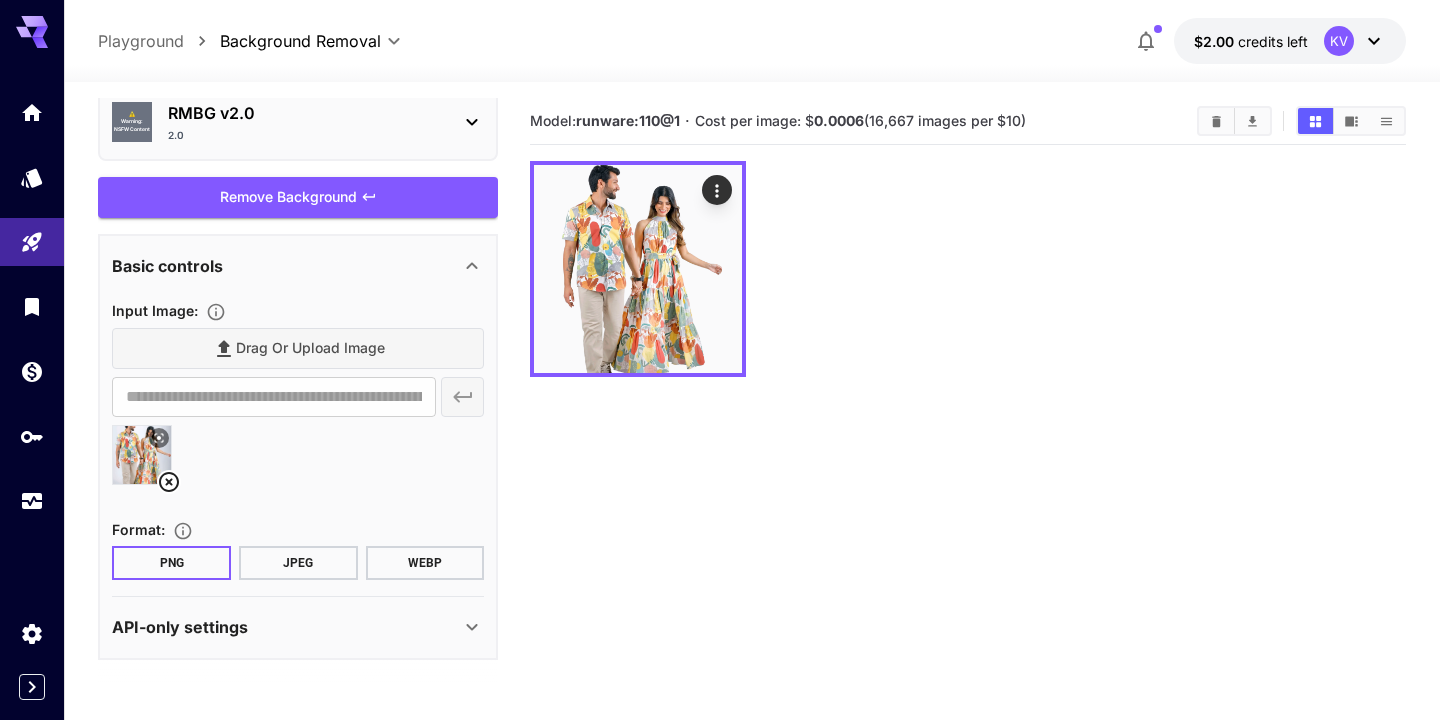 click on "Model:  runware:110@1 · Cost per image: $ 0.0006  (16,667 images per $10)" at bounding box center (855, 121) 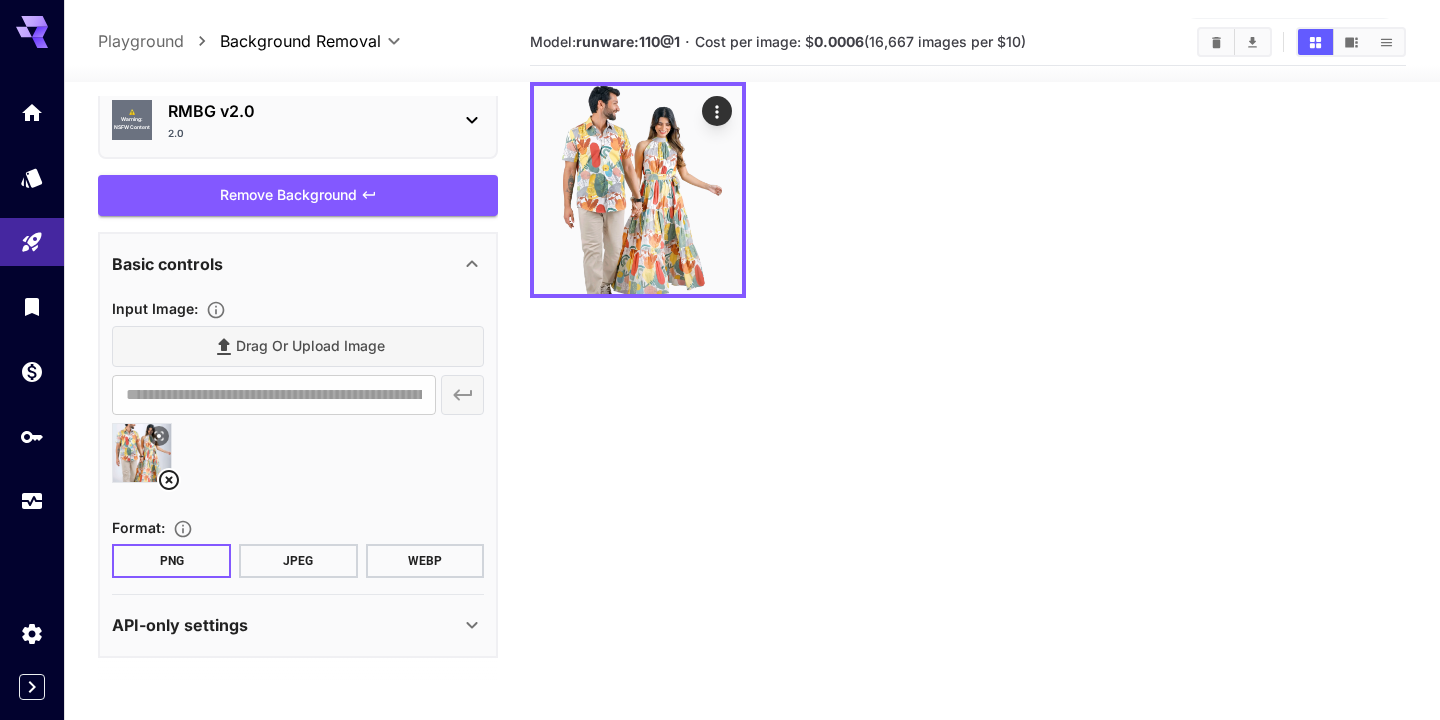 scroll, scrollTop: 158, scrollLeft: 0, axis: vertical 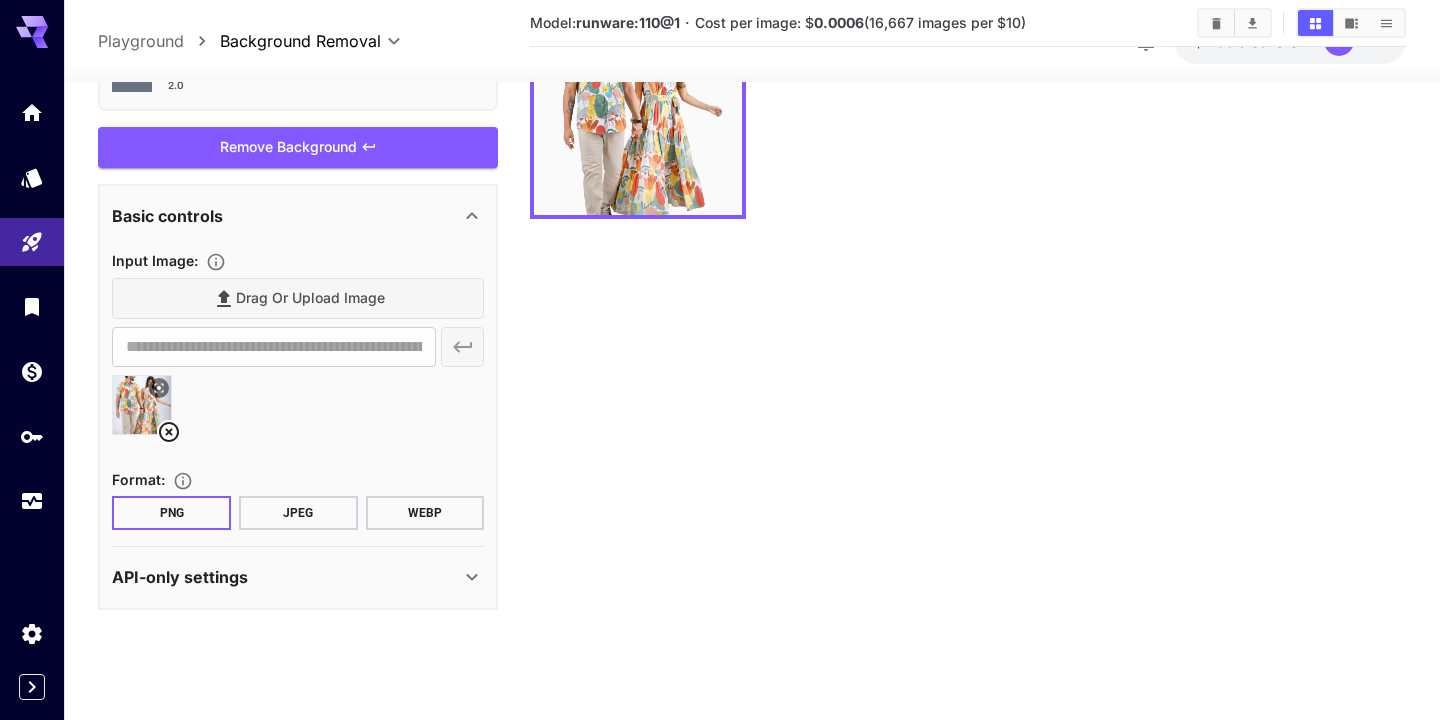 click on "API-only settings" at bounding box center (286, 577) 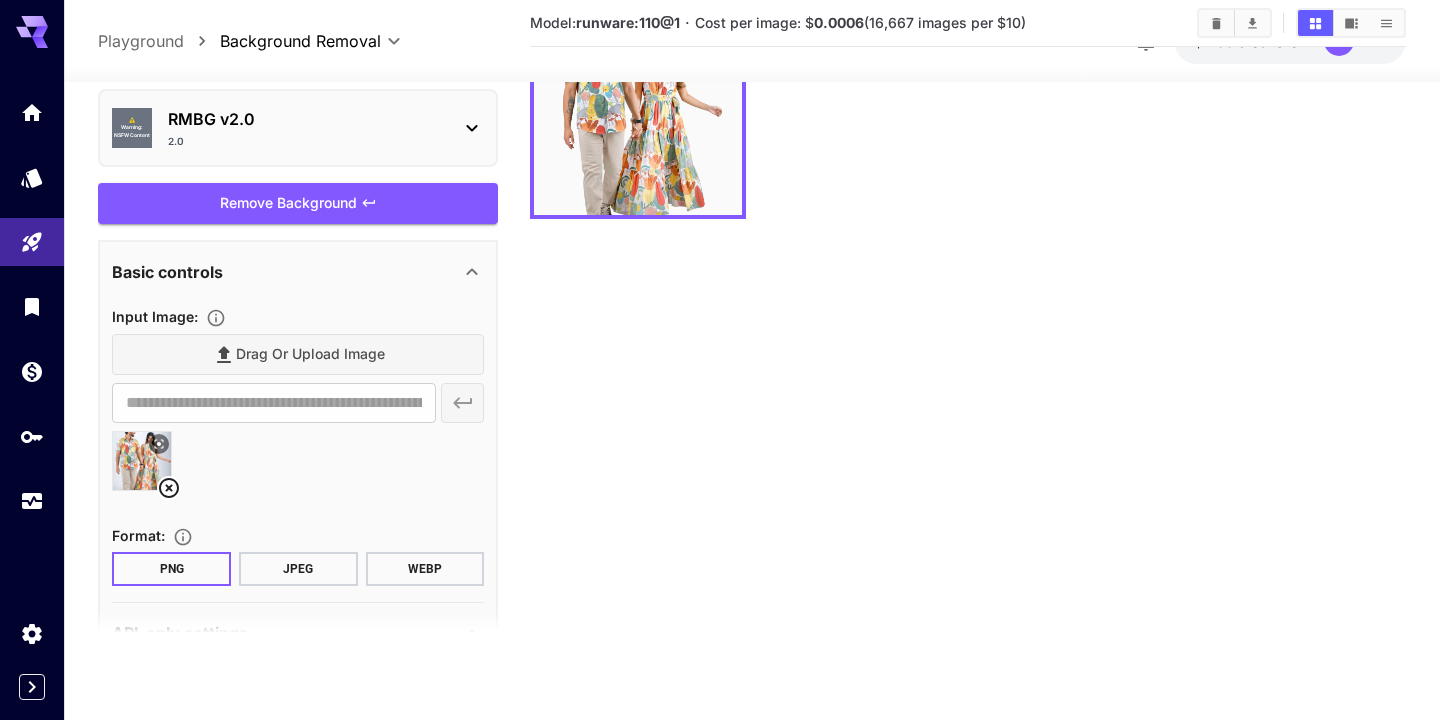 scroll, scrollTop: 0, scrollLeft: 0, axis: both 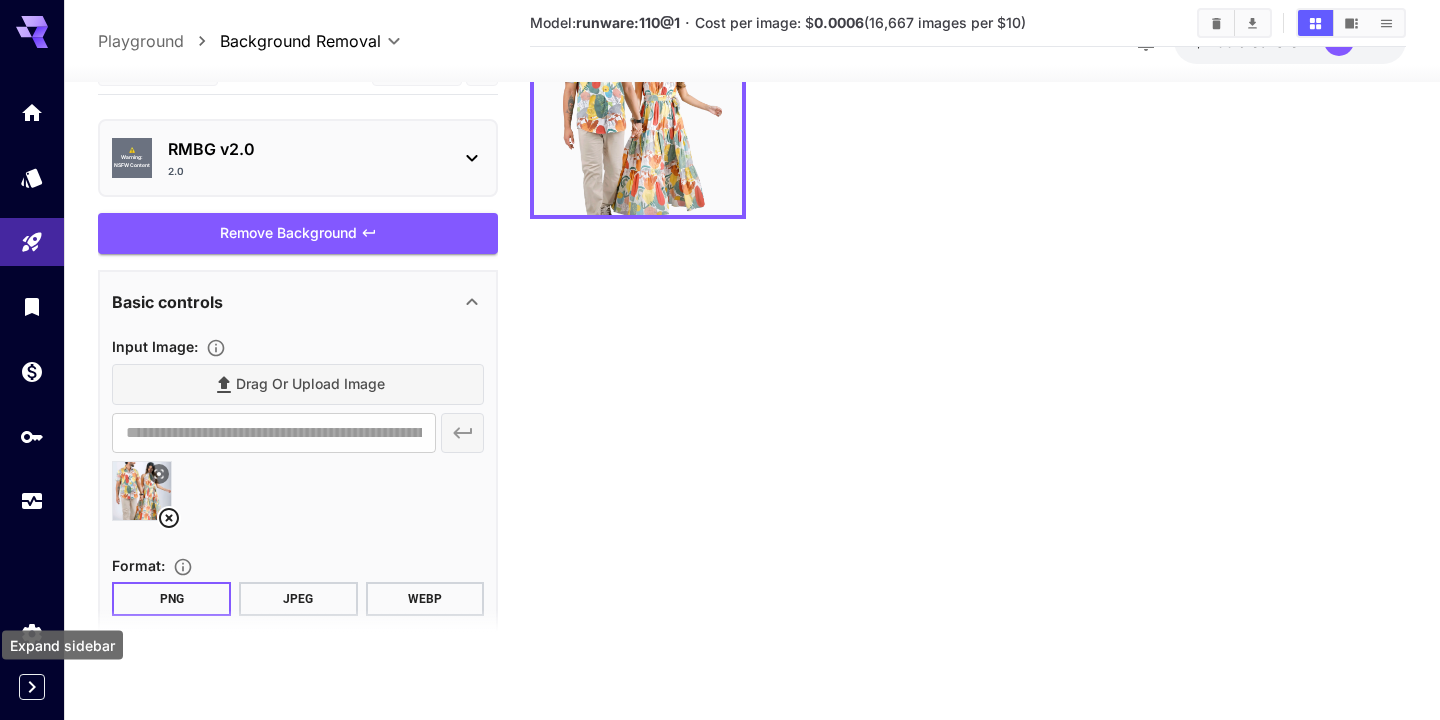 click 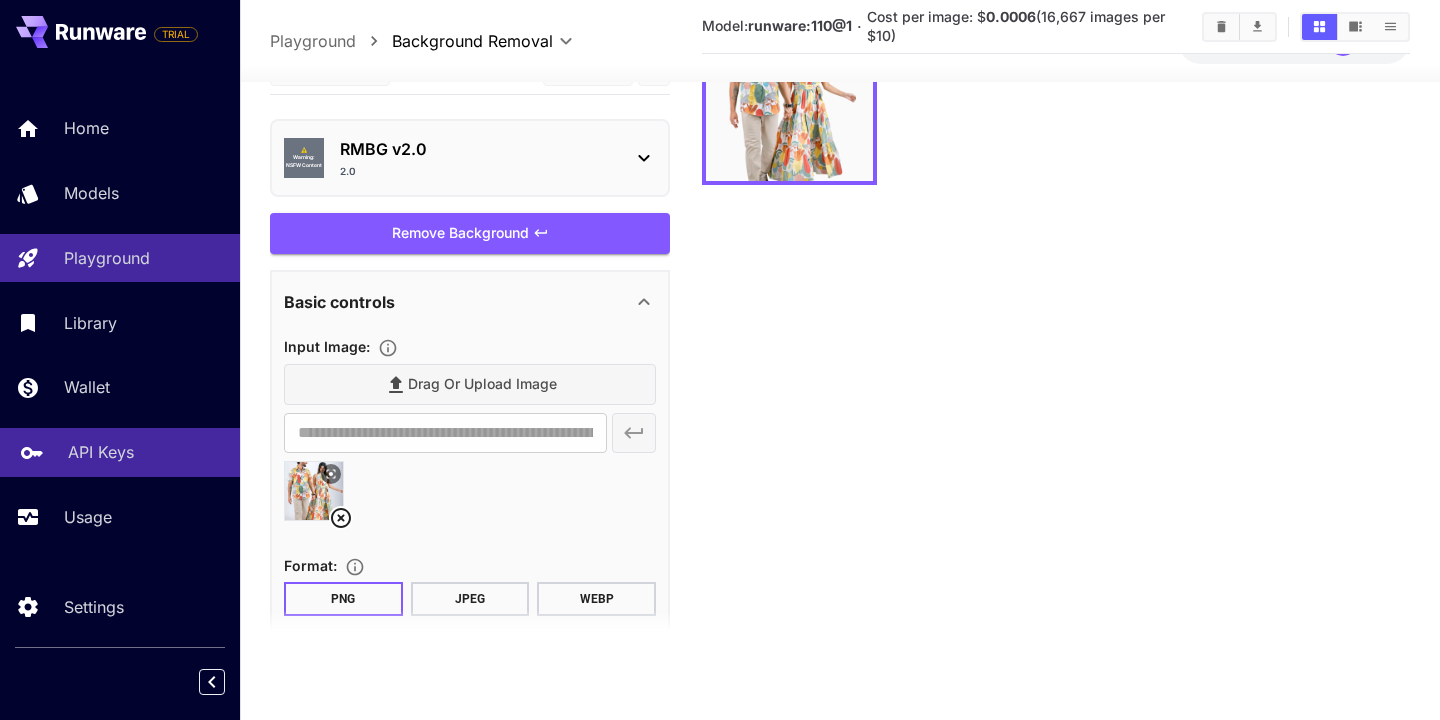 click on "API Keys" at bounding box center (101, 452) 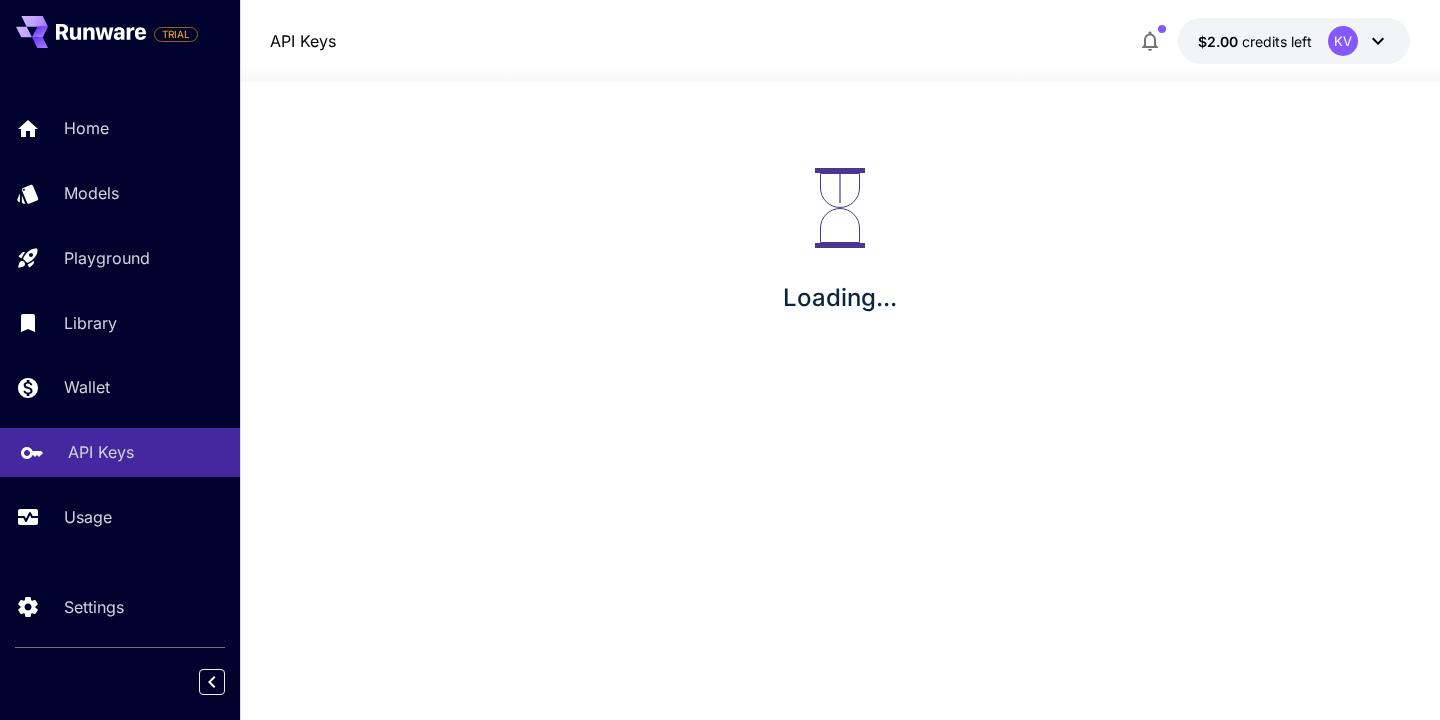 scroll, scrollTop: 0, scrollLeft: 0, axis: both 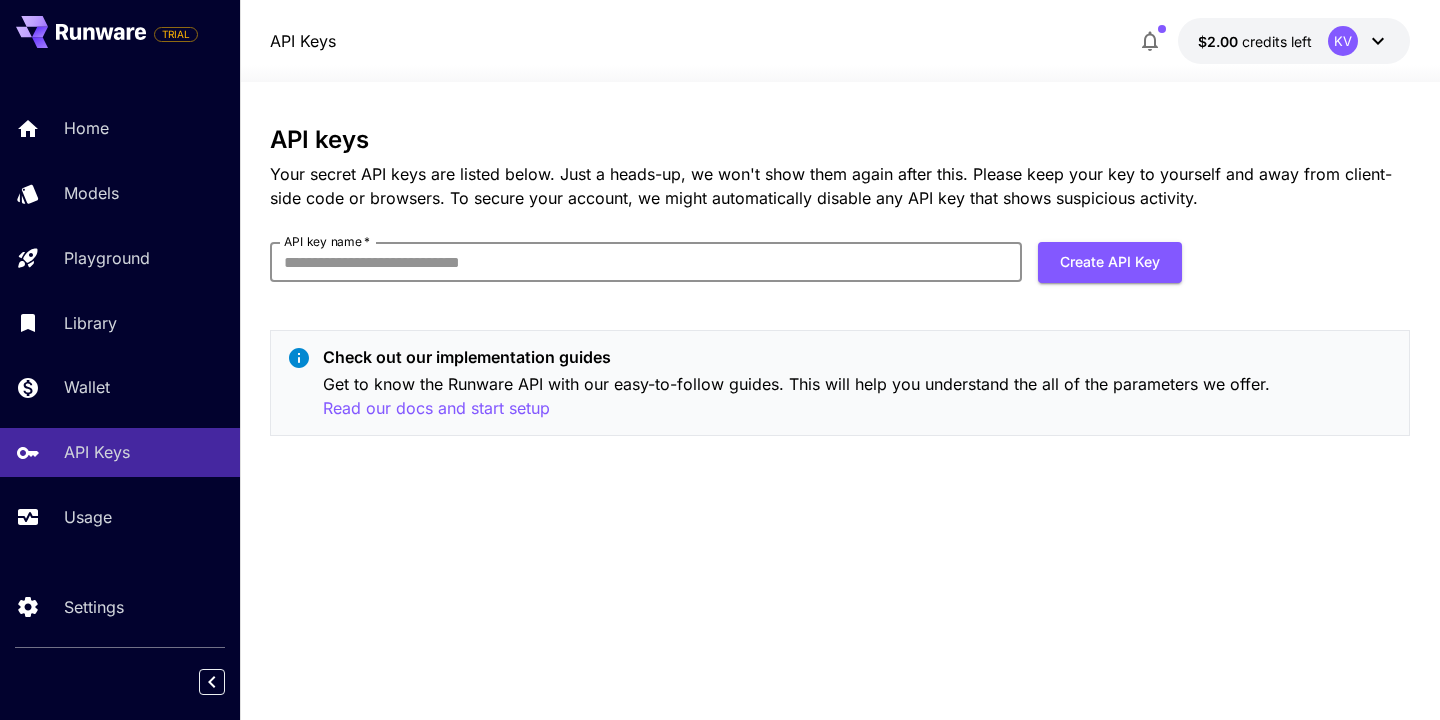 click on "API key name   *" at bounding box center [646, 262] 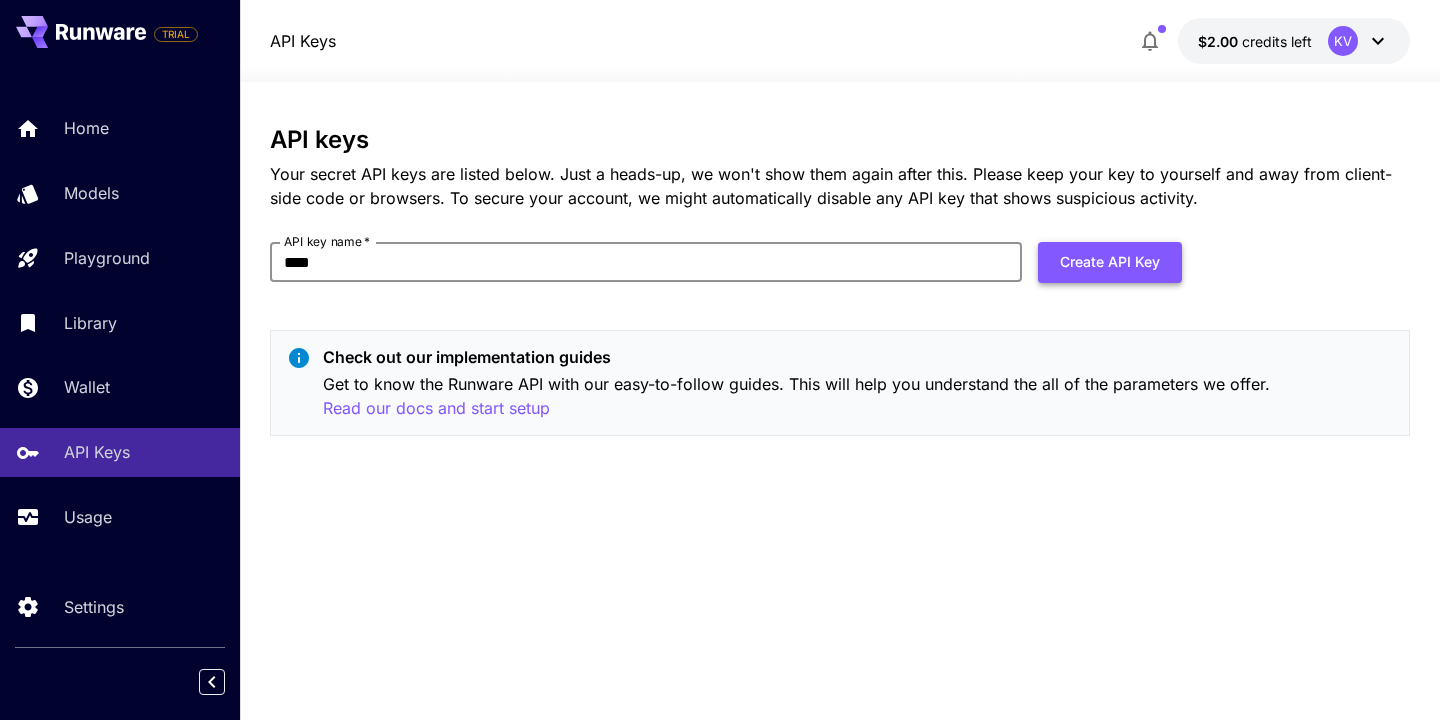 type on "****" 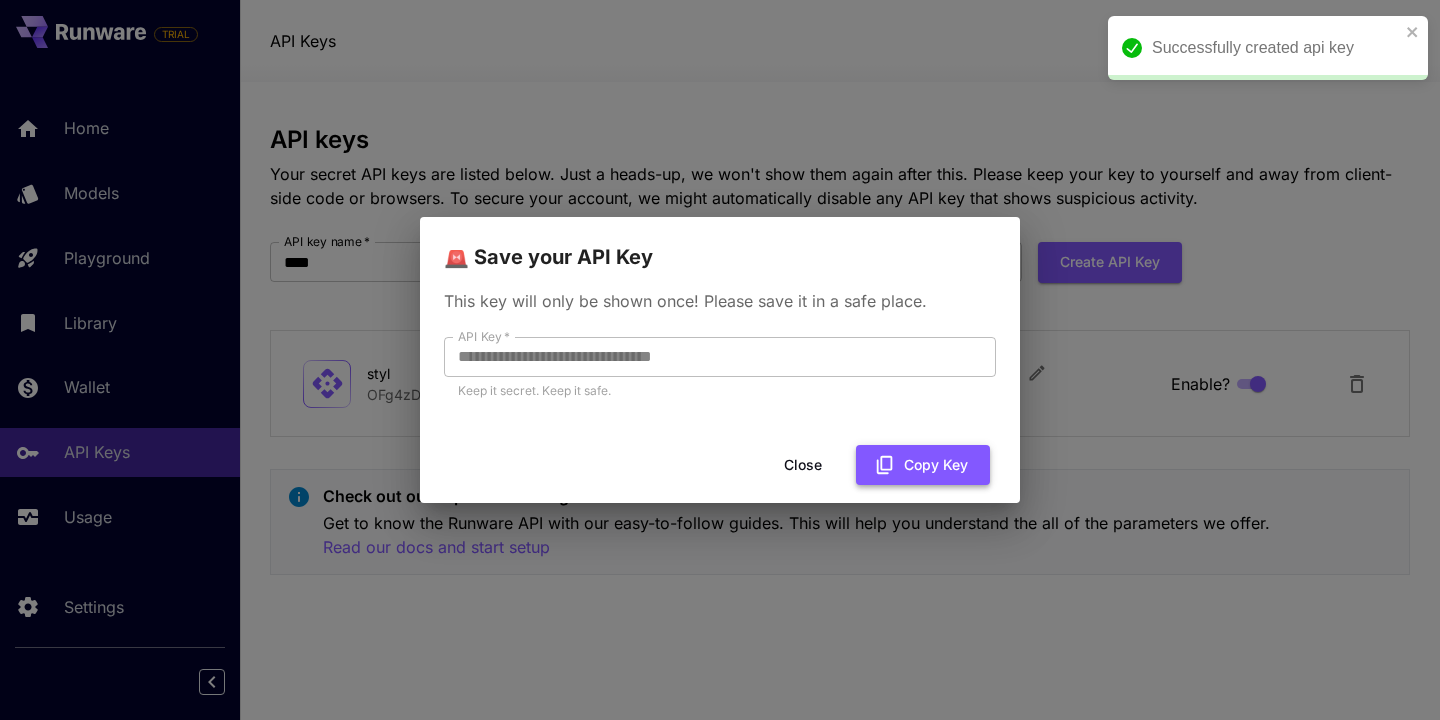 click on "Copy Key" at bounding box center (923, 465) 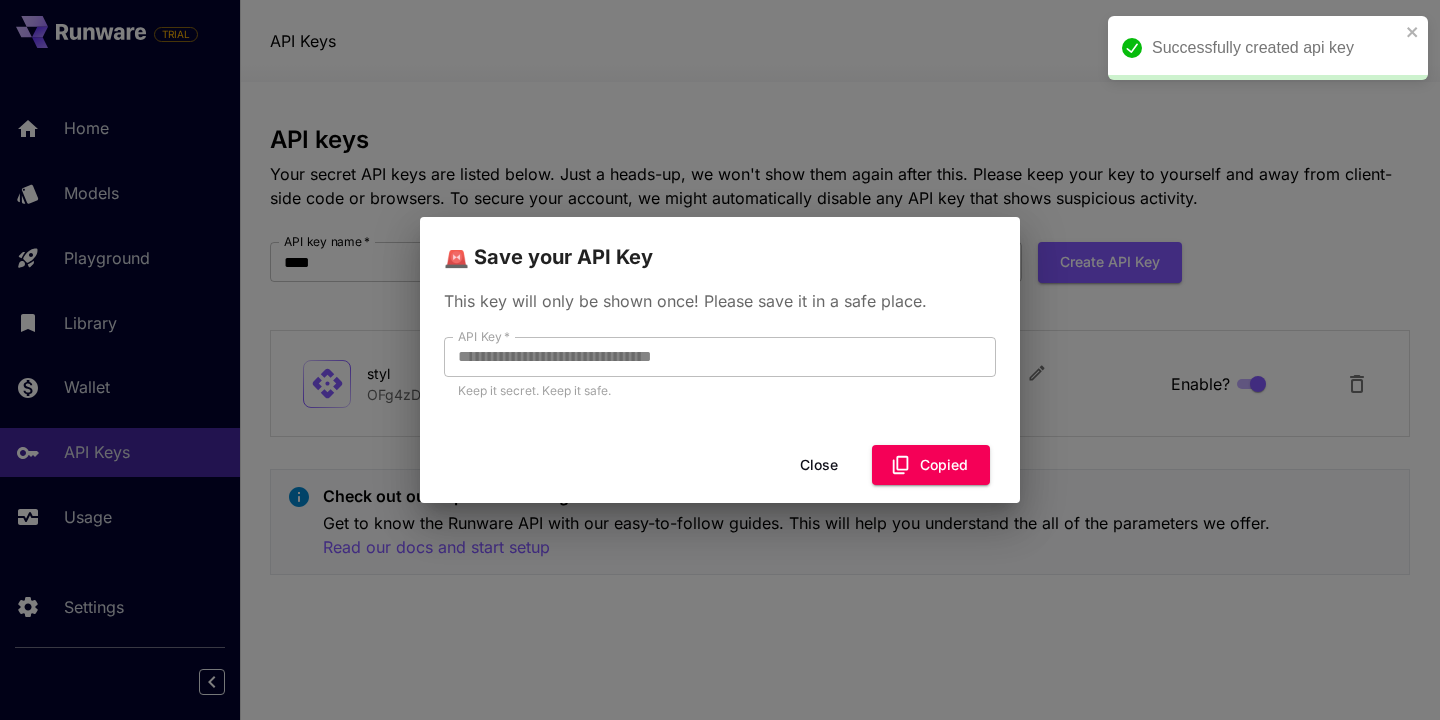 click on "**********" at bounding box center [720, 360] 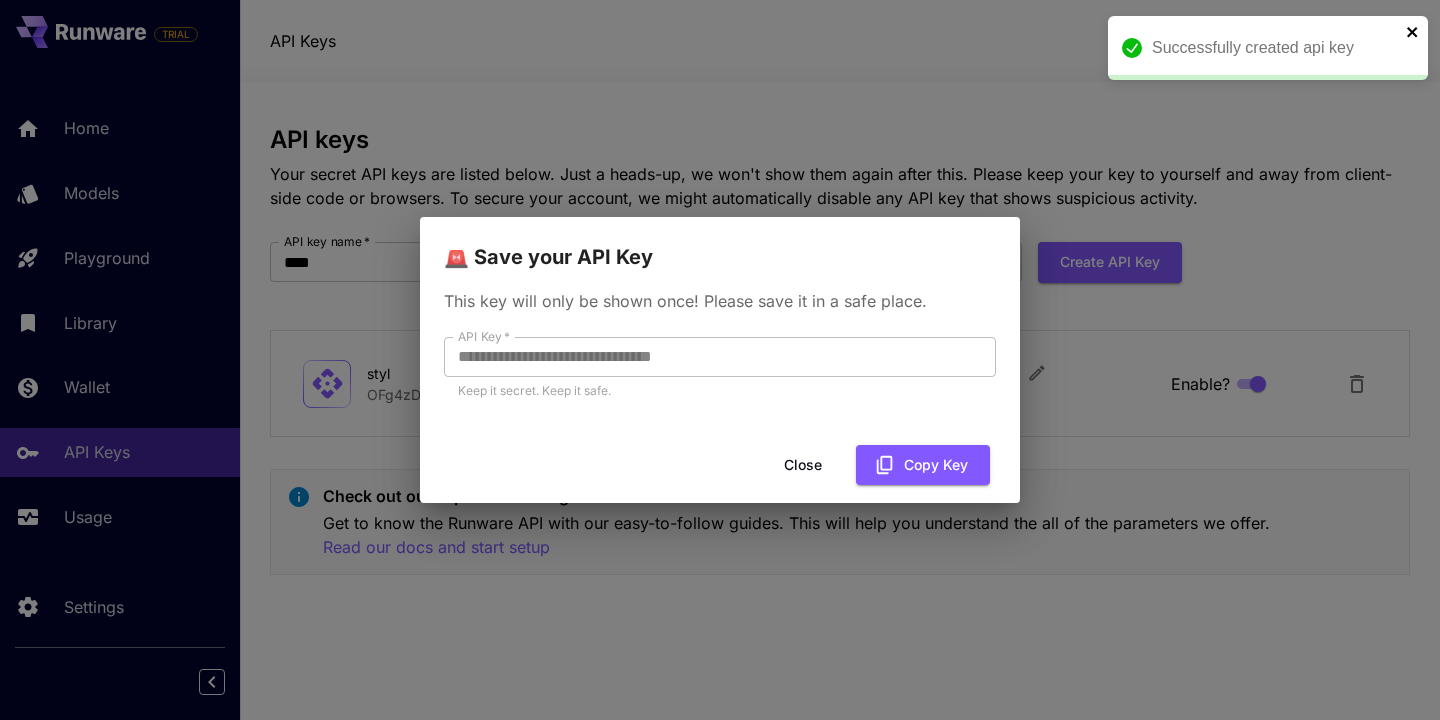 click 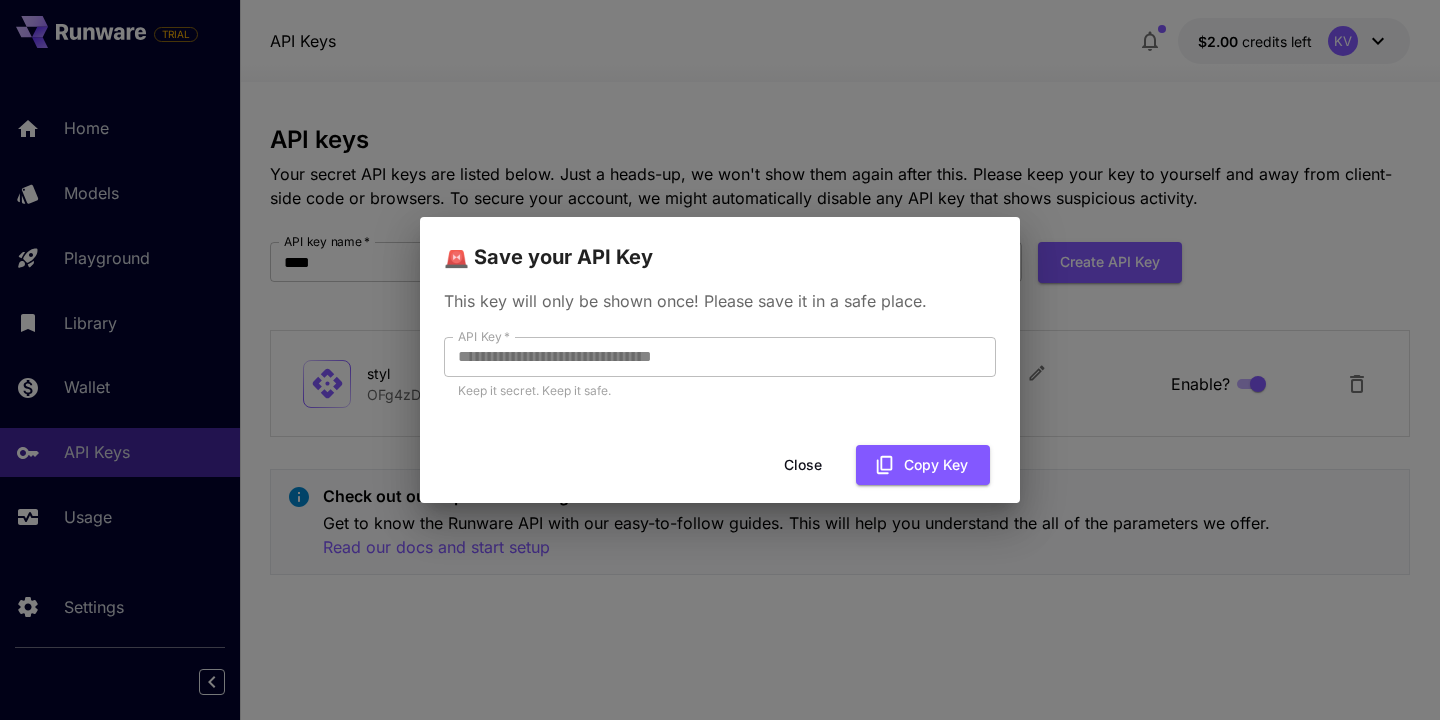 click on "**********" at bounding box center (720, 360) 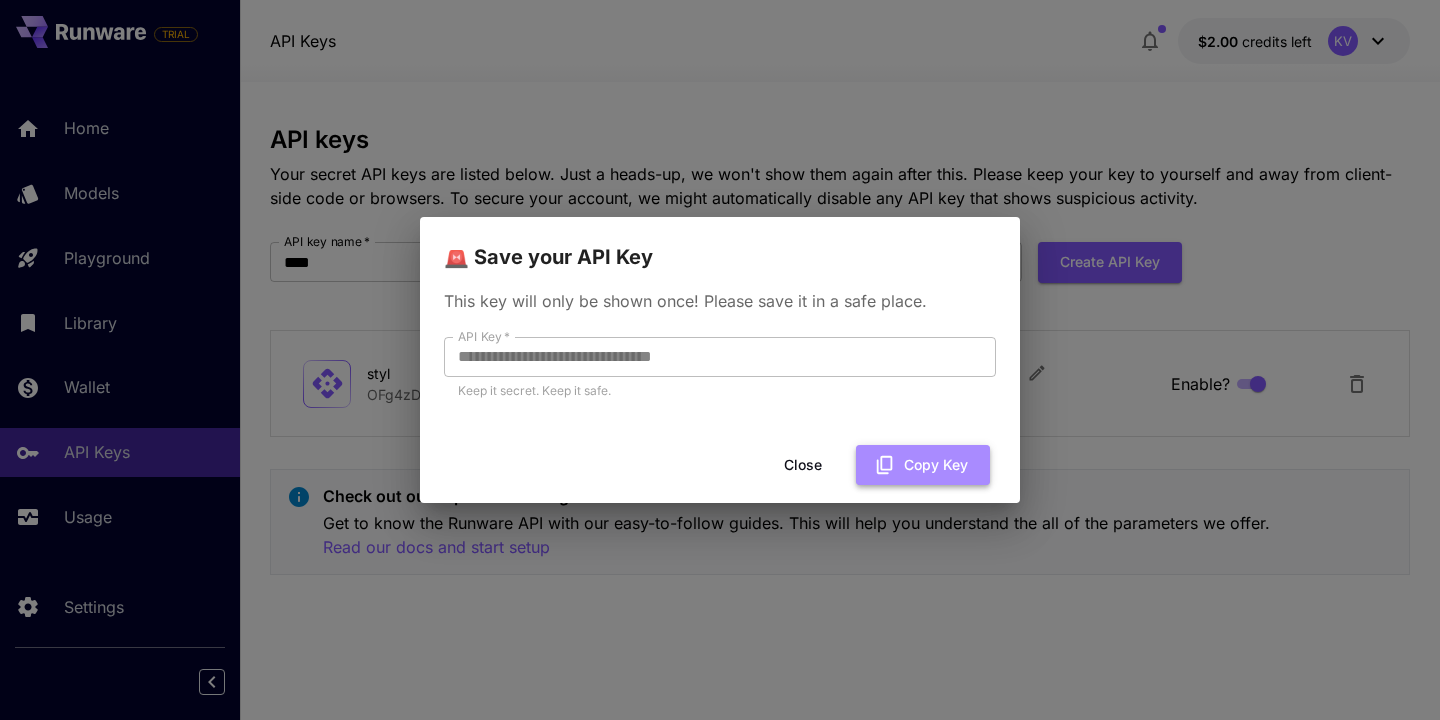 click on "Copy Key" at bounding box center (923, 465) 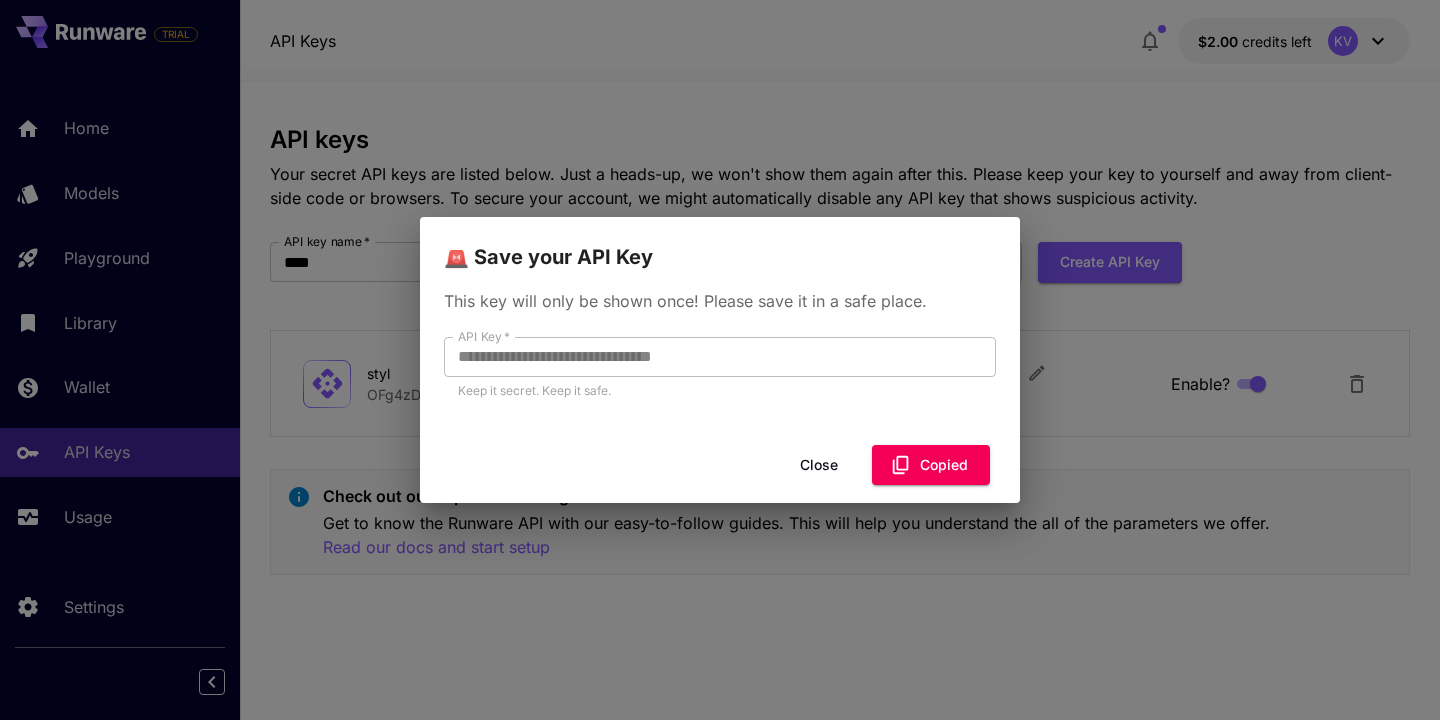 click on "Close" at bounding box center (819, 465) 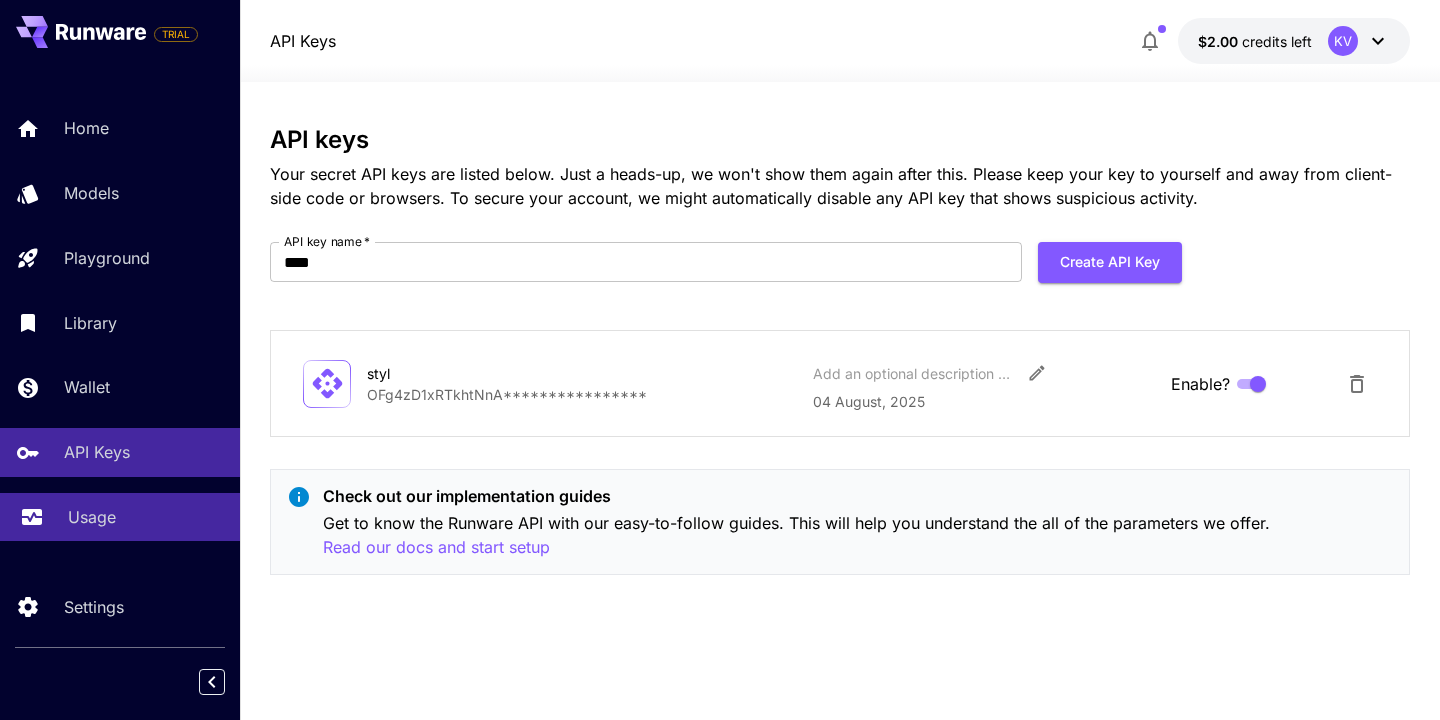 click on "Usage" at bounding box center (120, 517) 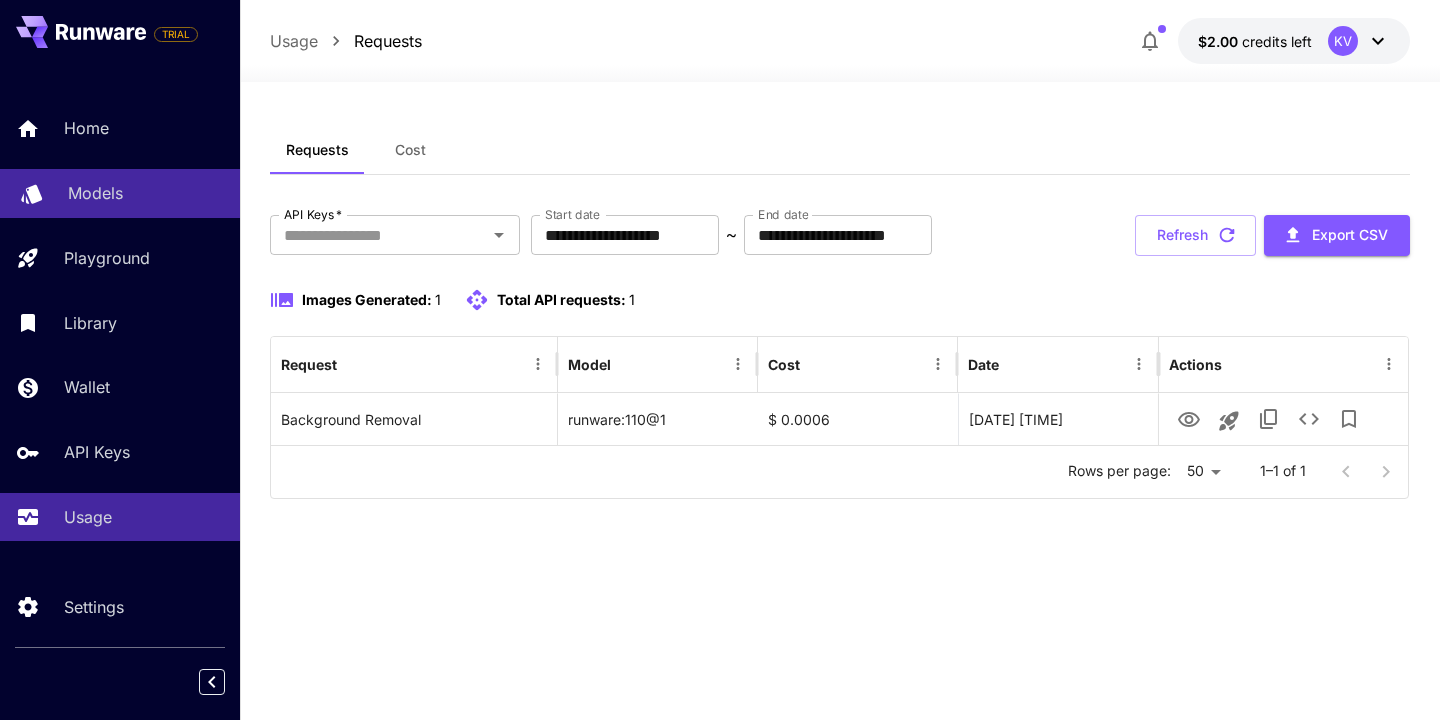 click on "Models" at bounding box center [95, 193] 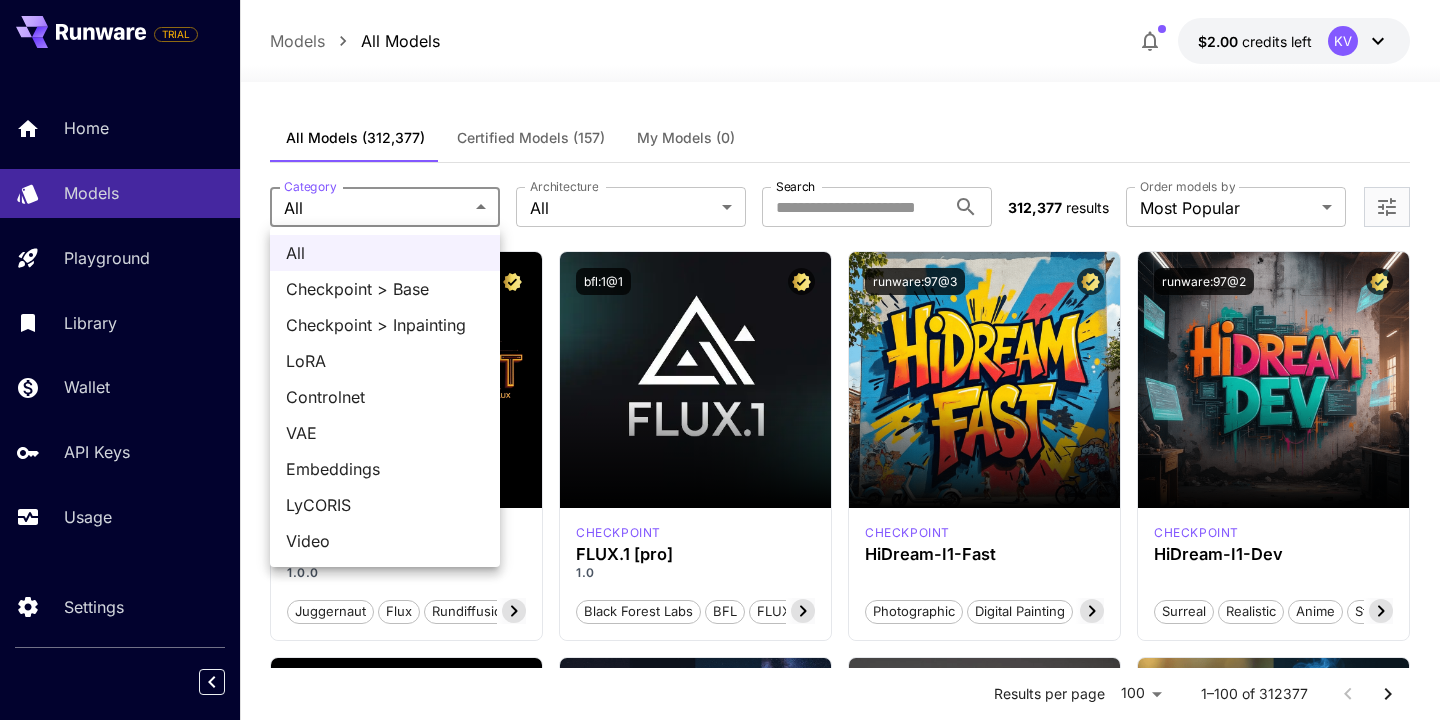 click on "**********" at bounding box center (720, 9553) 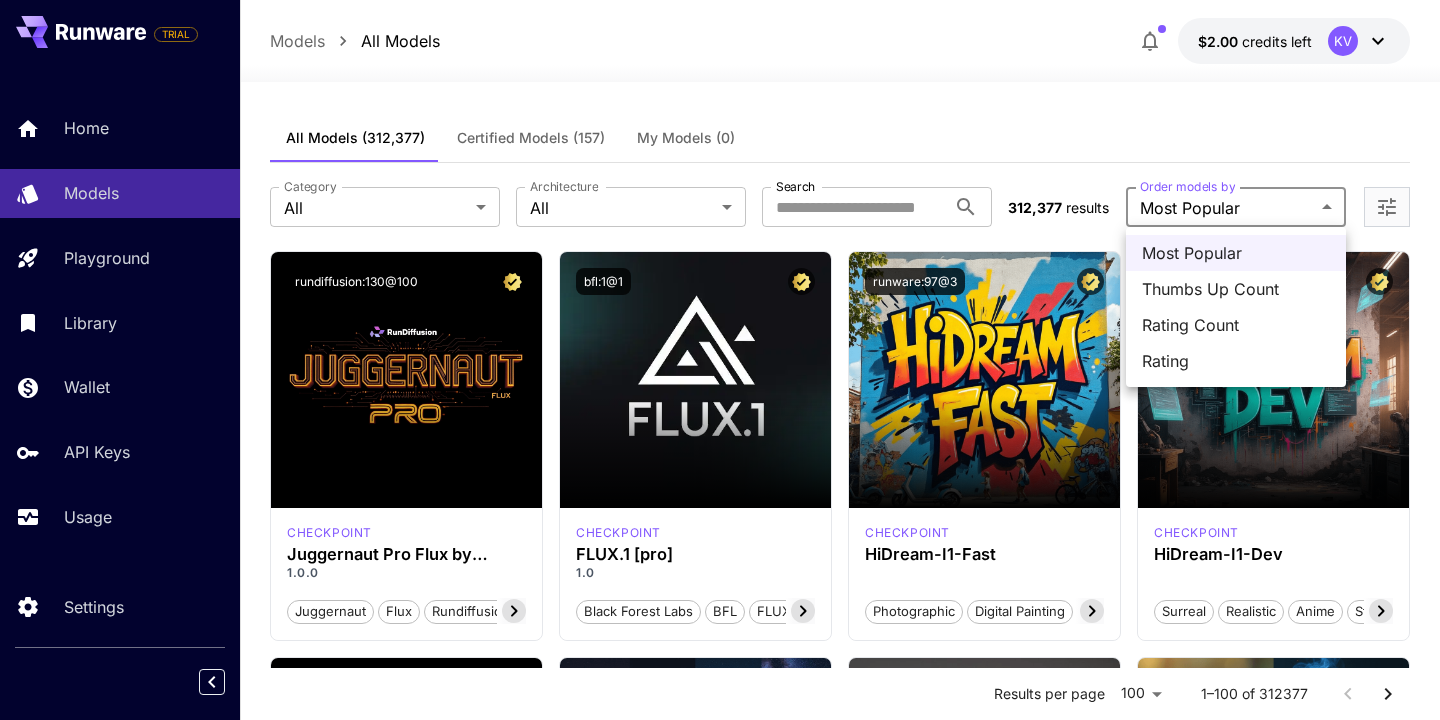click on "**********" at bounding box center [720, 9553] 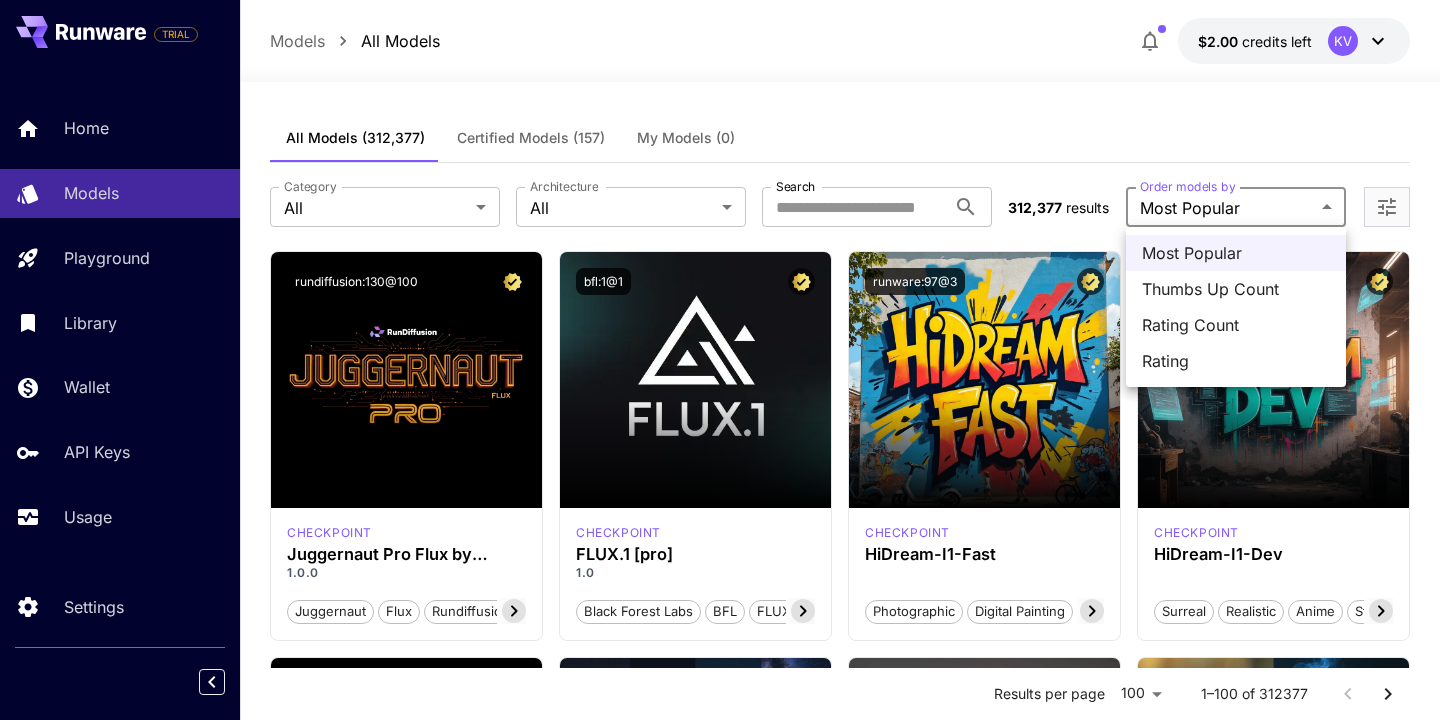 click at bounding box center (720, 360) 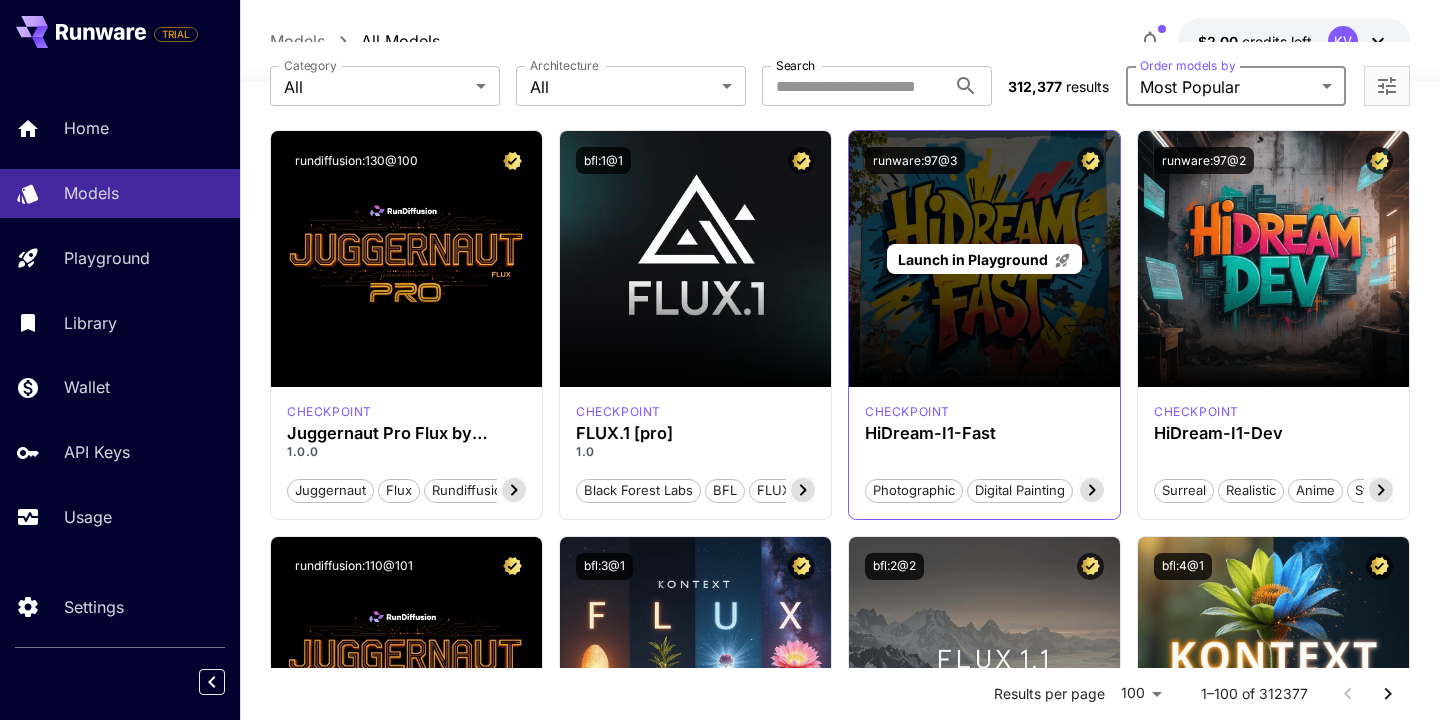 scroll, scrollTop: 0, scrollLeft: 0, axis: both 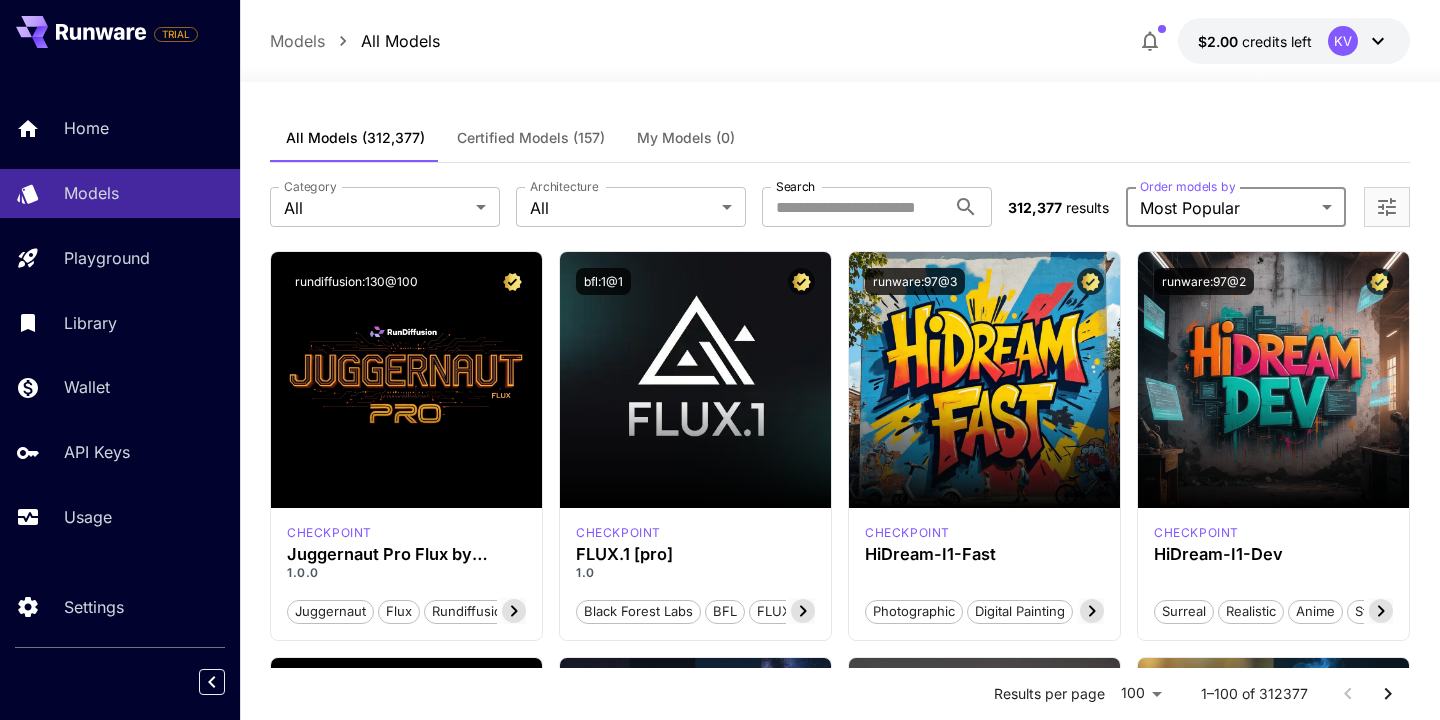 click on "Certified Models (157)" at bounding box center (531, 138) 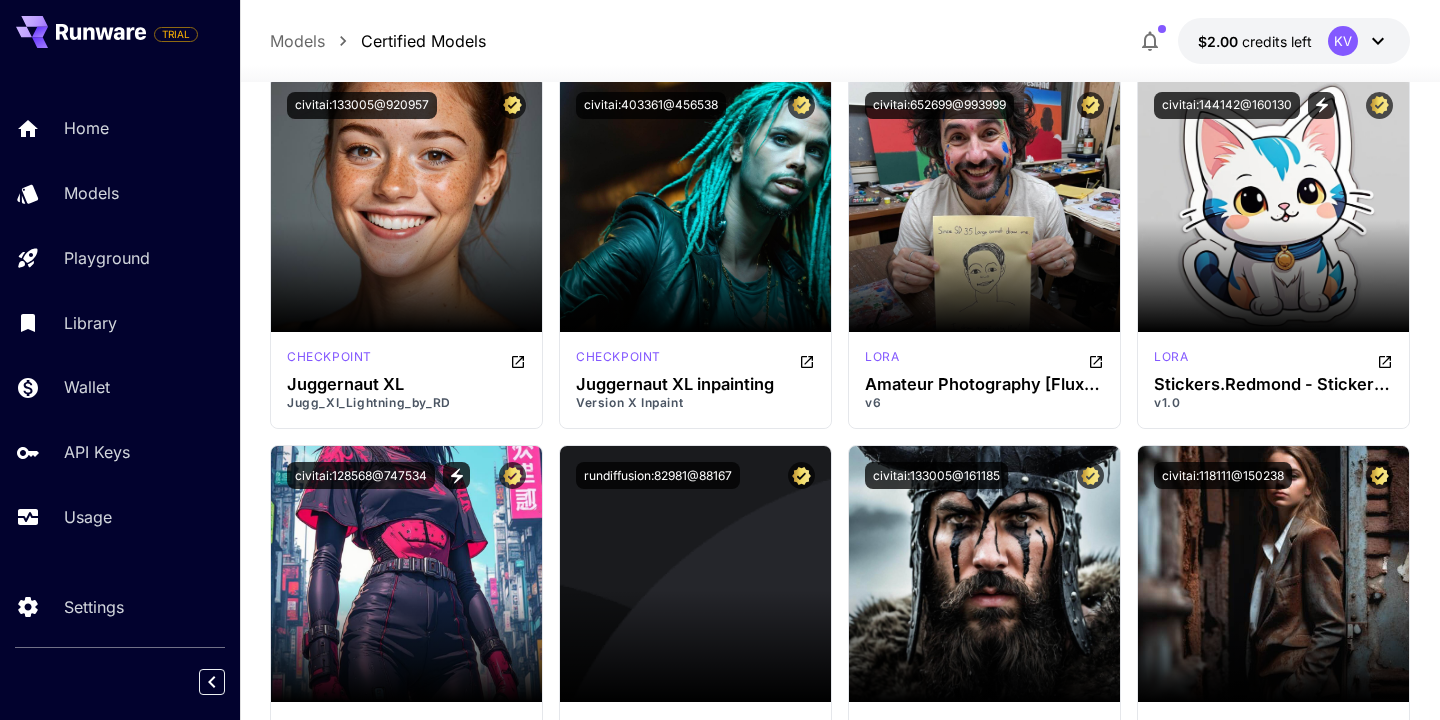 scroll, scrollTop: 6007, scrollLeft: 0, axis: vertical 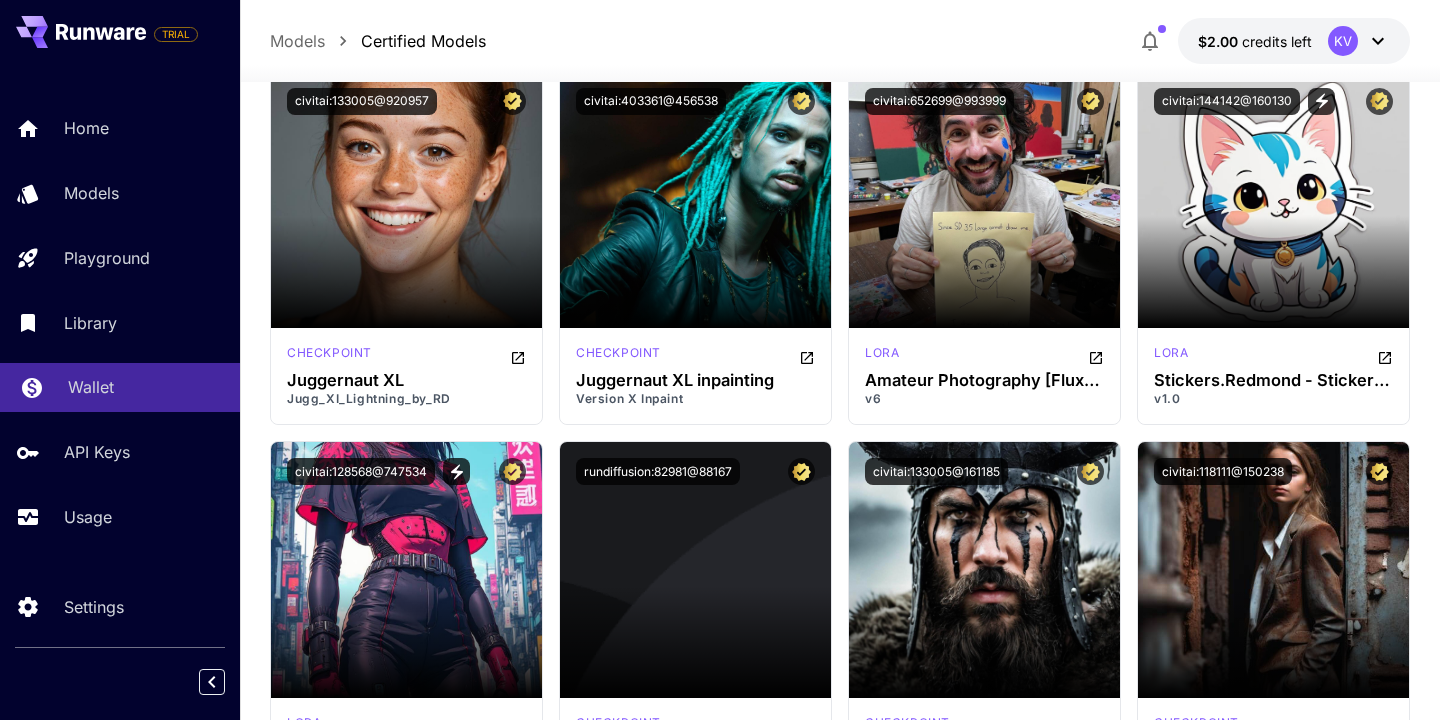 click on "Wallet" at bounding box center [91, 387] 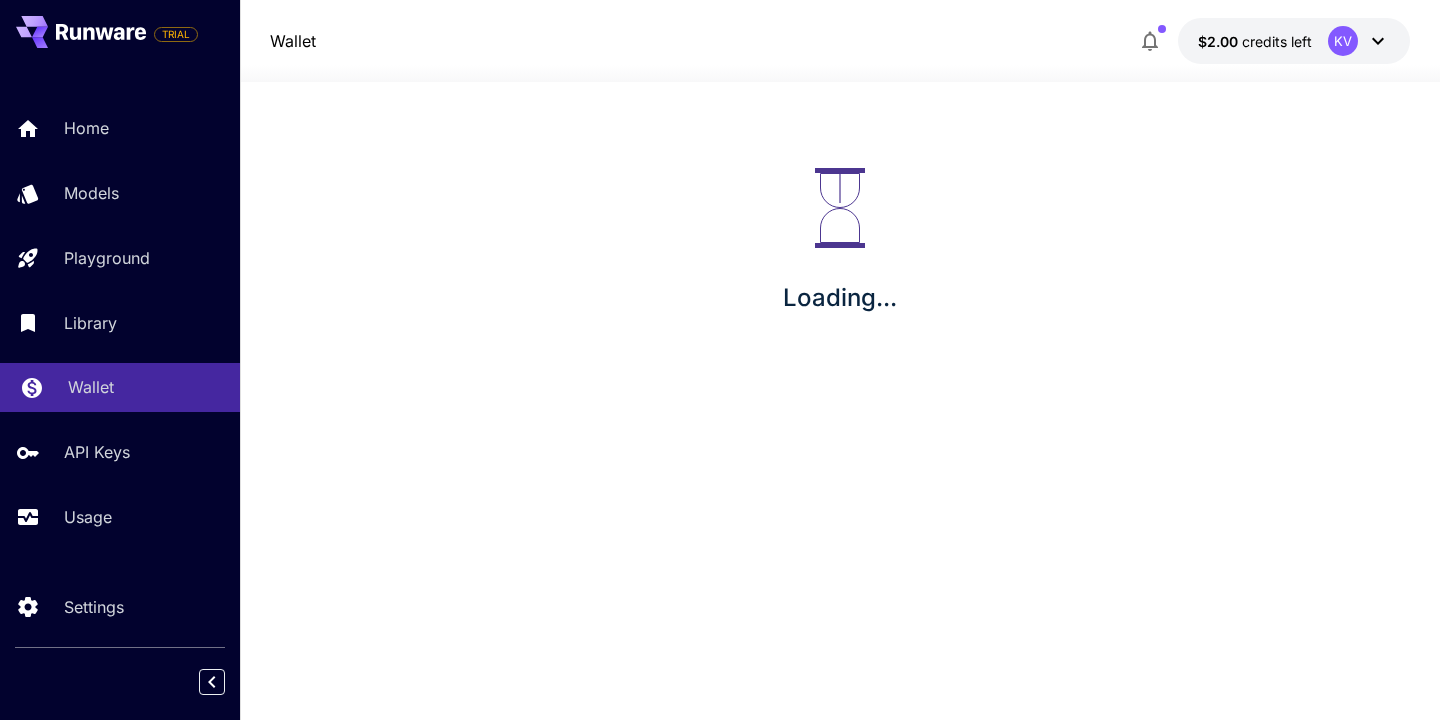 scroll, scrollTop: 0, scrollLeft: 0, axis: both 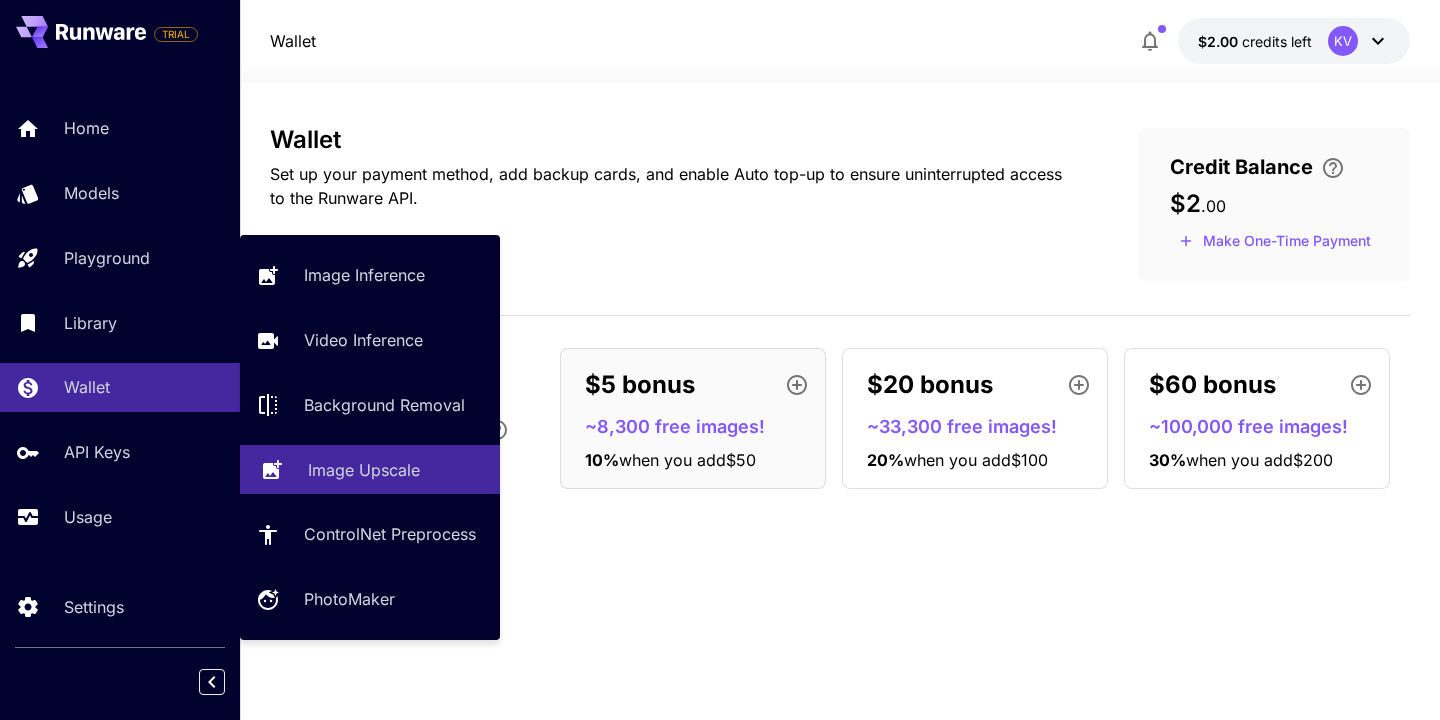 click on "Image Upscale" at bounding box center (364, 470) 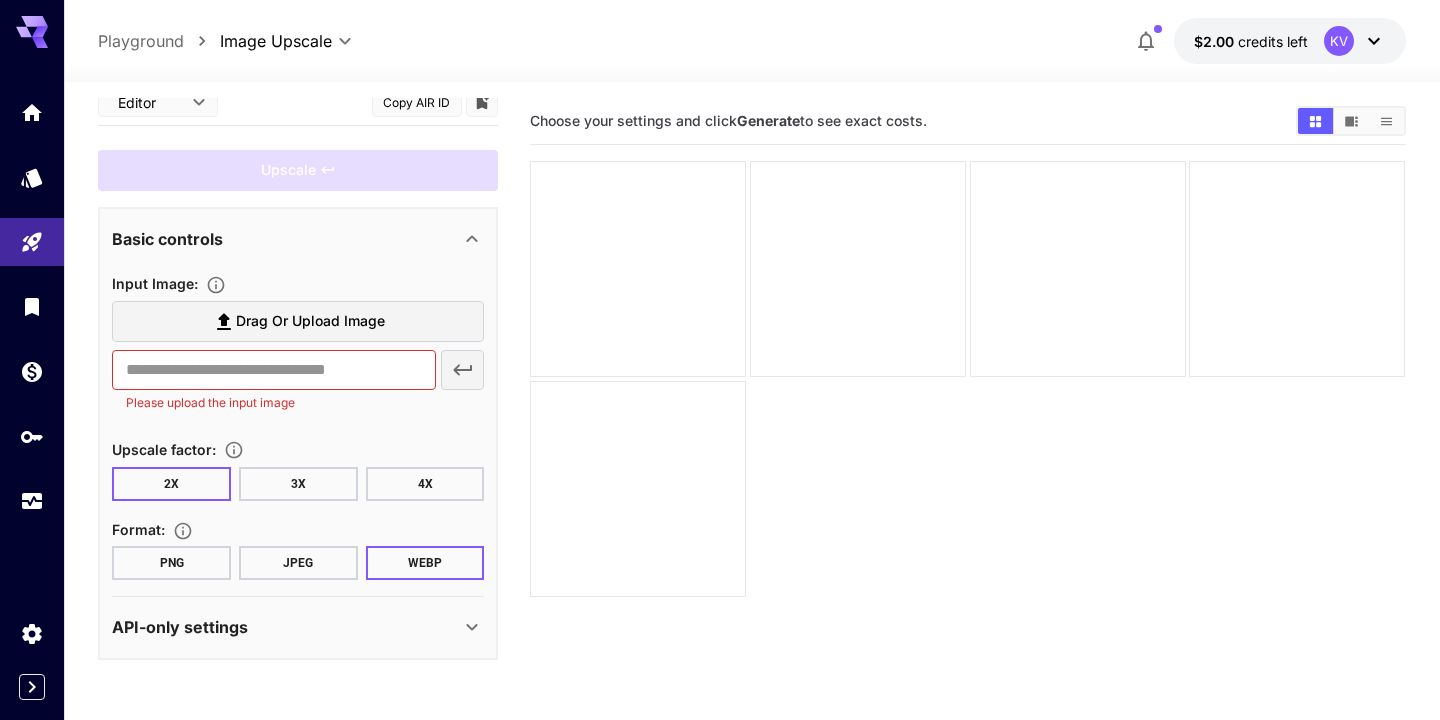 scroll, scrollTop: 0, scrollLeft: 0, axis: both 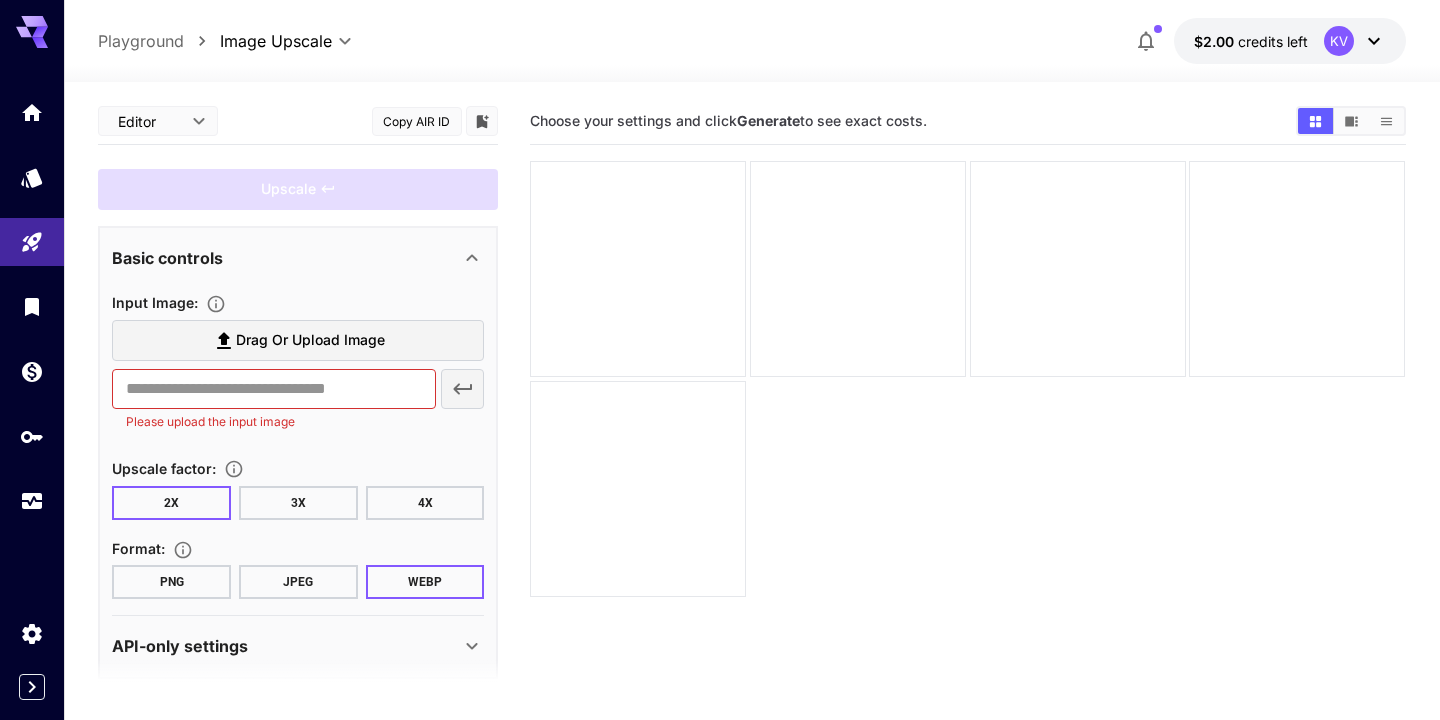 click on "Choose your settings and click  Generate  to see exact costs." at bounding box center (728, 120) 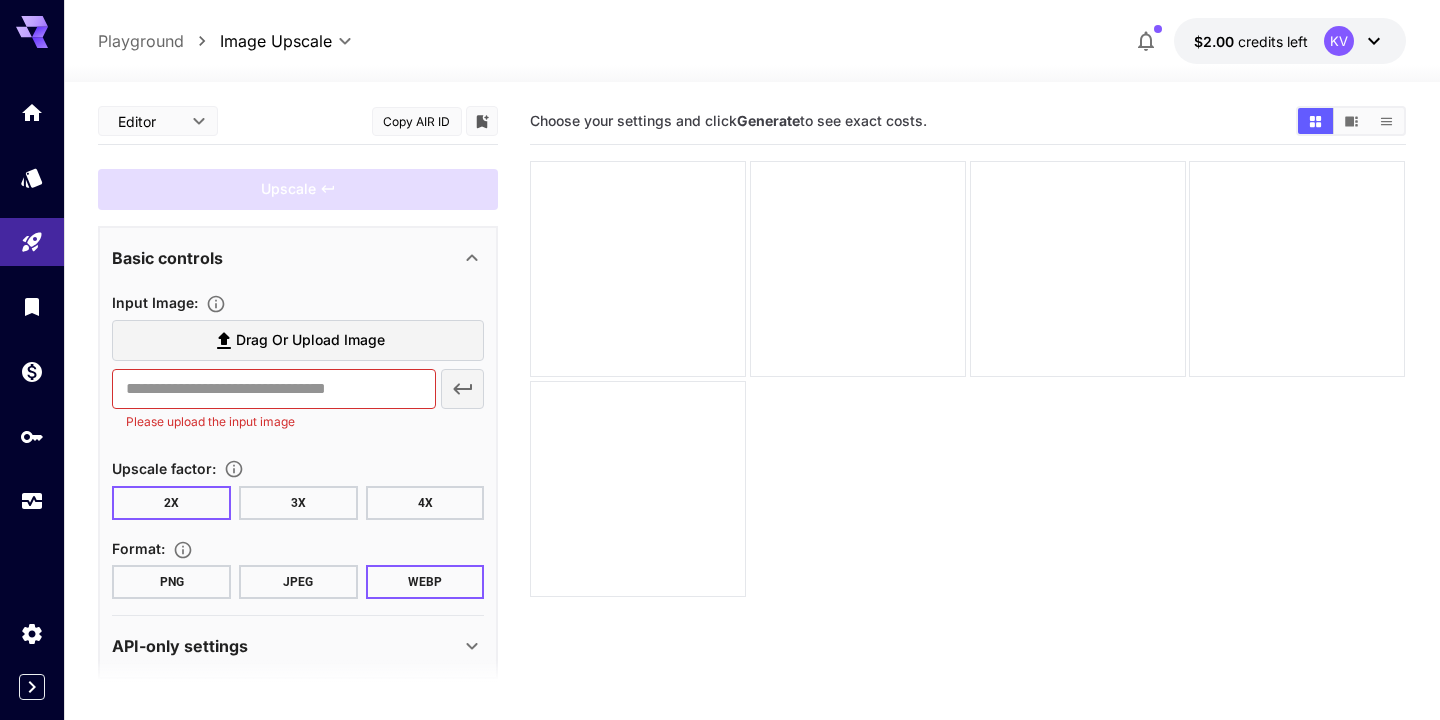 click on "Playground" at bounding box center [141, 41] 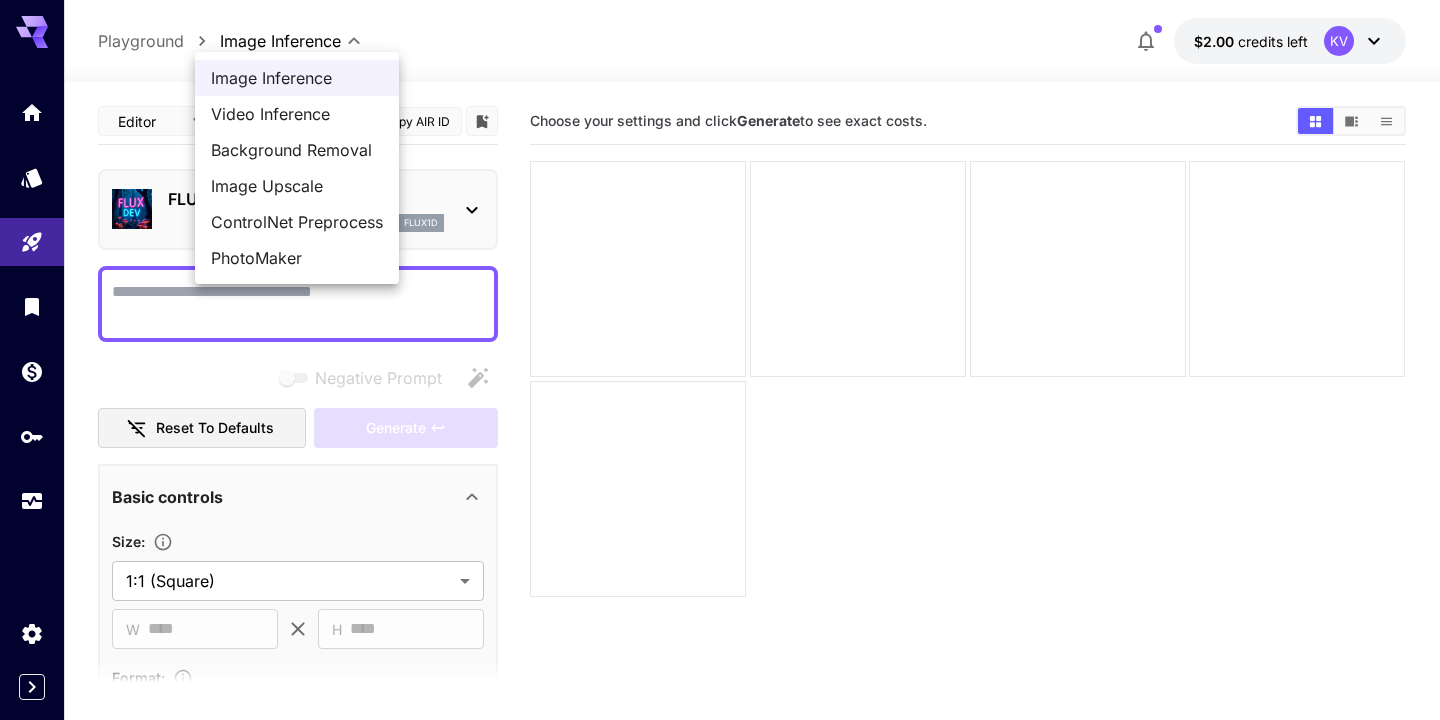 click on "**********" at bounding box center (720, 439) 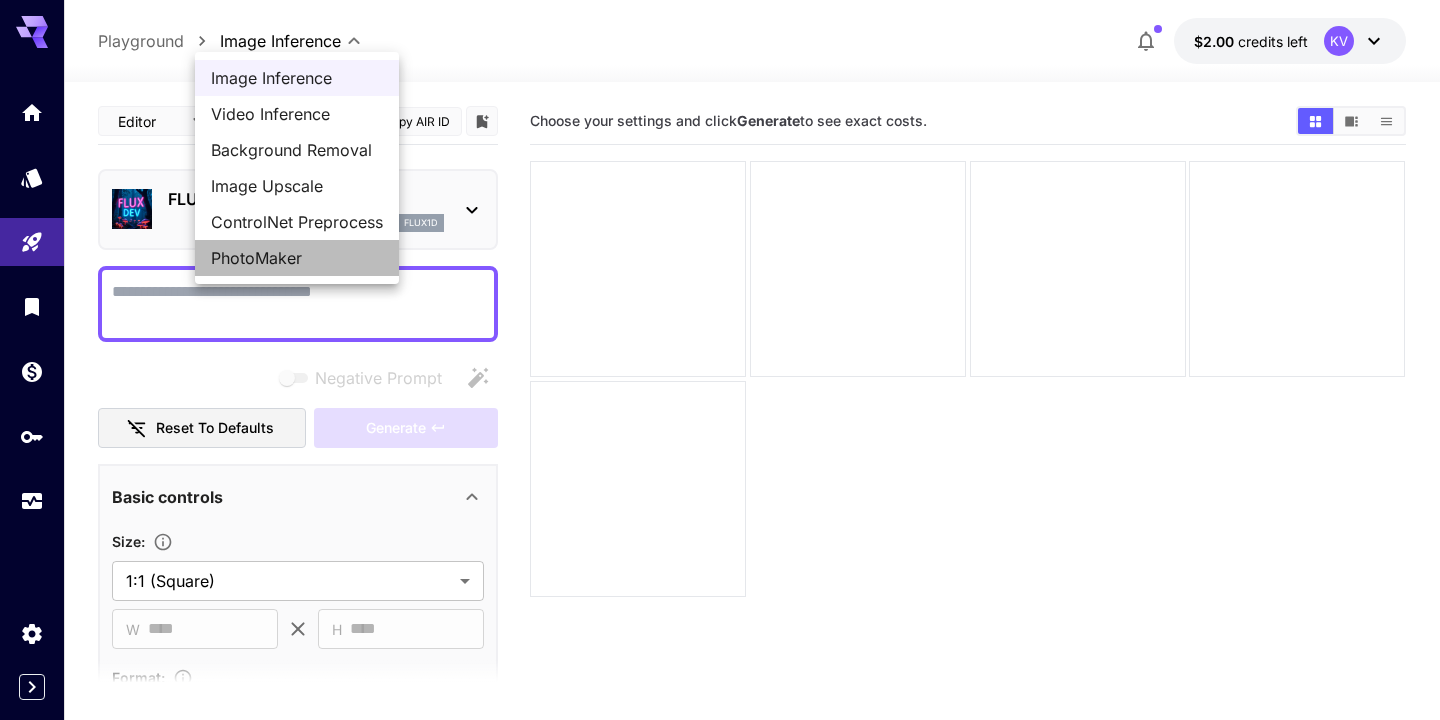 click on "PhotoMaker" at bounding box center (297, 258) 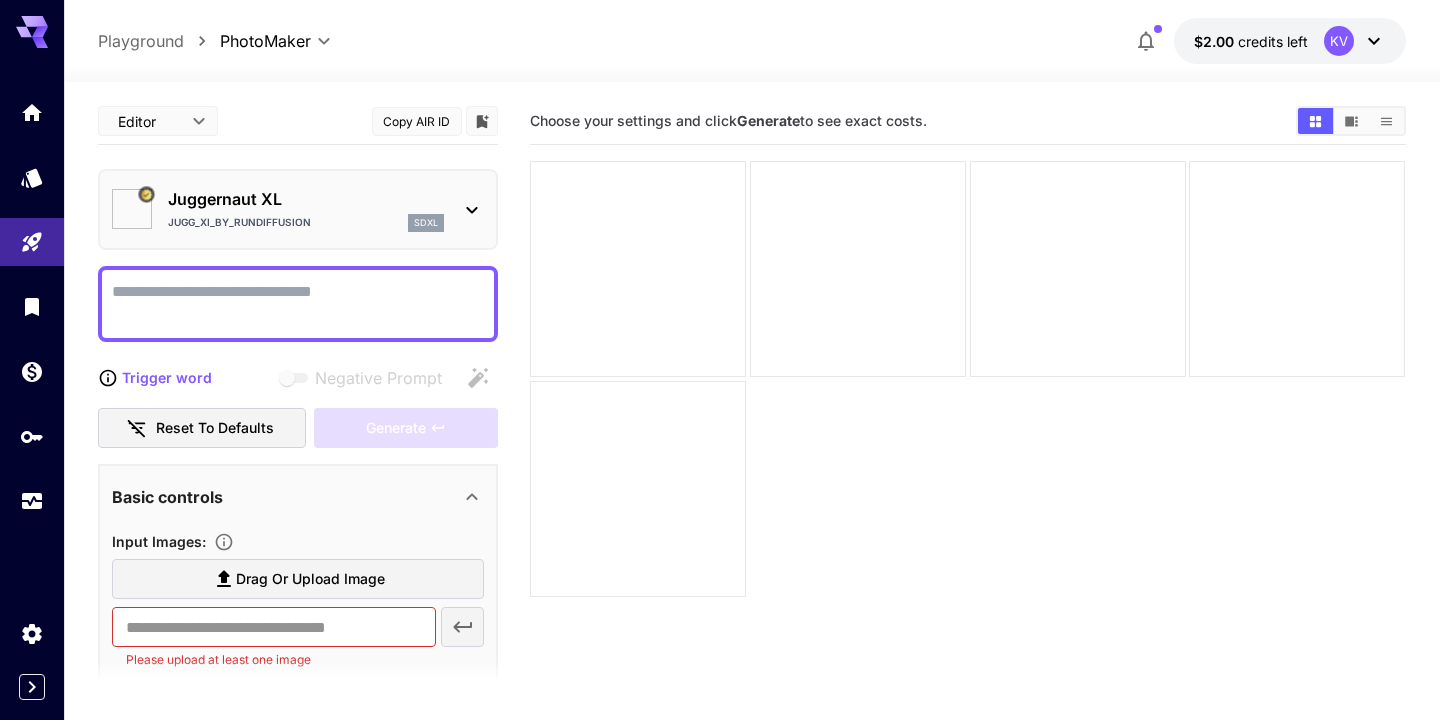 type on "*********" 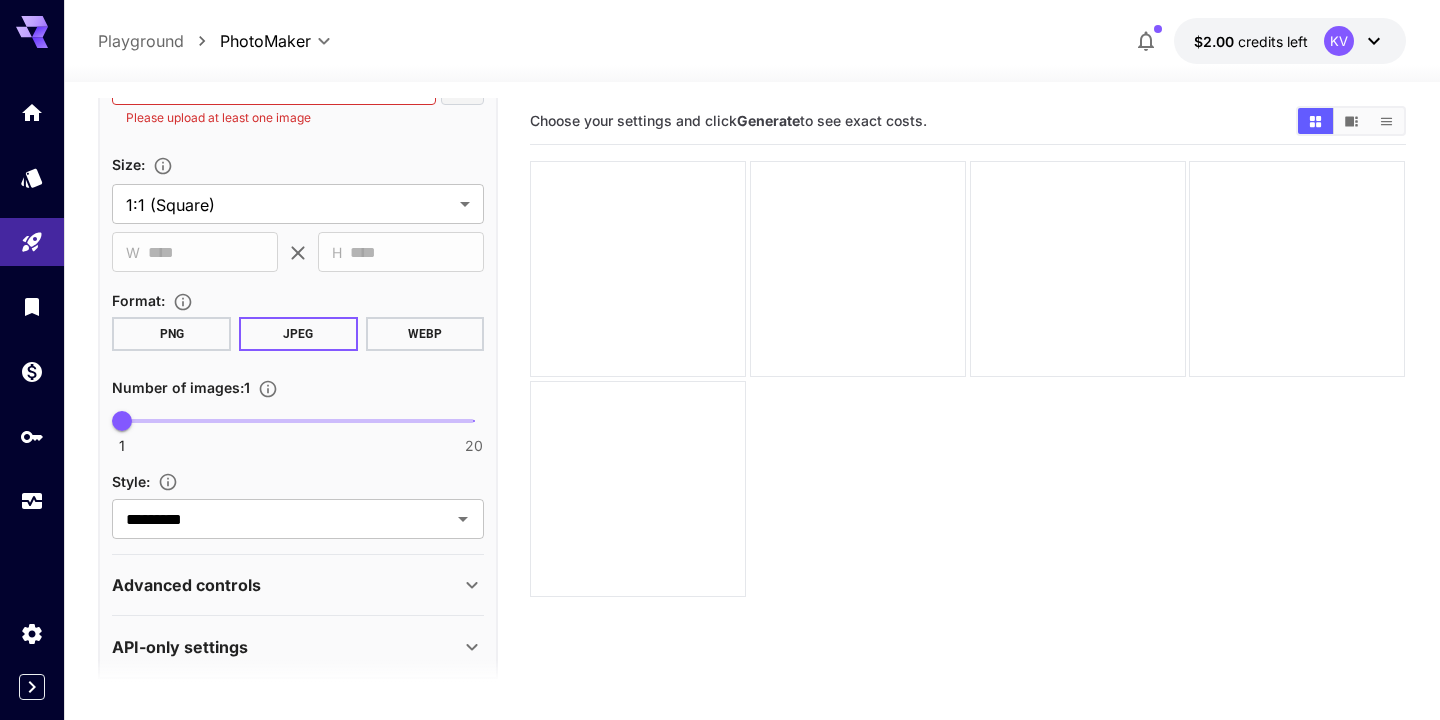 scroll, scrollTop: 560, scrollLeft: 0, axis: vertical 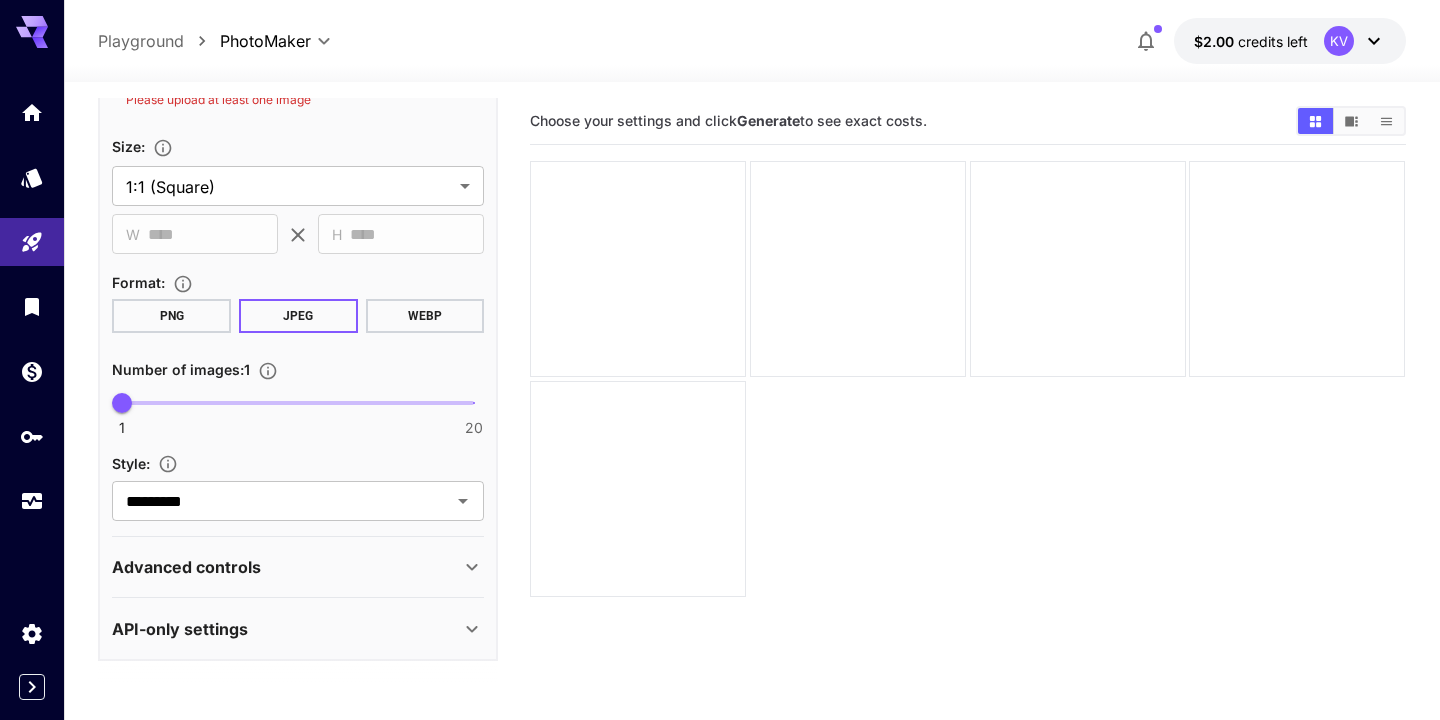 click on "Advanced controls" at bounding box center [286, 567] 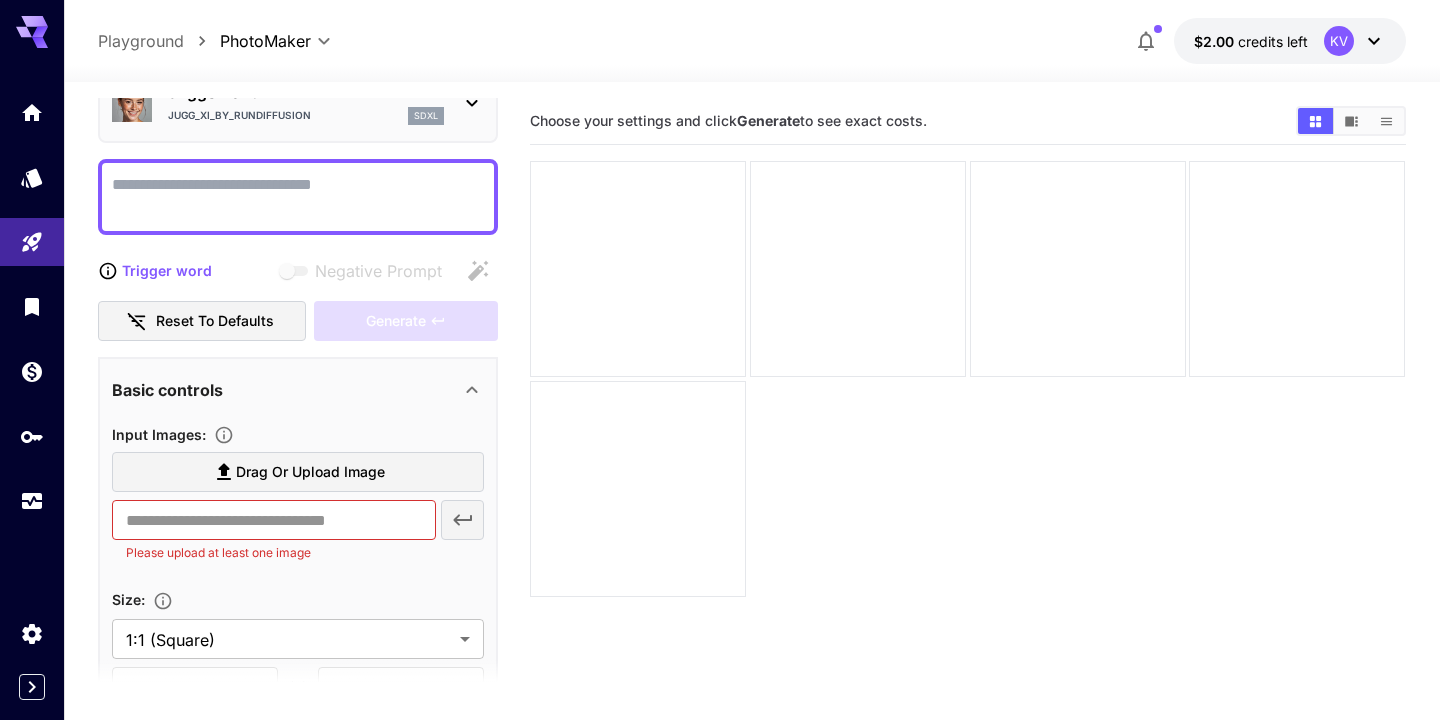 scroll, scrollTop: 0, scrollLeft: 0, axis: both 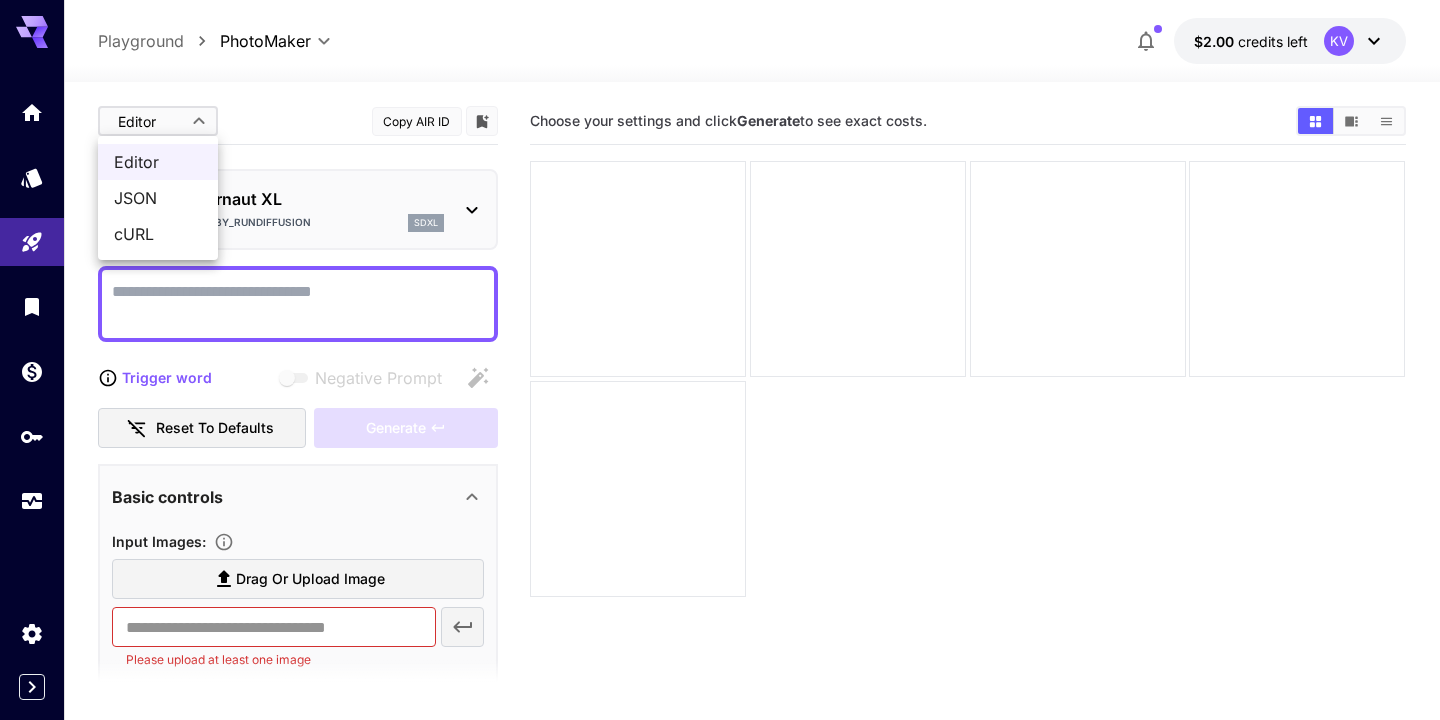 click on "**********" at bounding box center [720, 439] 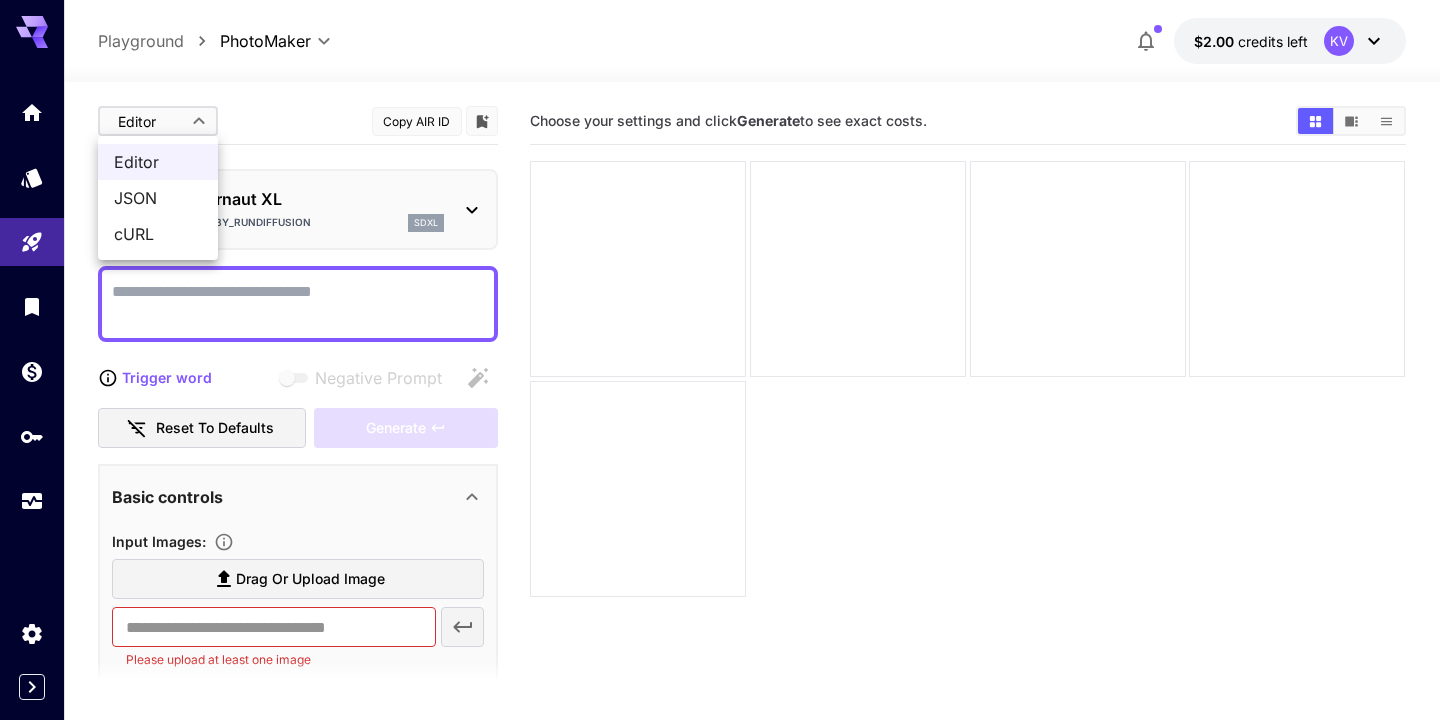 click at bounding box center [720, 360] 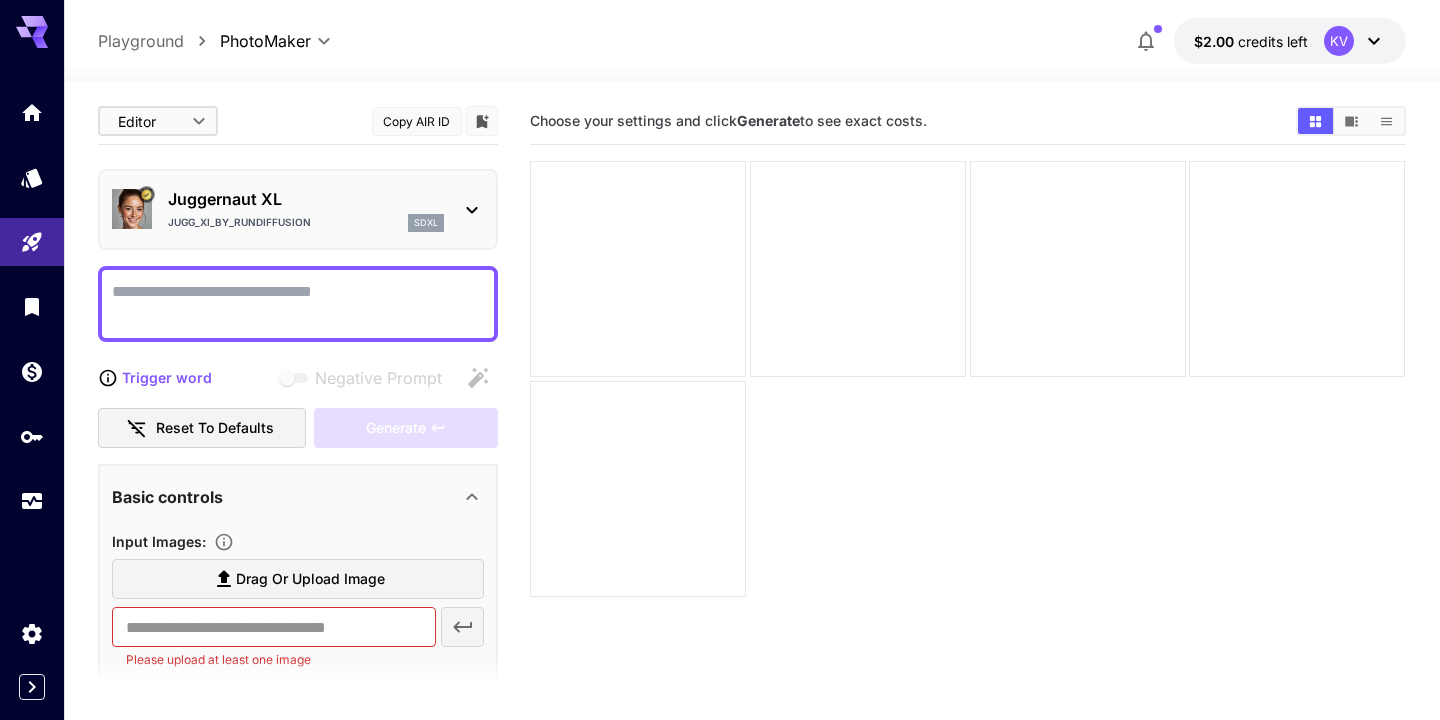 click on "**********" at bounding box center [720, 439] 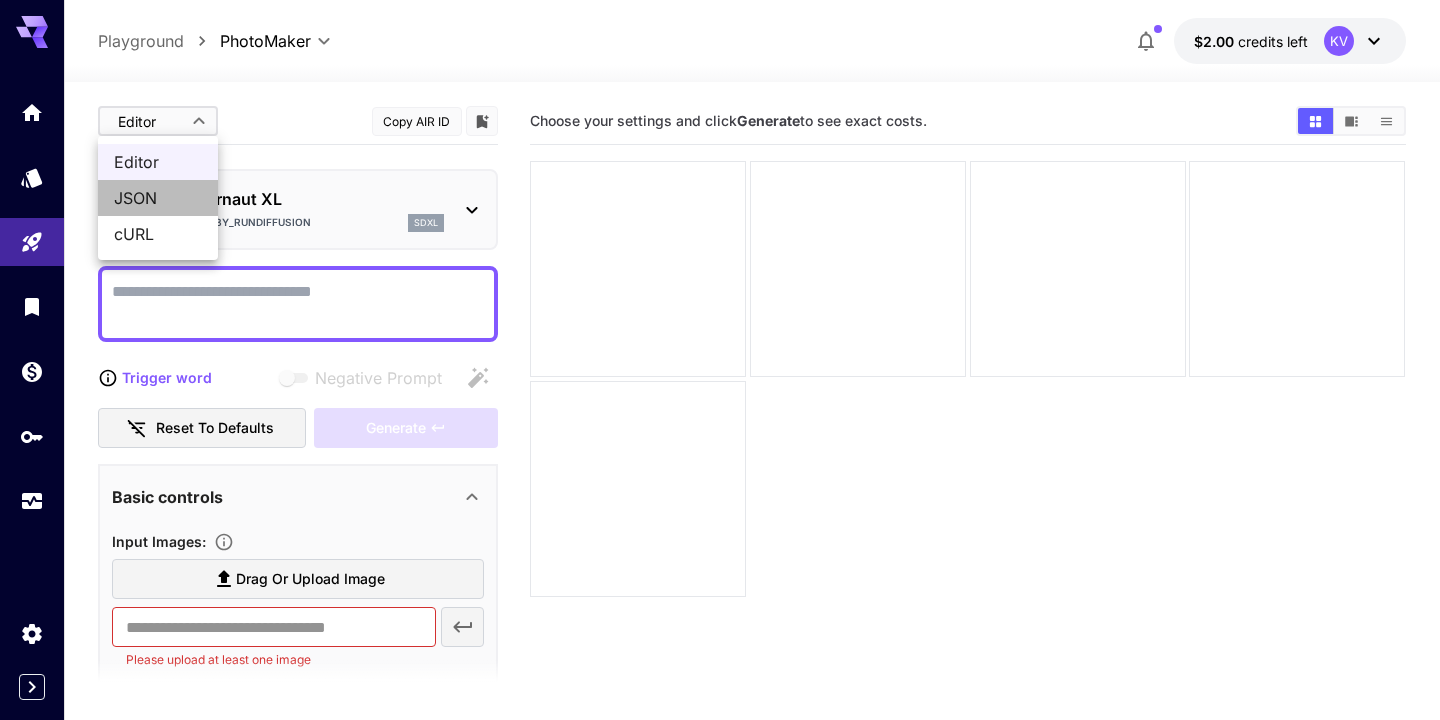 click on "JSON" at bounding box center (158, 198) 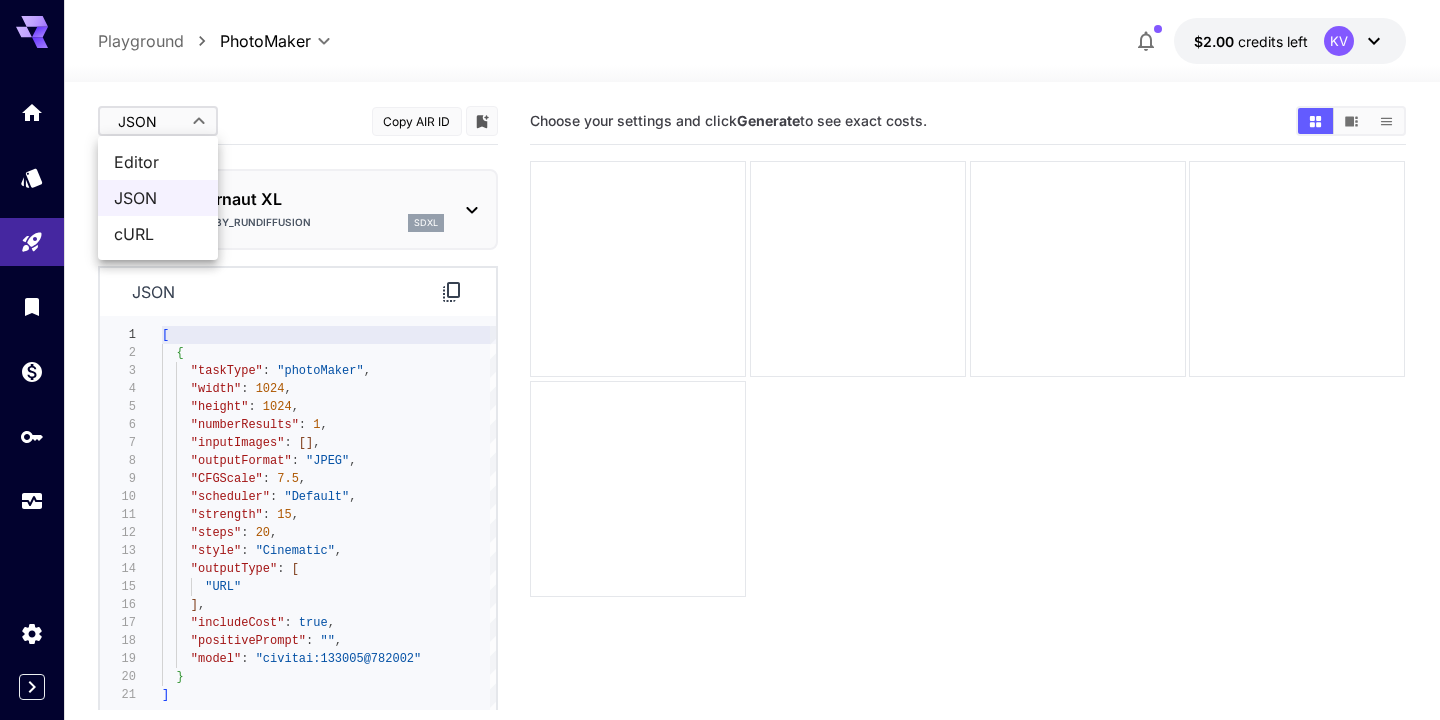 click on "**********" at bounding box center (720, 439) 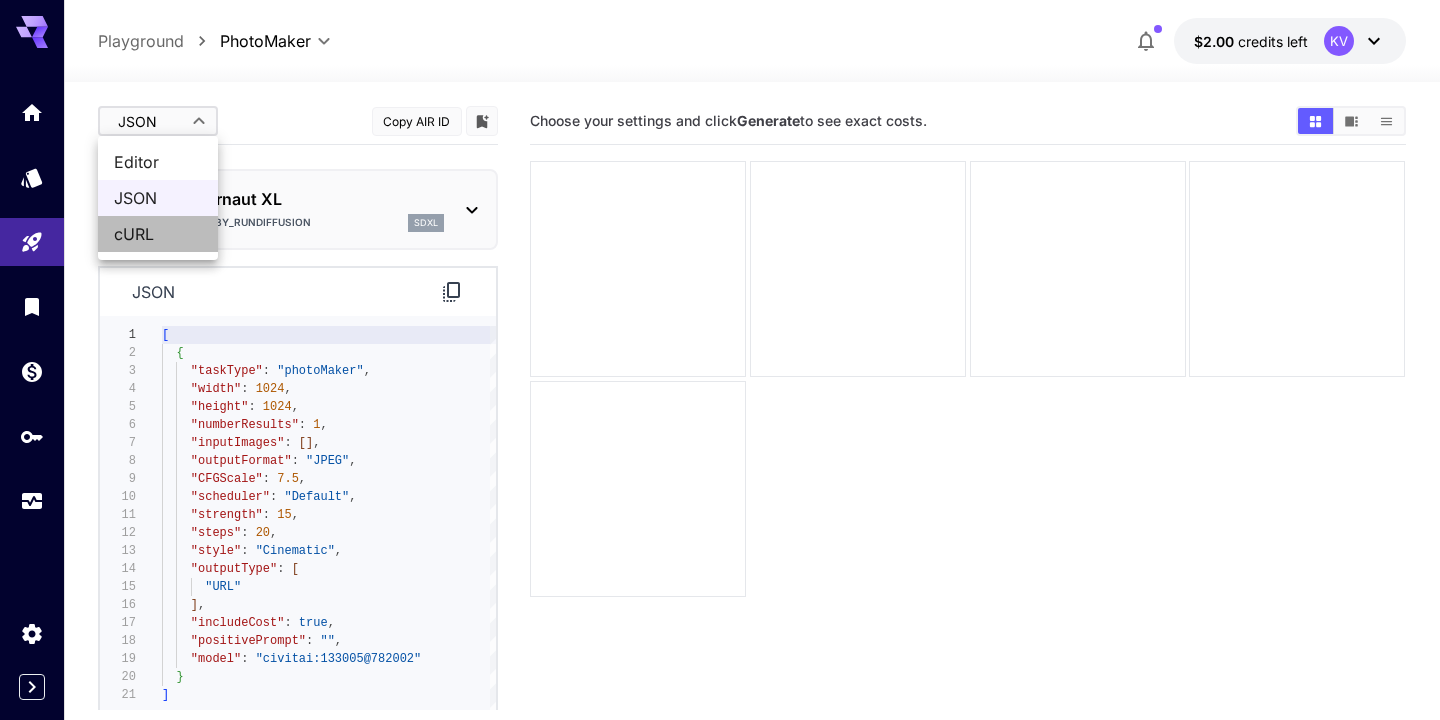 click on "cURL" at bounding box center (158, 234) 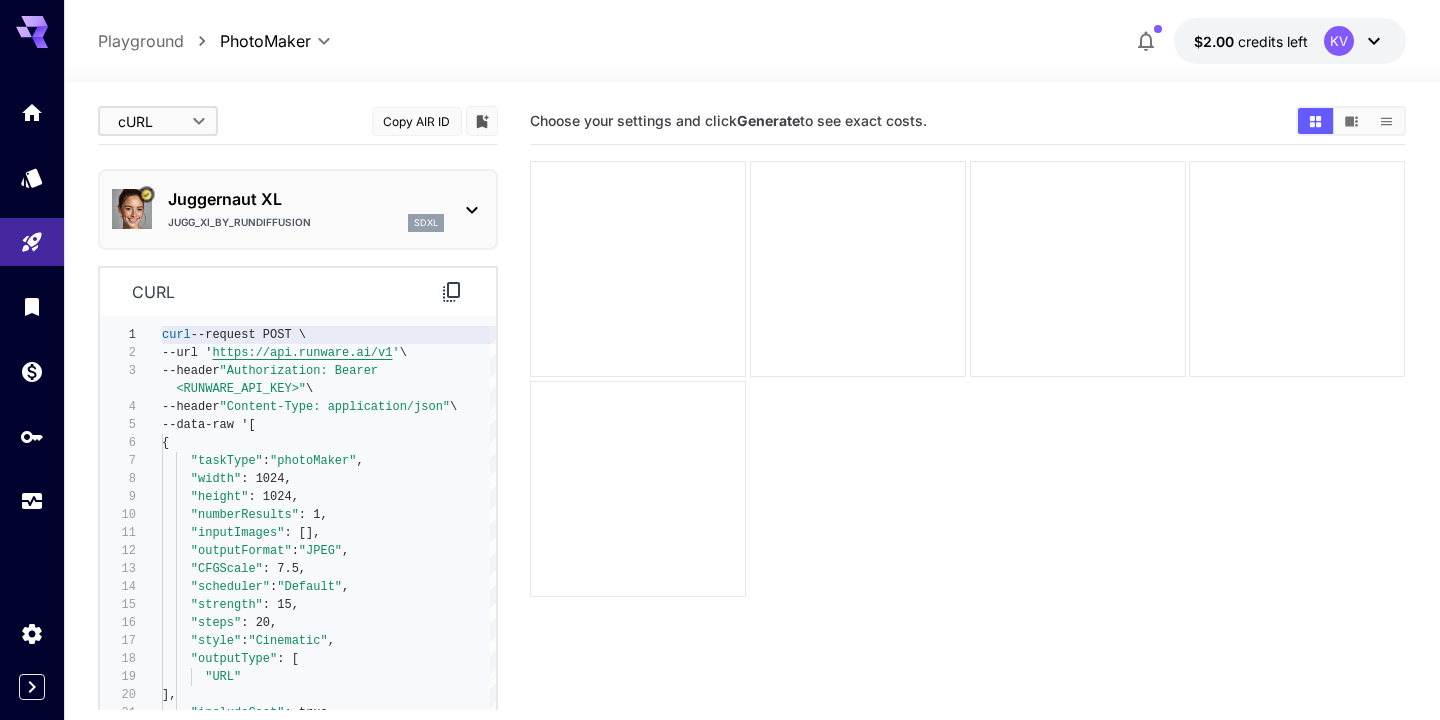 click on "**********" at bounding box center [720, 439] 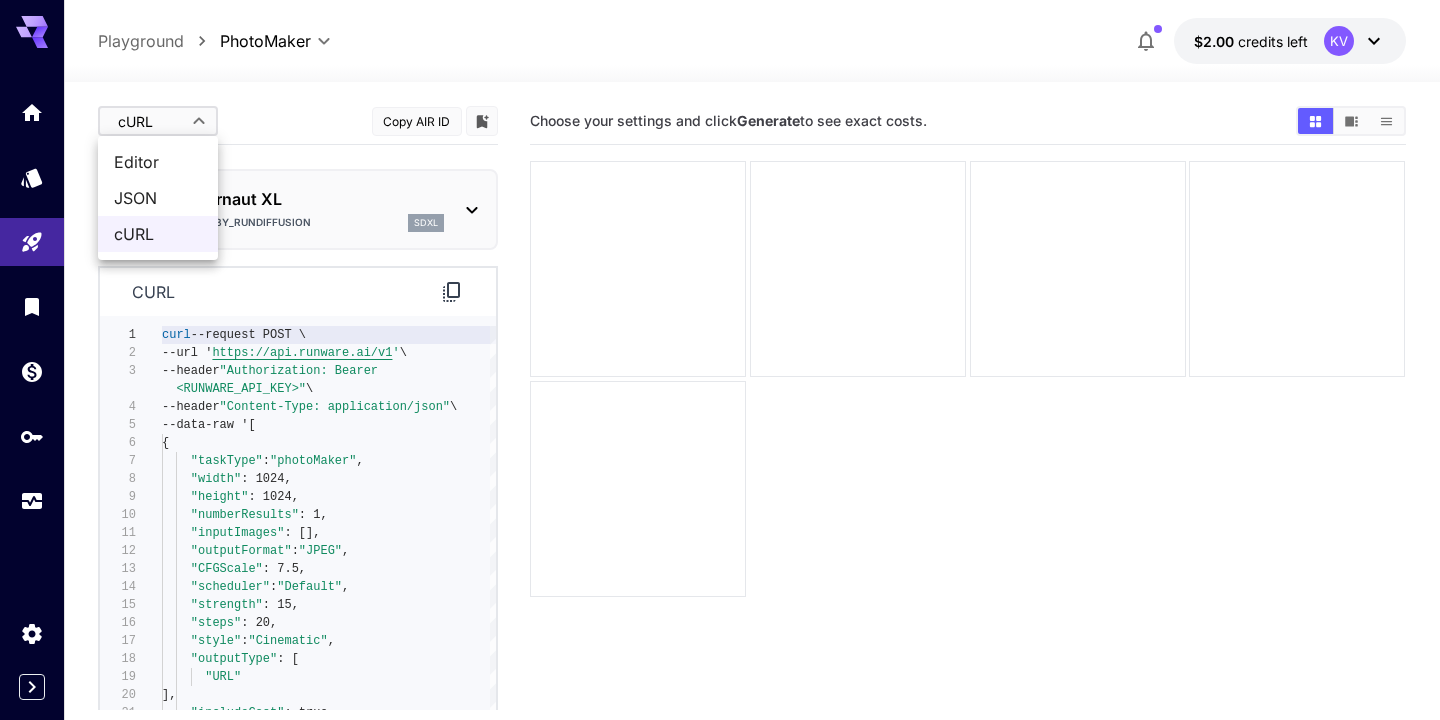 click on "Editor" at bounding box center (158, 162) 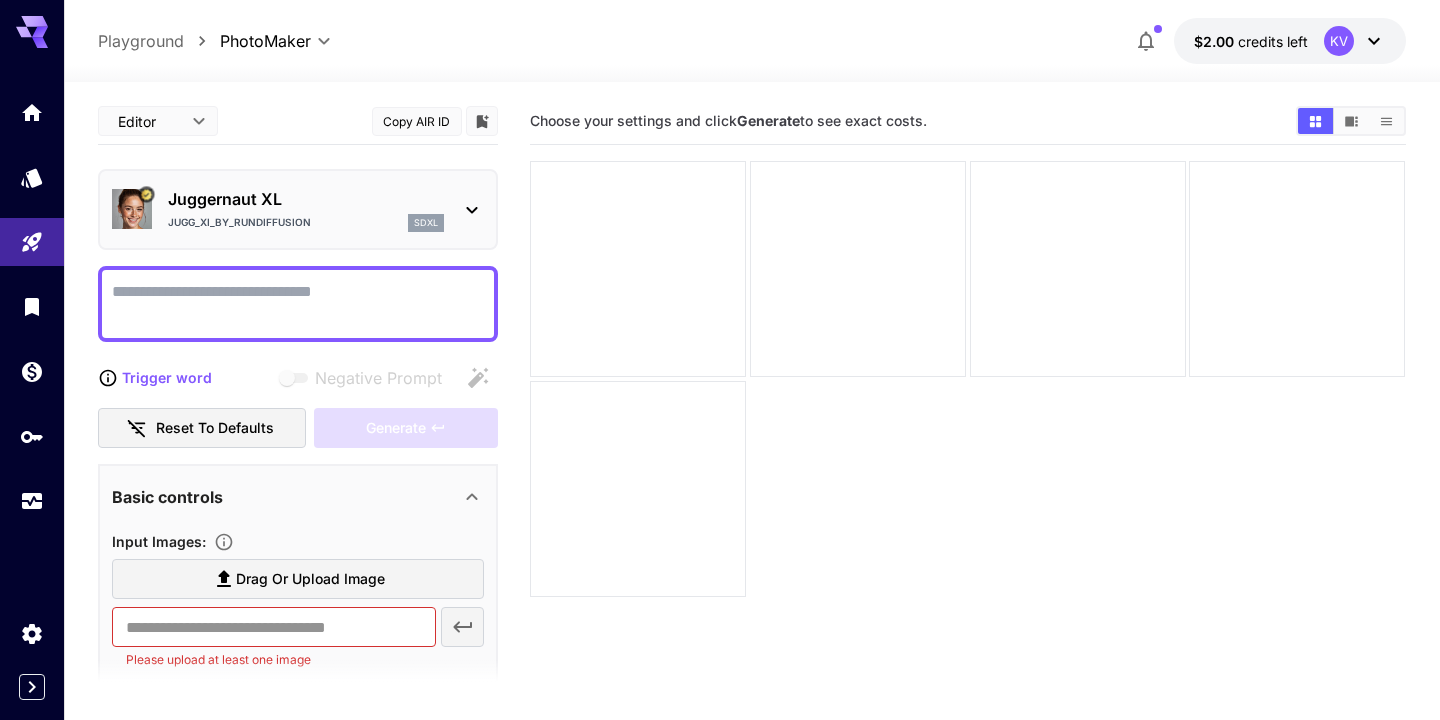 click on "**********" at bounding box center (720, 439) 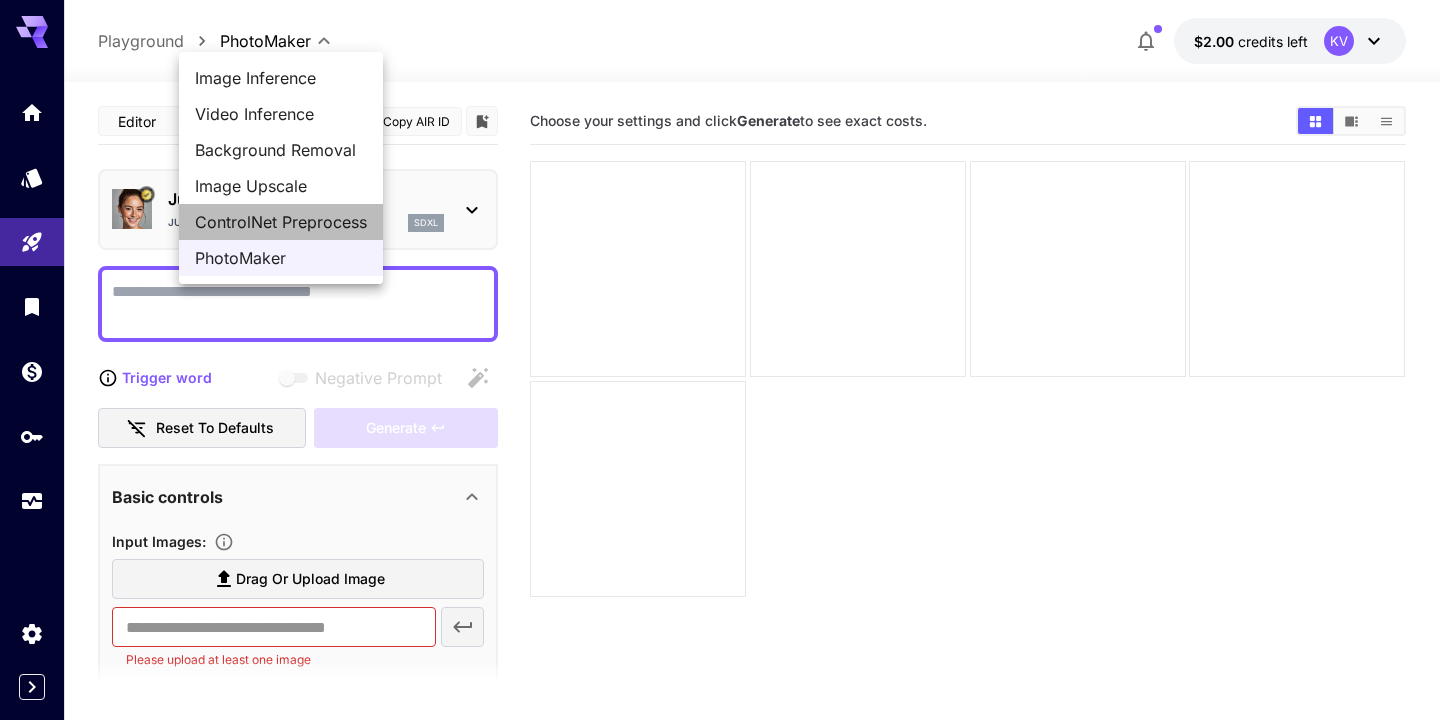 click on "ControlNet Preprocess" at bounding box center [281, 222] 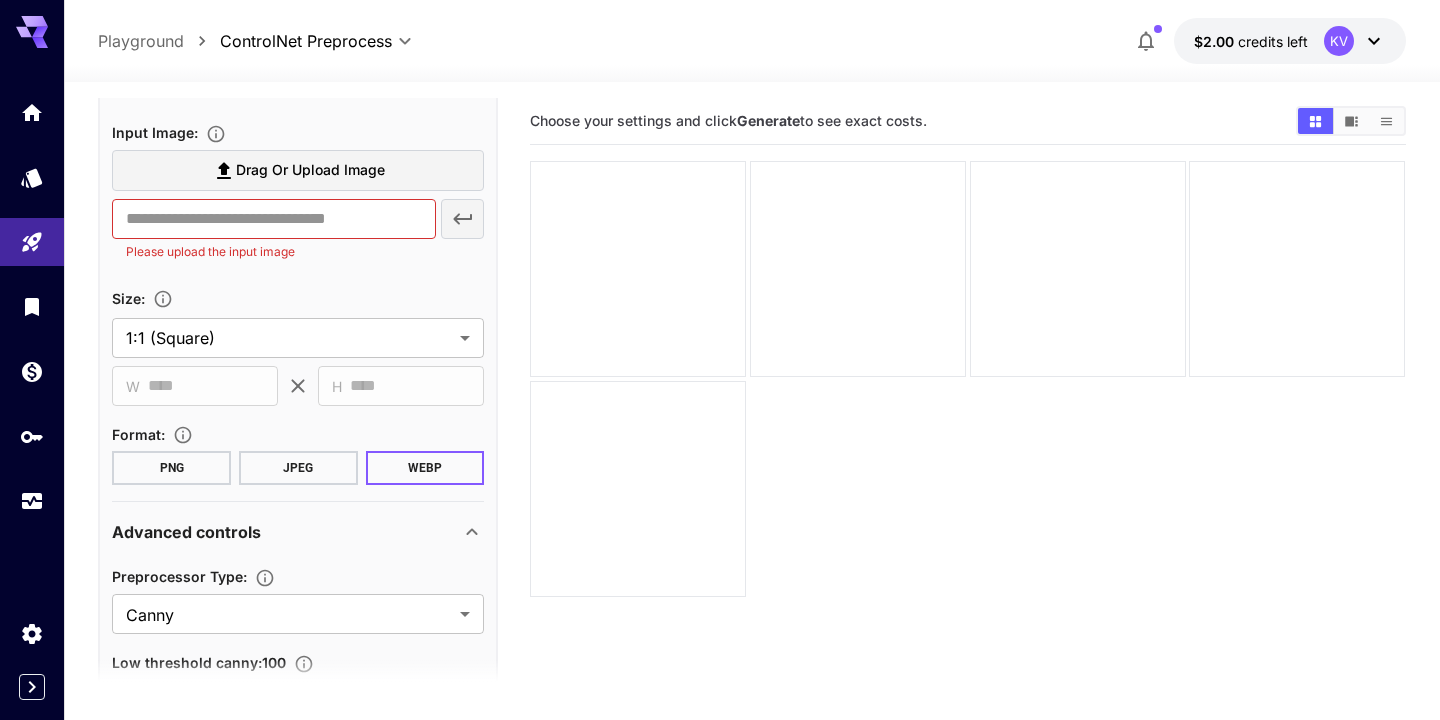 scroll, scrollTop: 176, scrollLeft: 0, axis: vertical 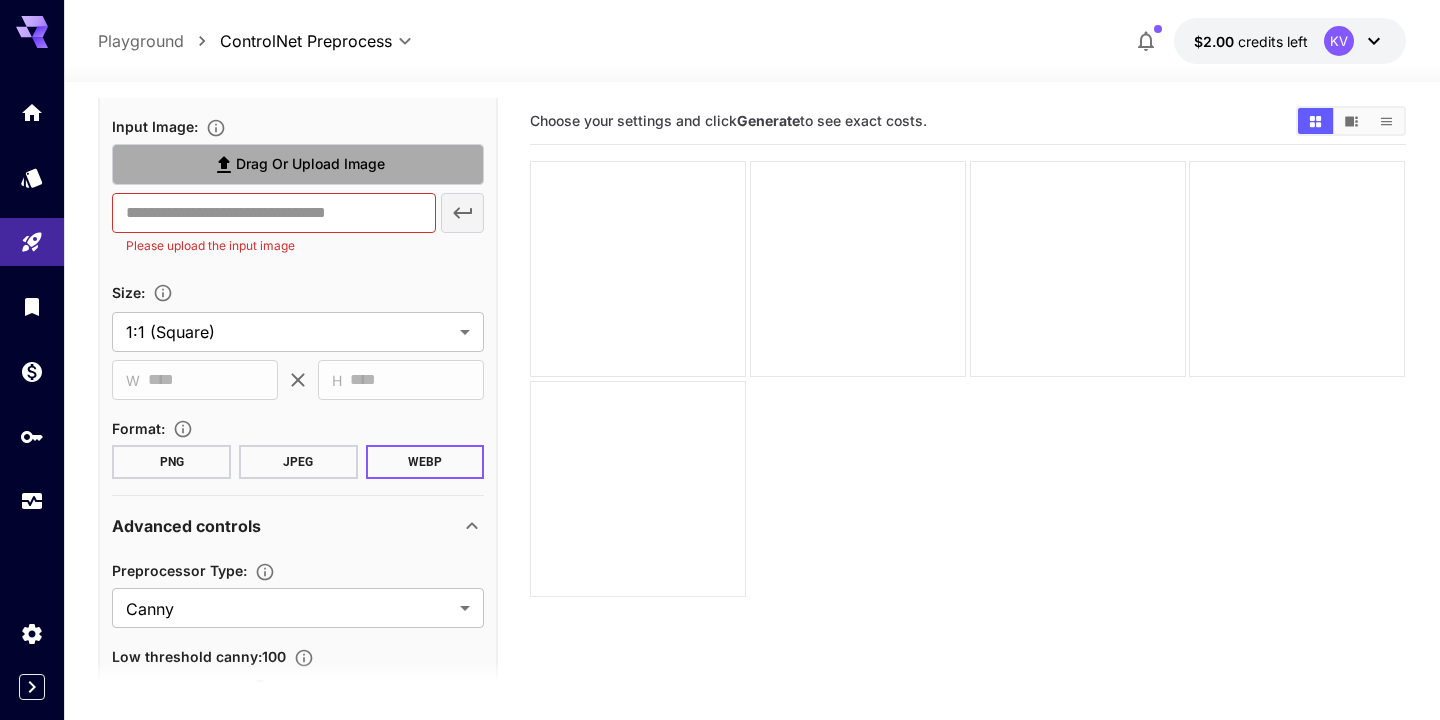 click on "Drag or upload image" at bounding box center (310, 164) 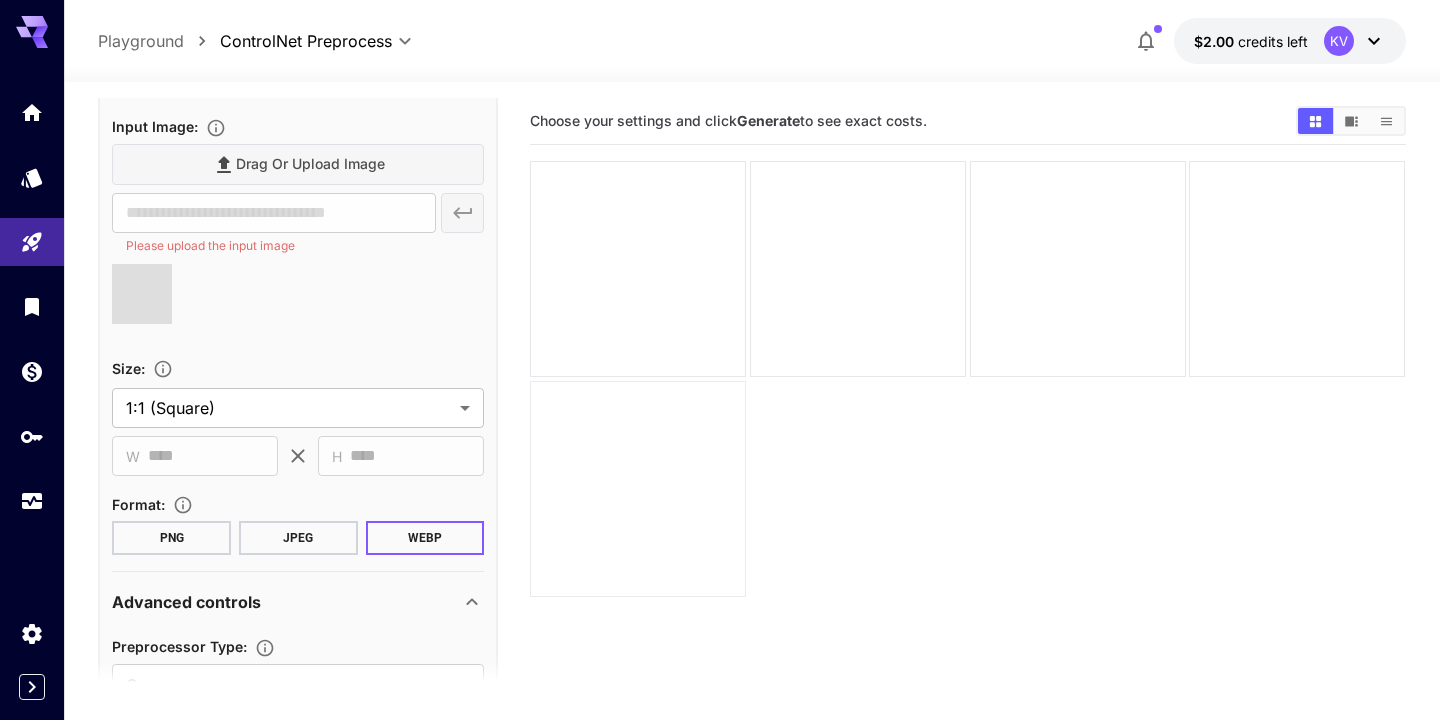 type on "**********" 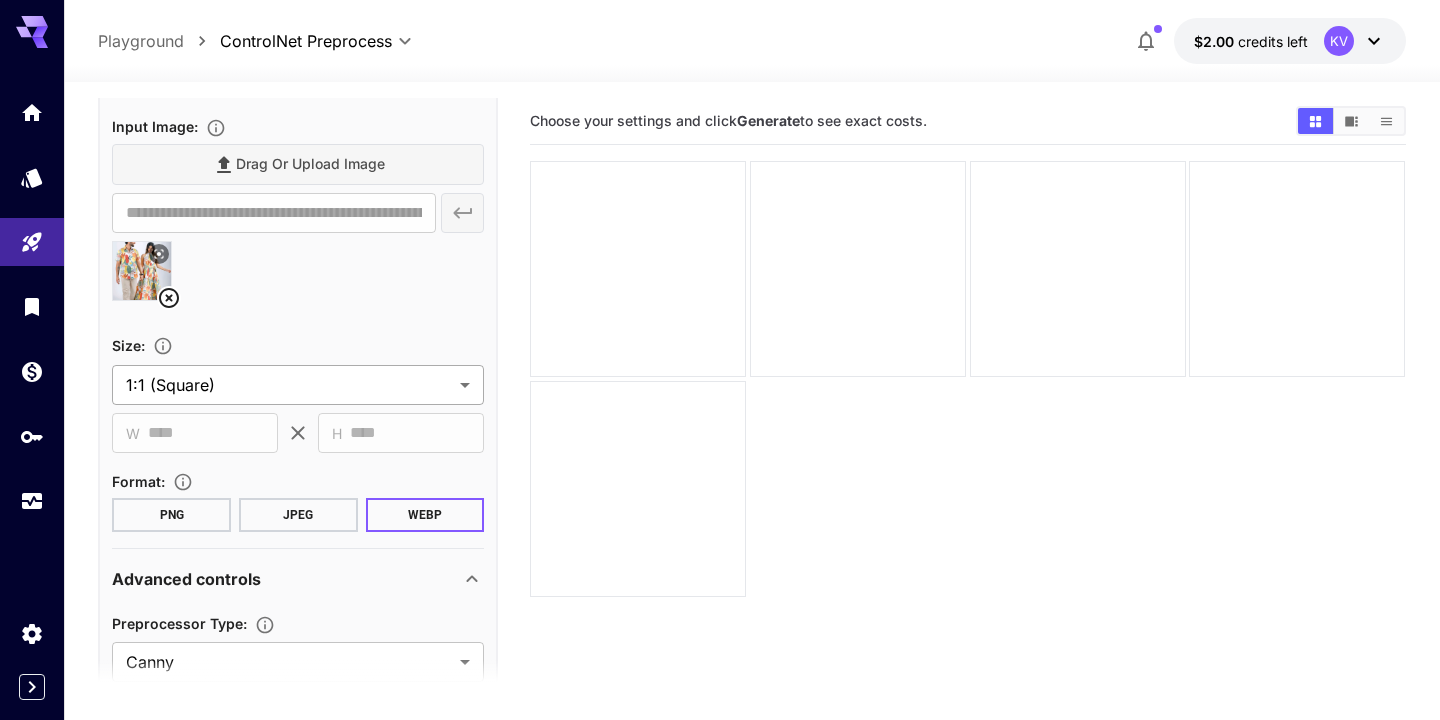 click on "**********" at bounding box center (720, 439) 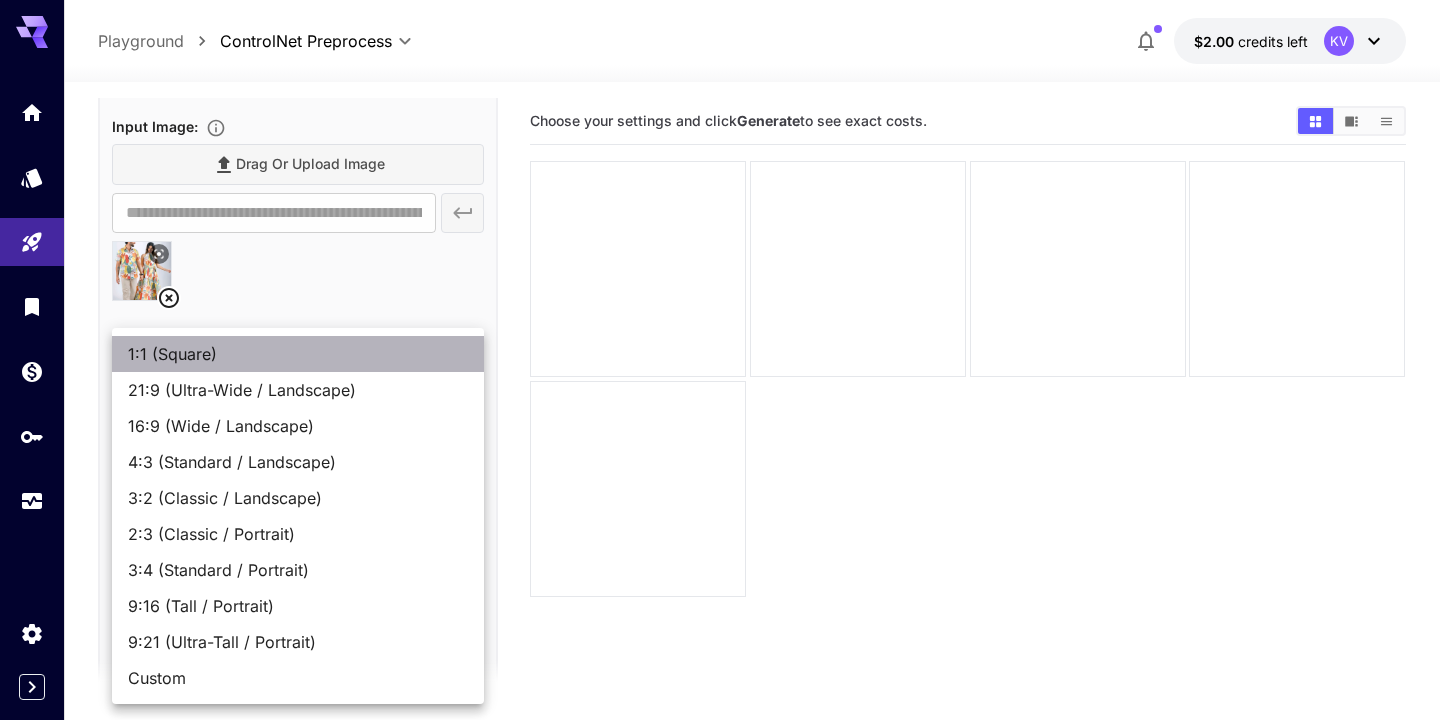 click on "1:1 (Square)" at bounding box center (298, 354) 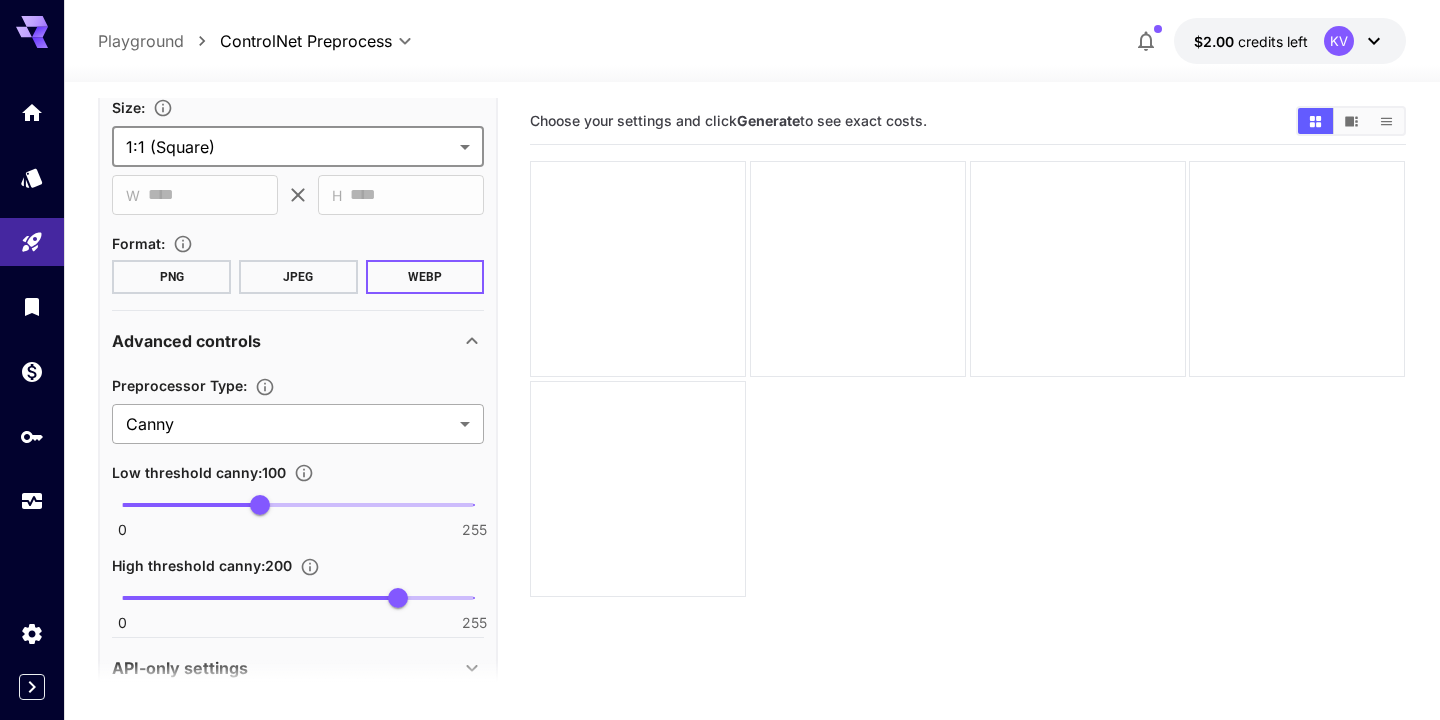 scroll, scrollTop: 422, scrollLeft: 0, axis: vertical 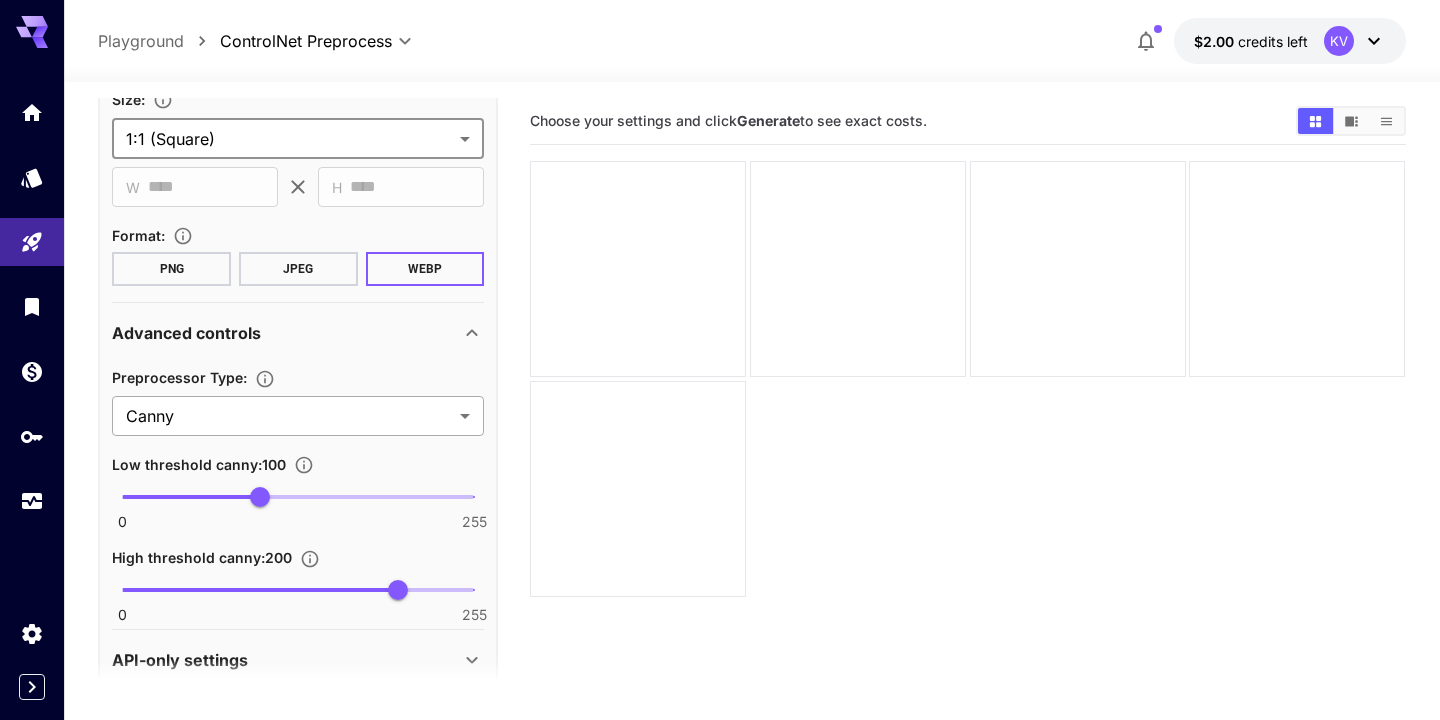 click on "**********" at bounding box center (720, 439) 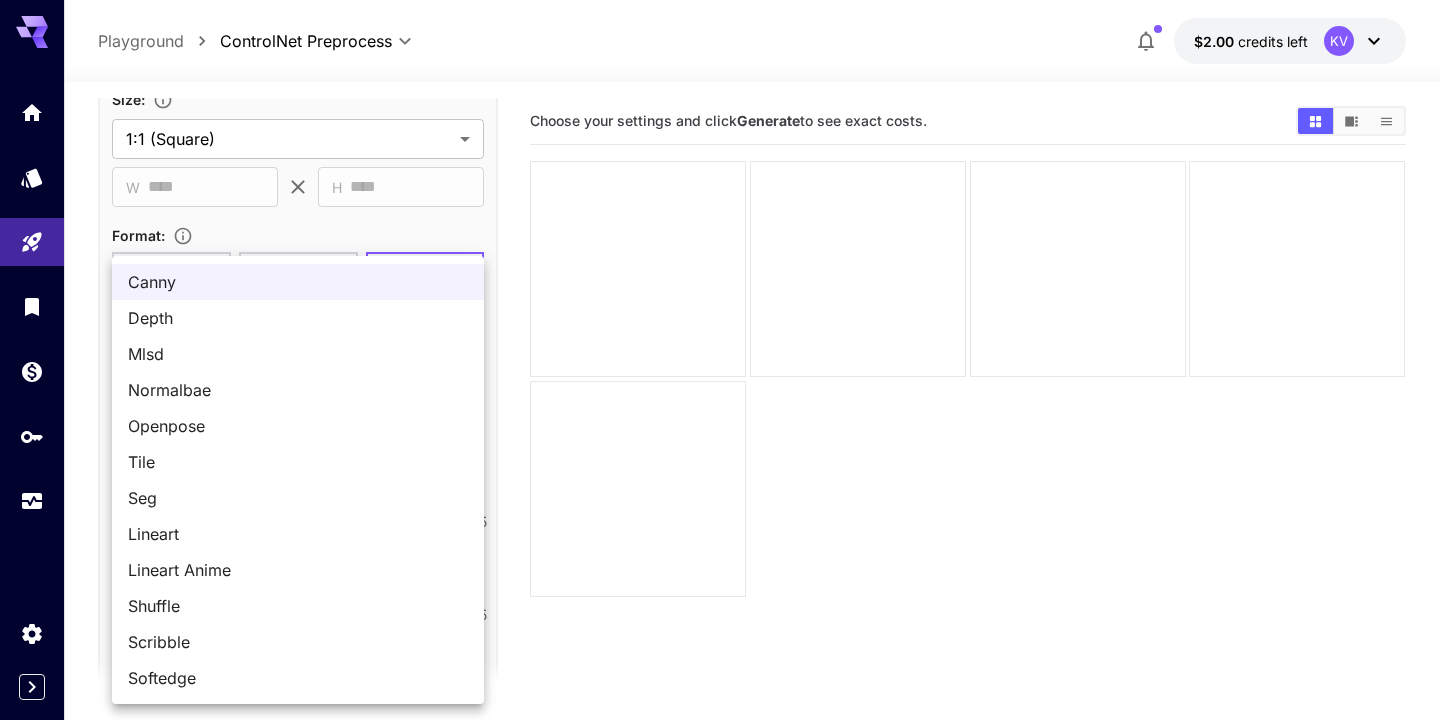 click at bounding box center (720, 360) 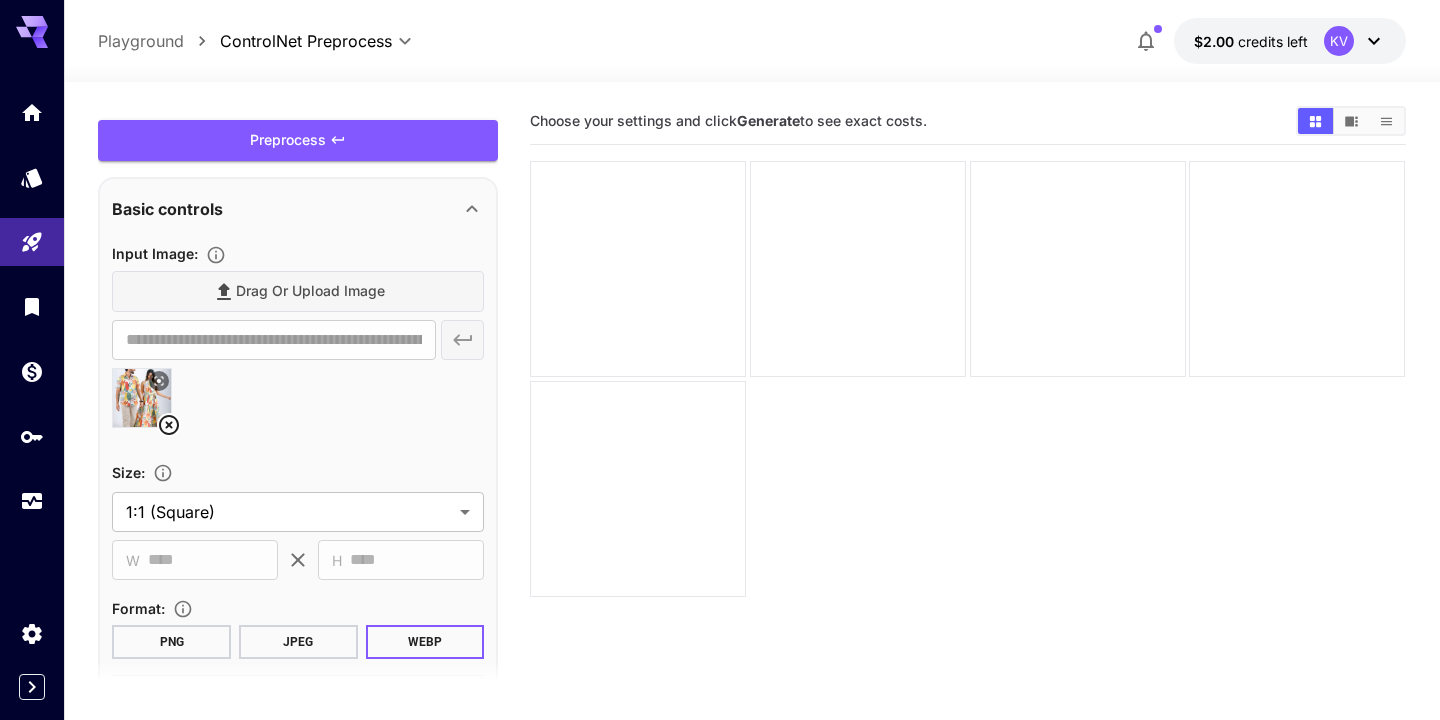 scroll, scrollTop: 0, scrollLeft: 0, axis: both 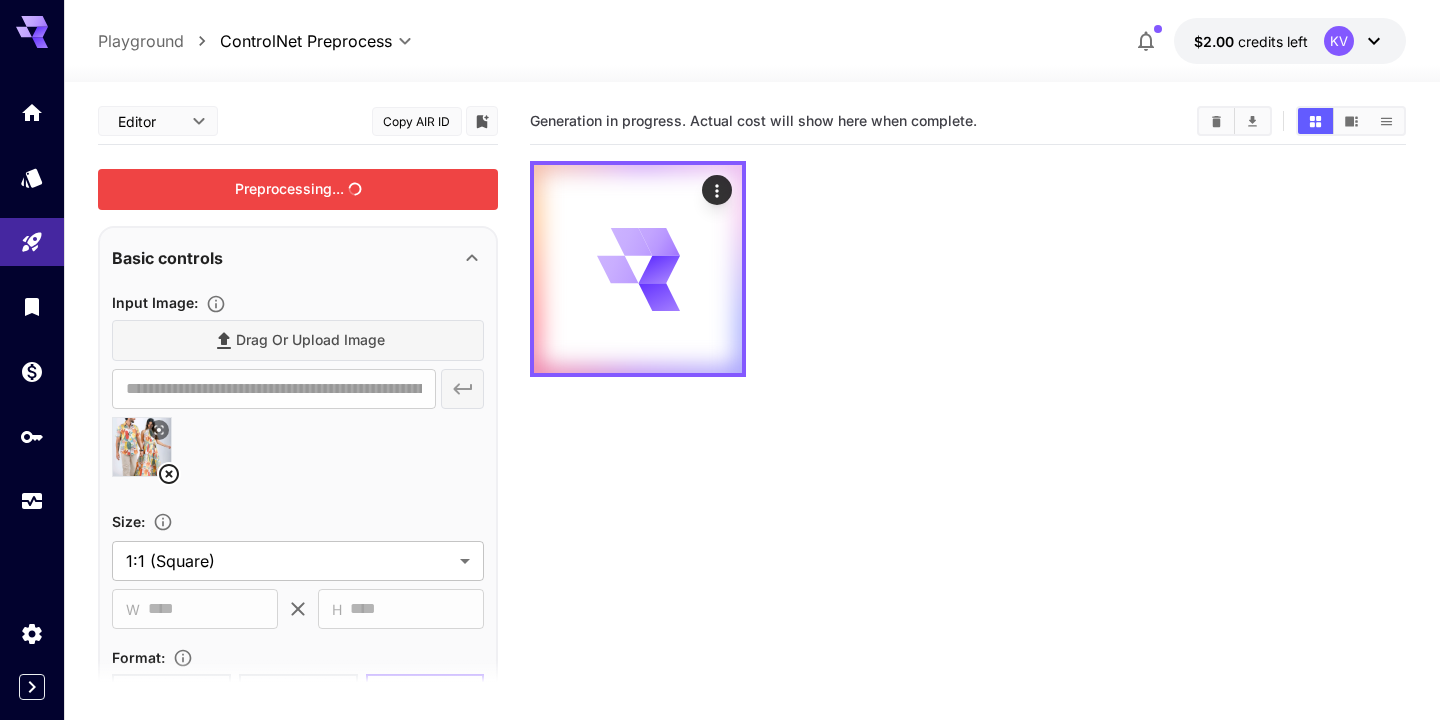 click on "Preprocessing..." at bounding box center [298, 189] 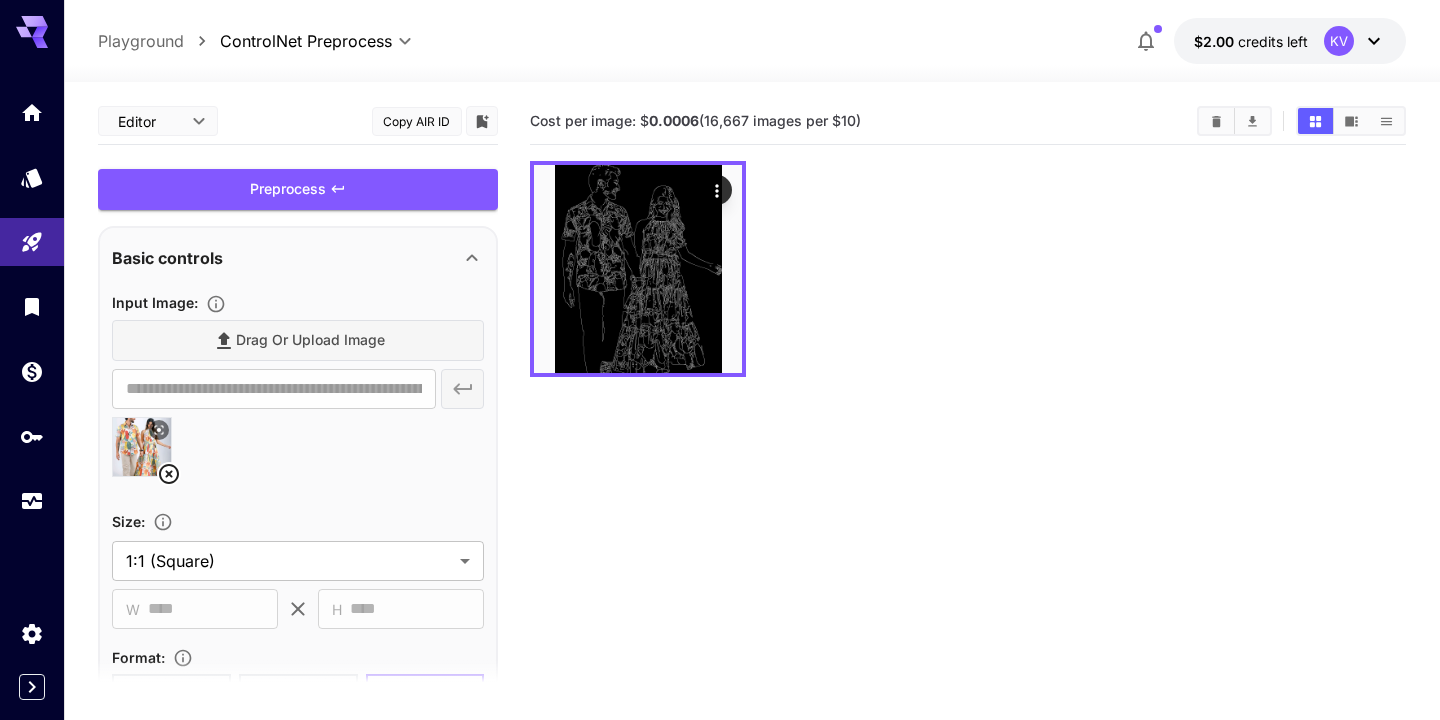 click 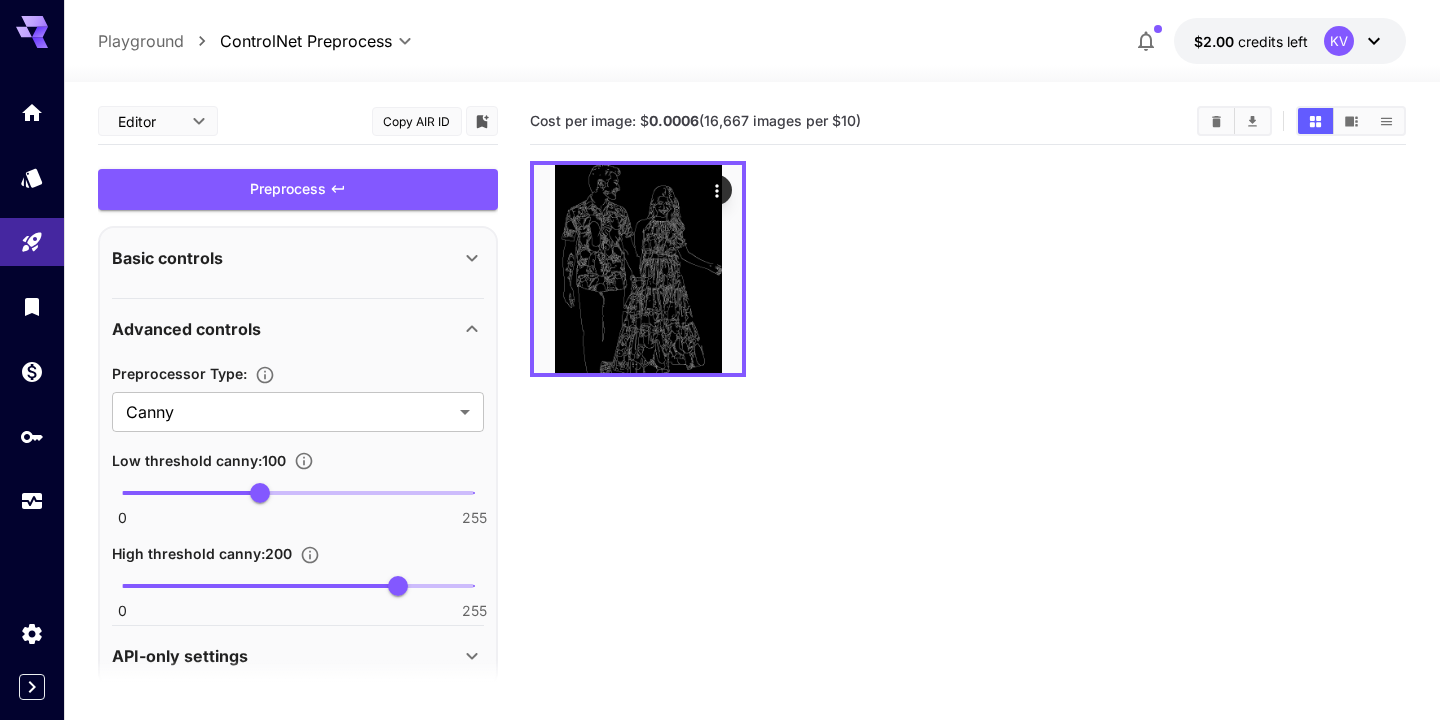 click 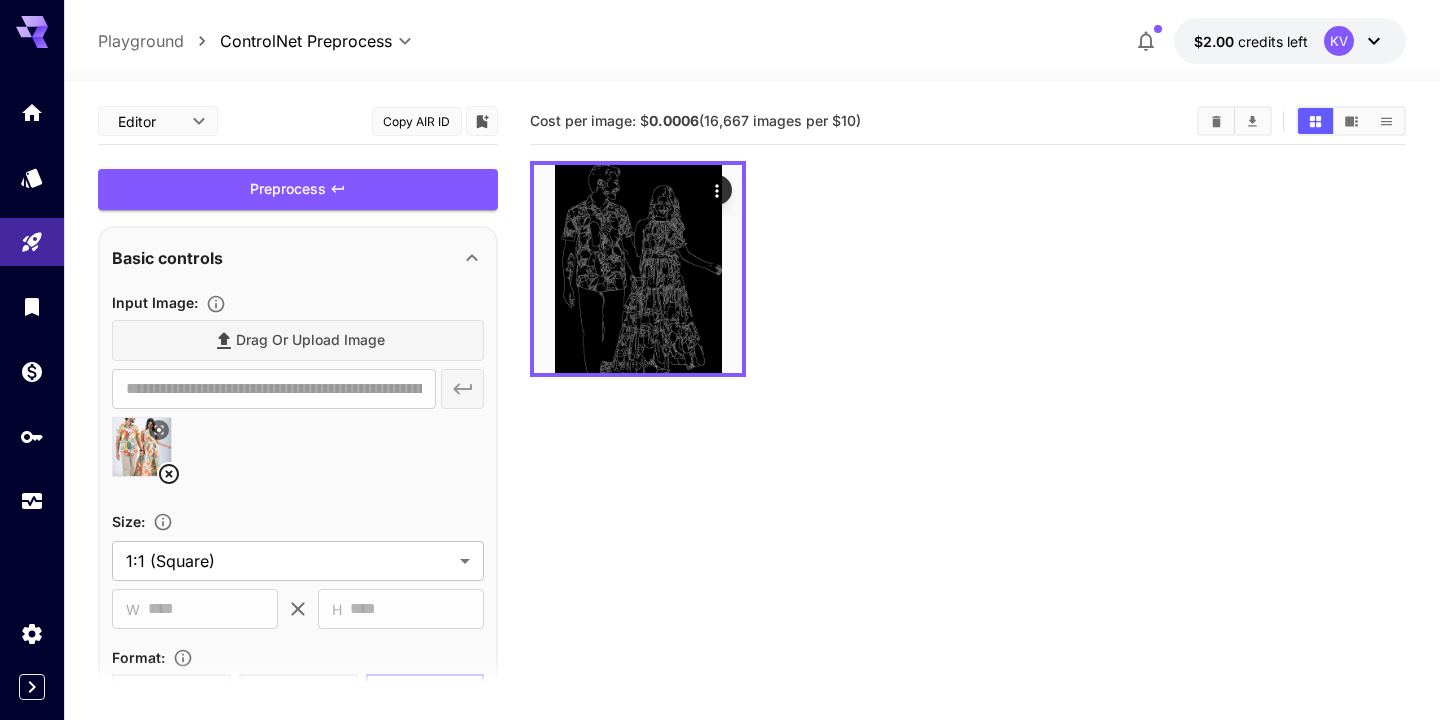 click 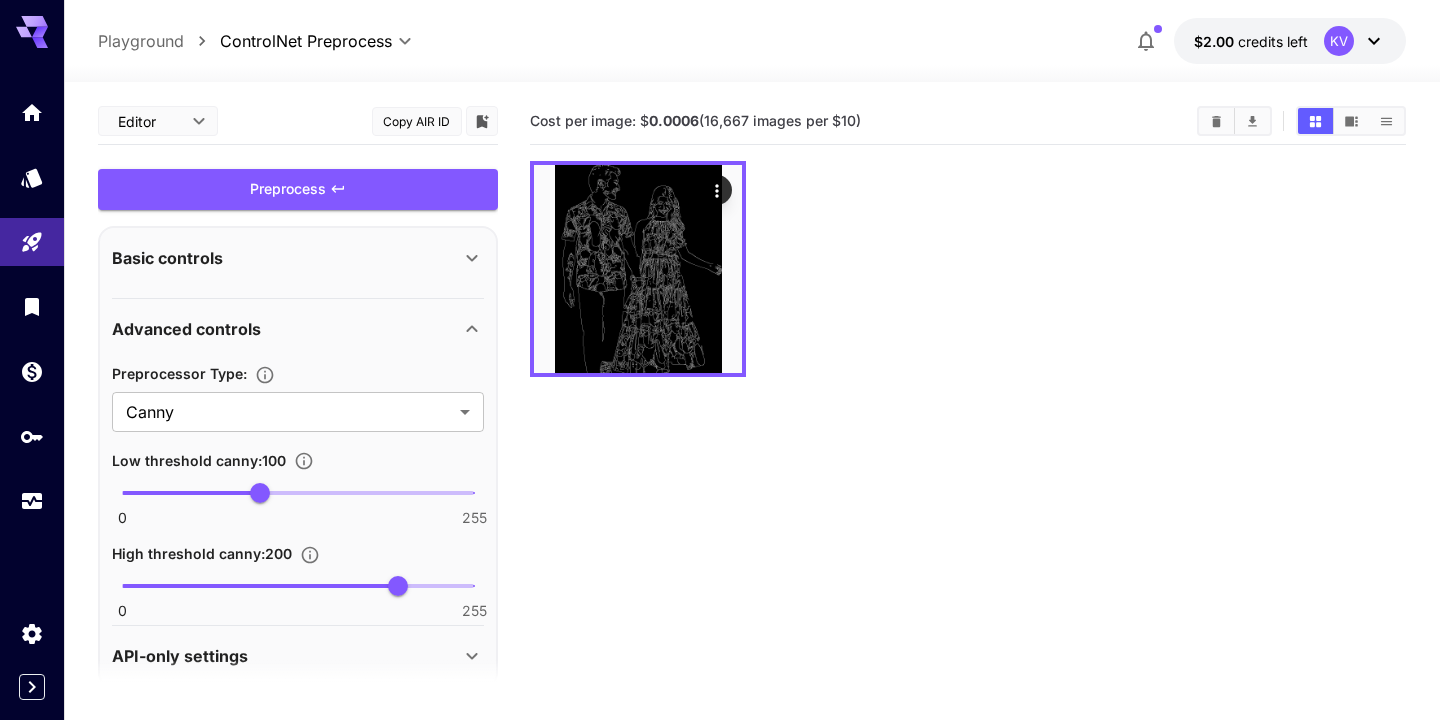 click on "**********" at bounding box center [720, 439] 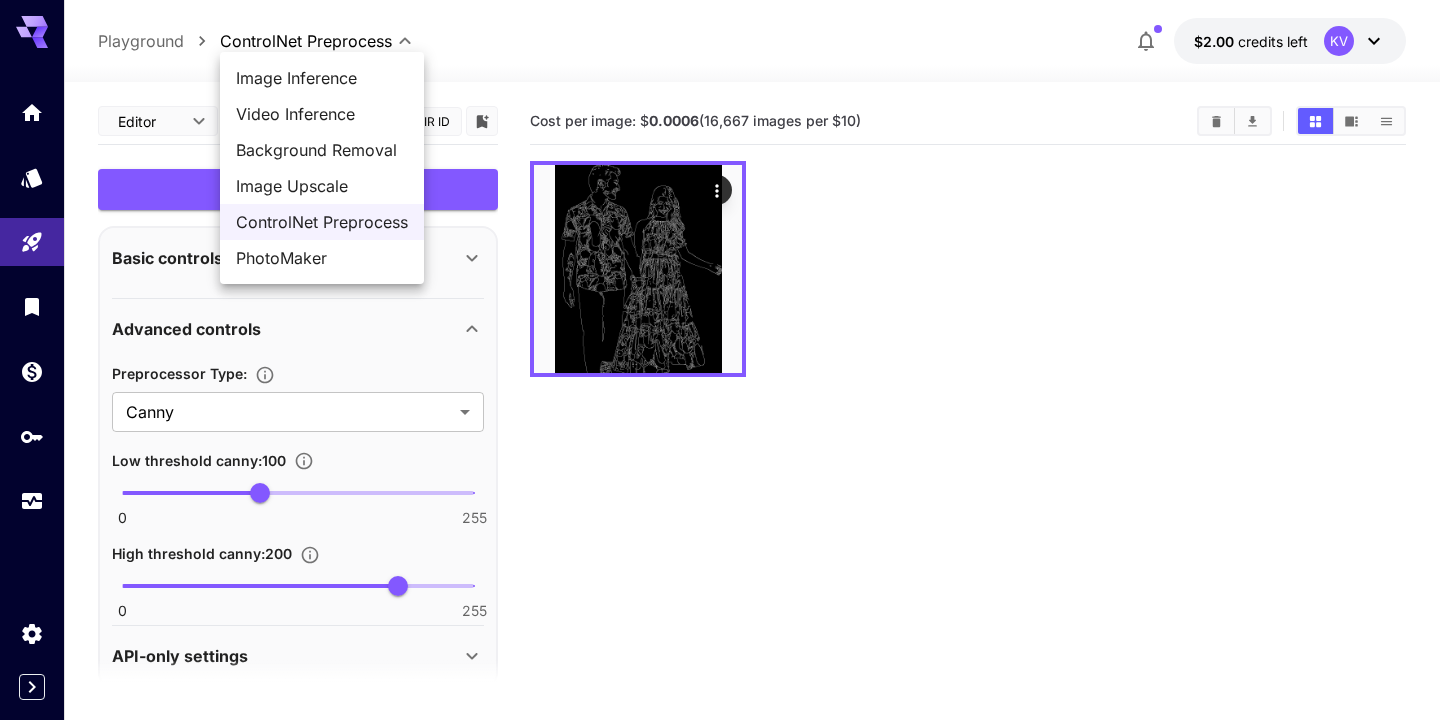 click on "Image Upscale" at bounding box center [322, 186] 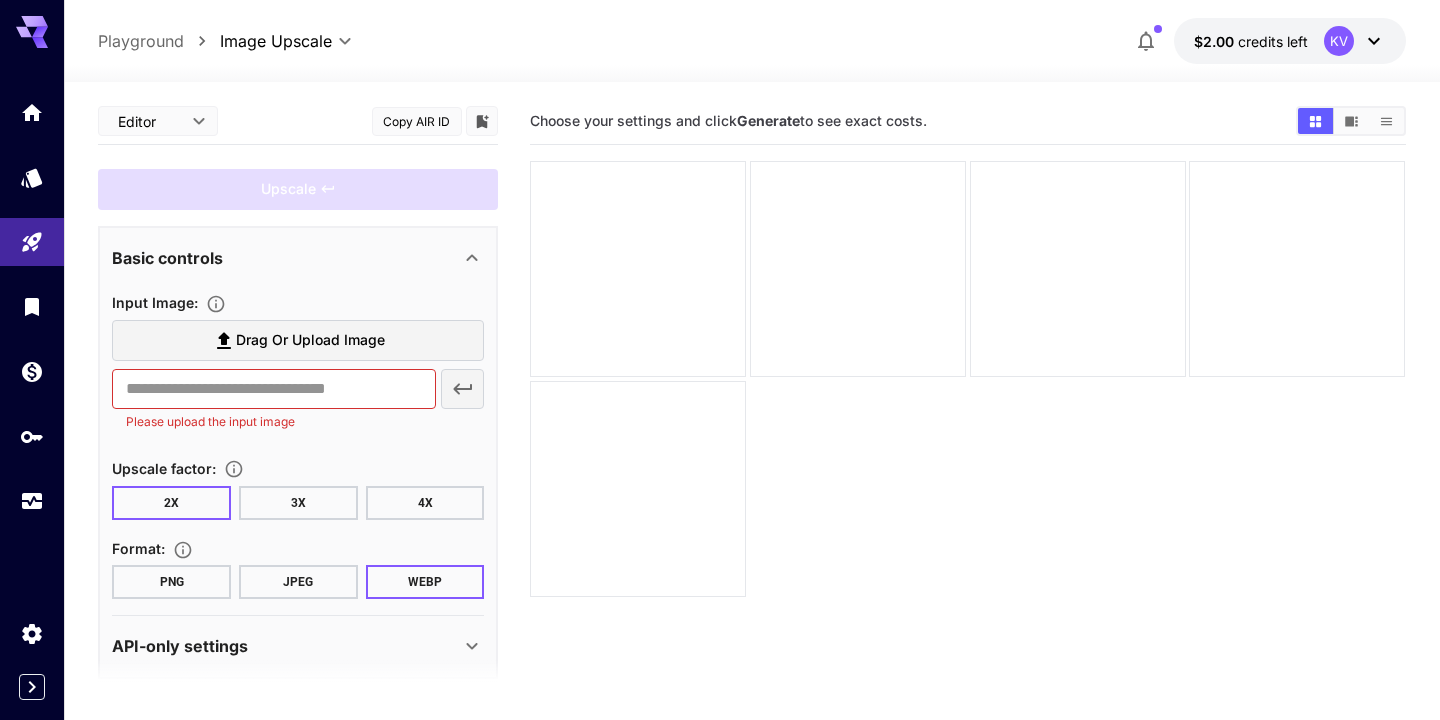 click on "Drag or upload image" at bounding box center (310, 340) 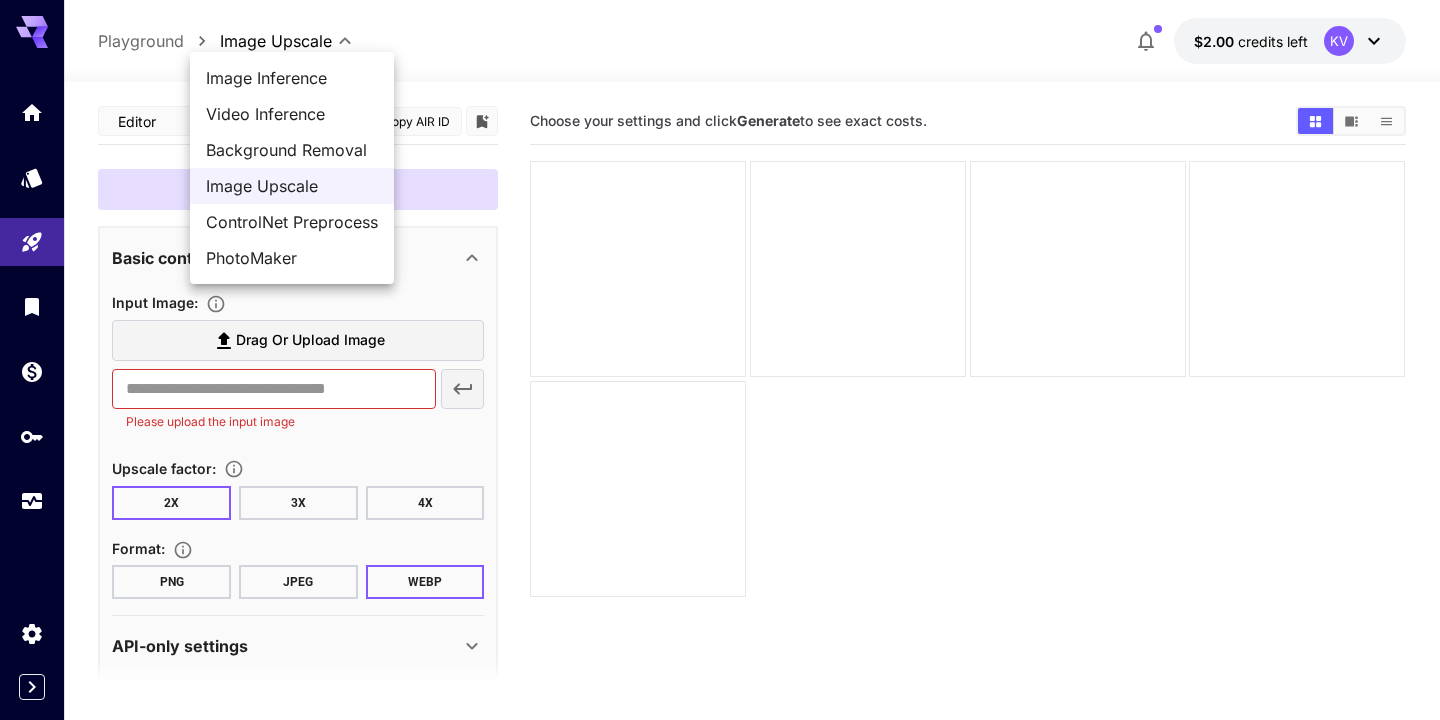click on "**********" at bounding box center (720, 439) 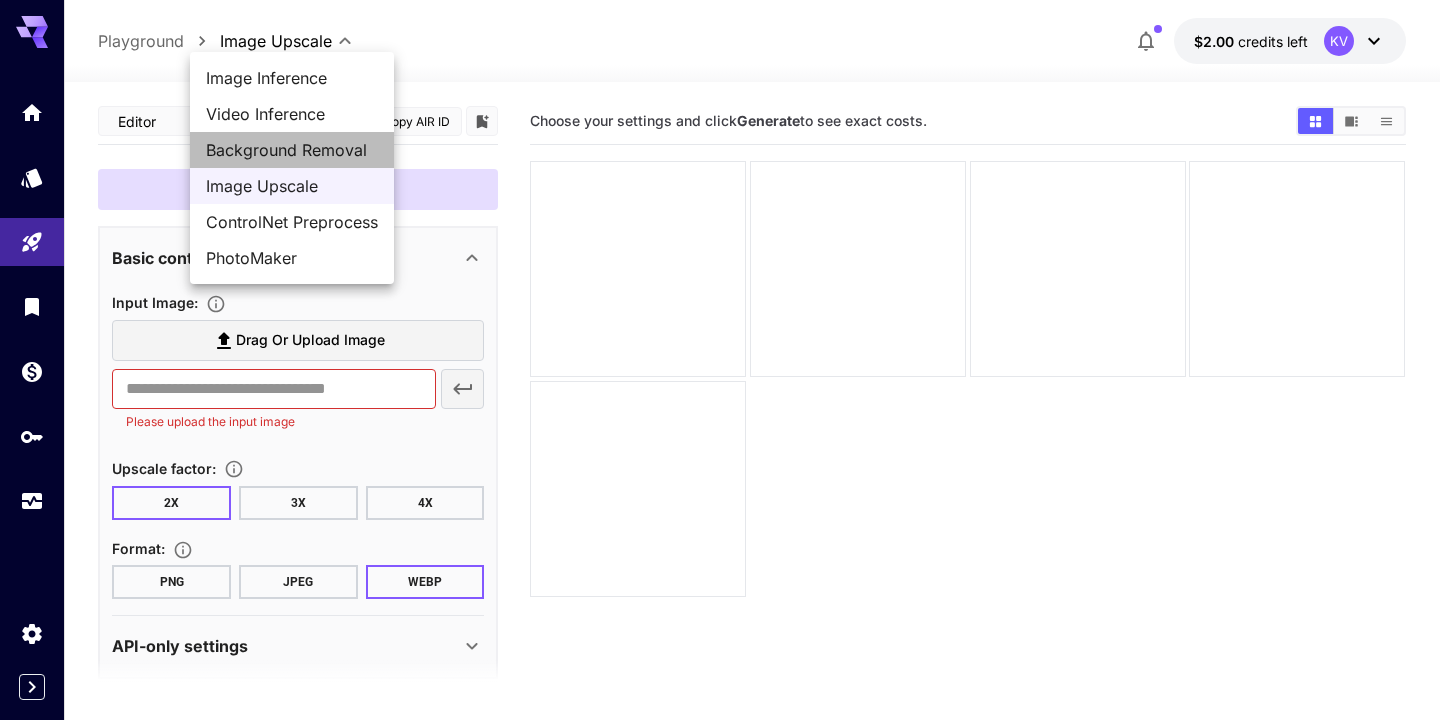 click on "Background Removal" at bounding box center (292, 150) 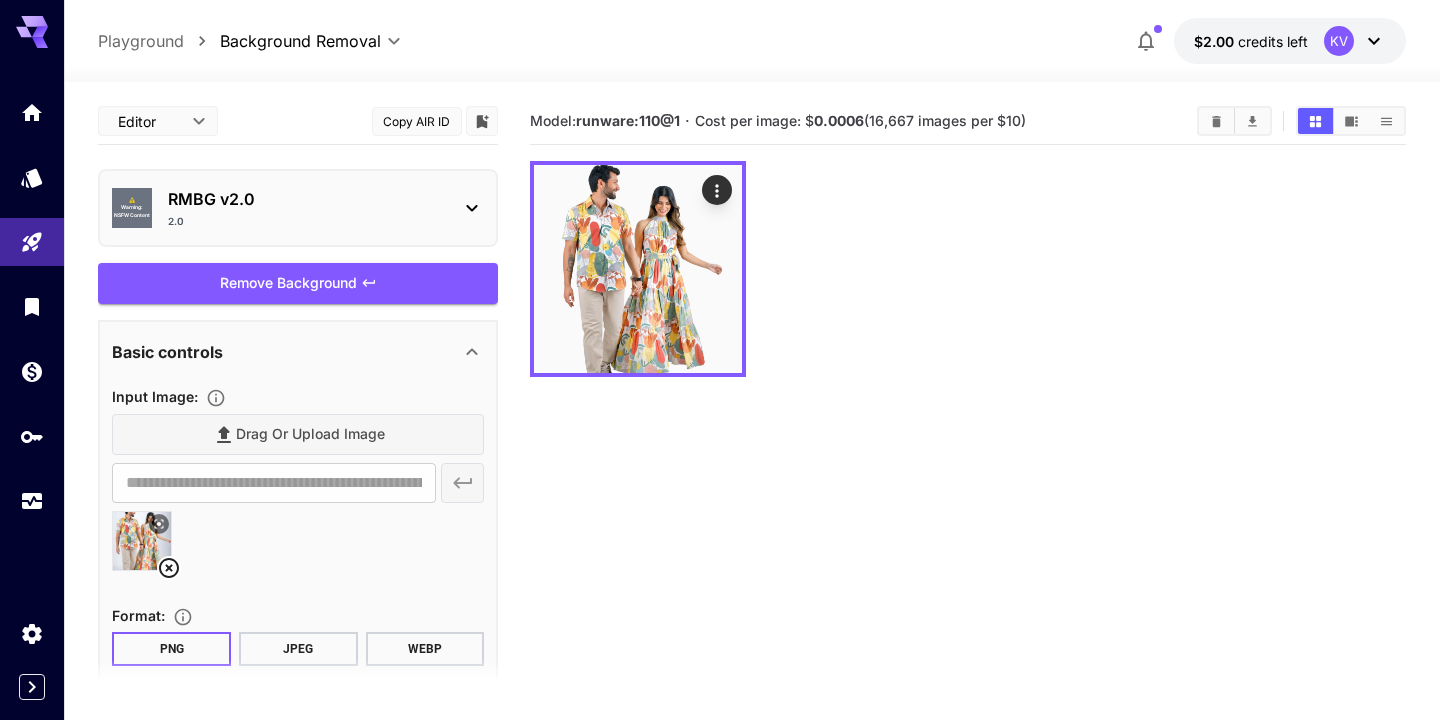 click 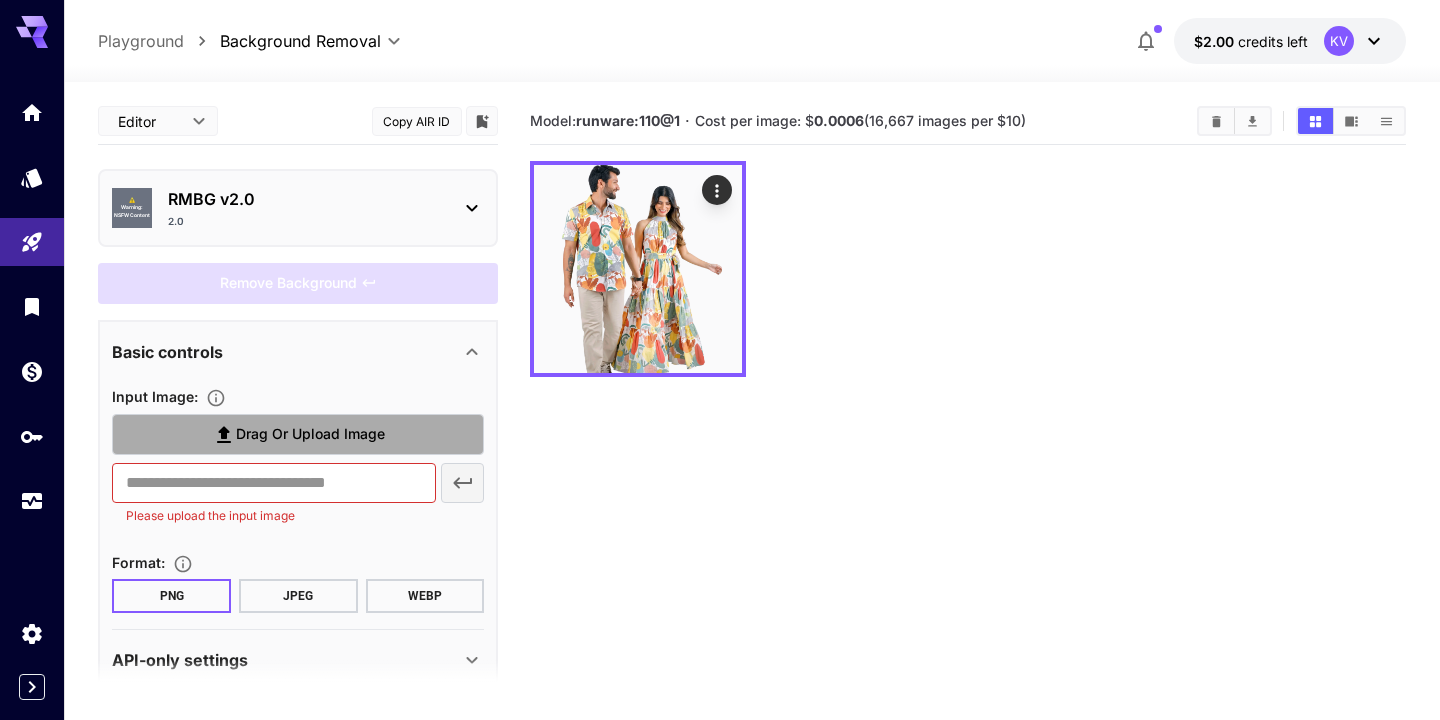 click on "Drag or upload image" at bounding box center [310, 434] 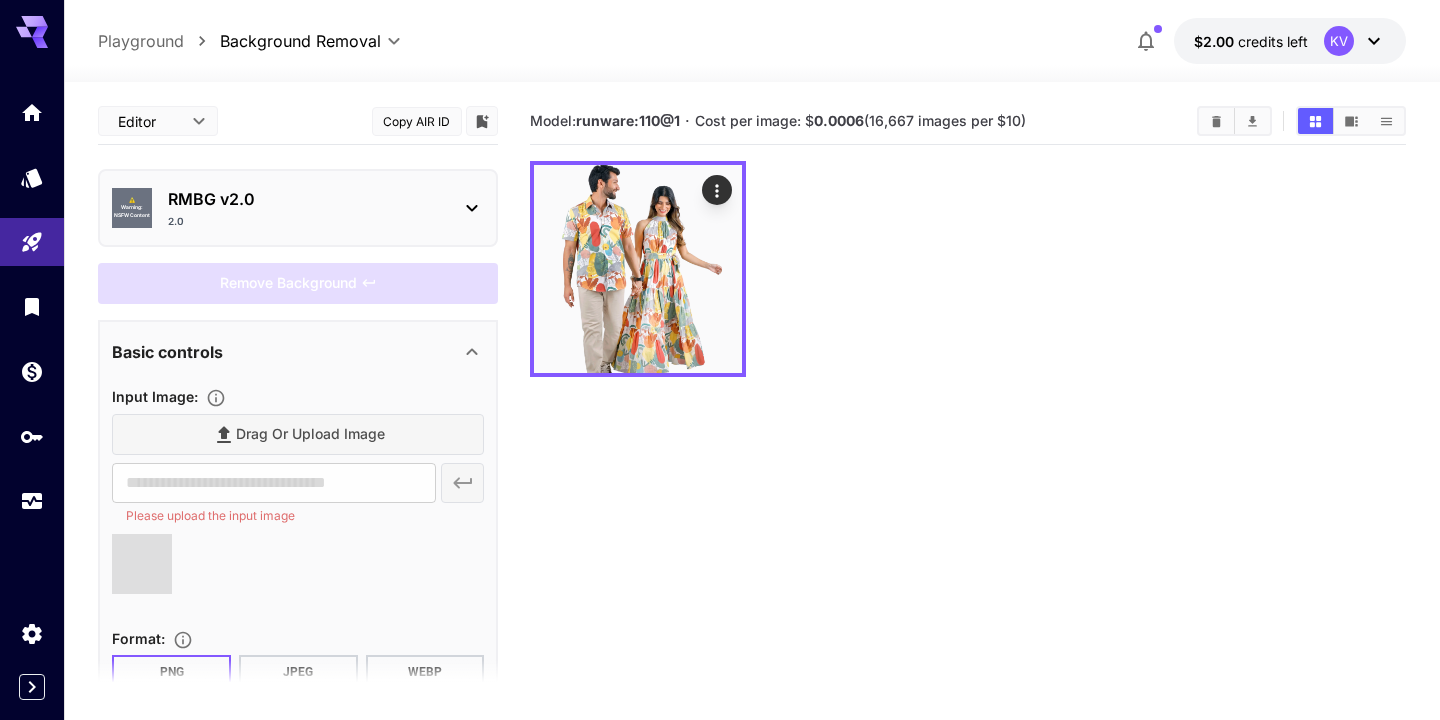 type on "**********" 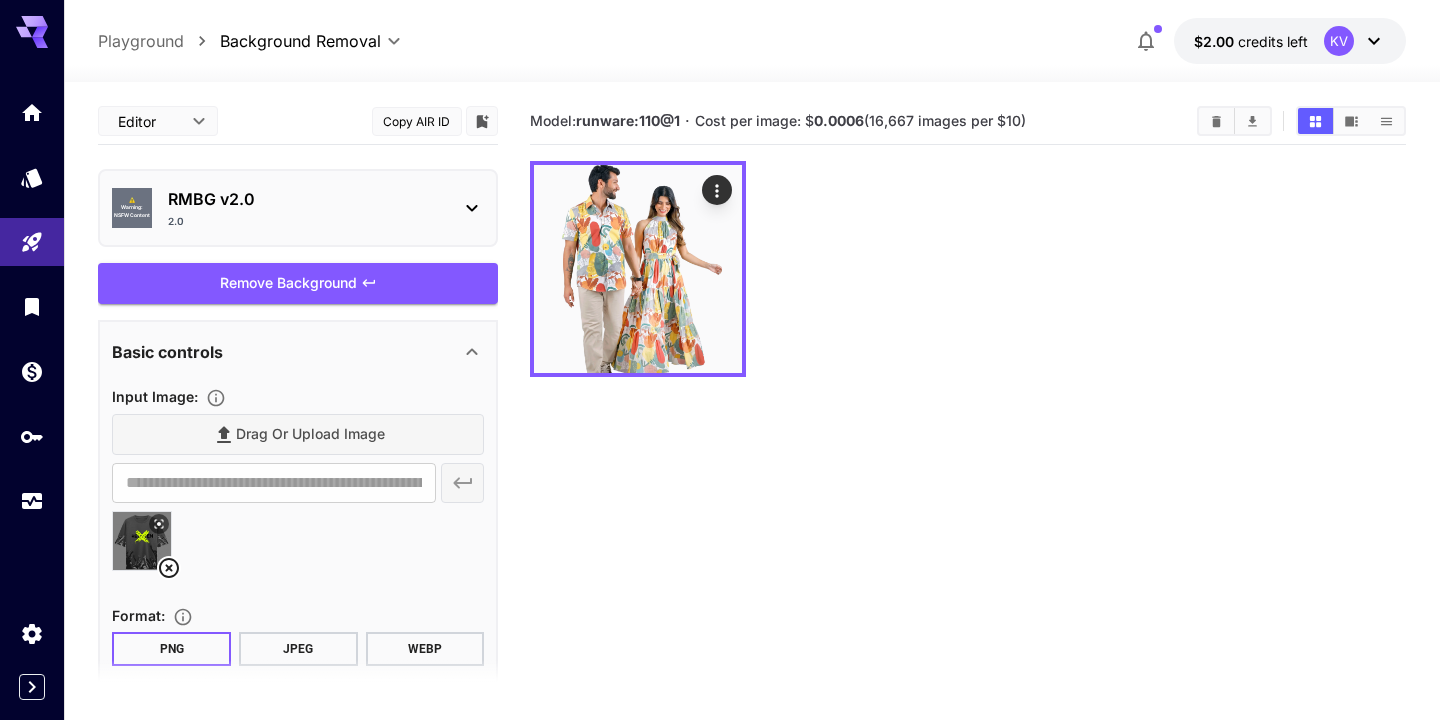 click on "Remove Background" at bounding box center (298, 283) 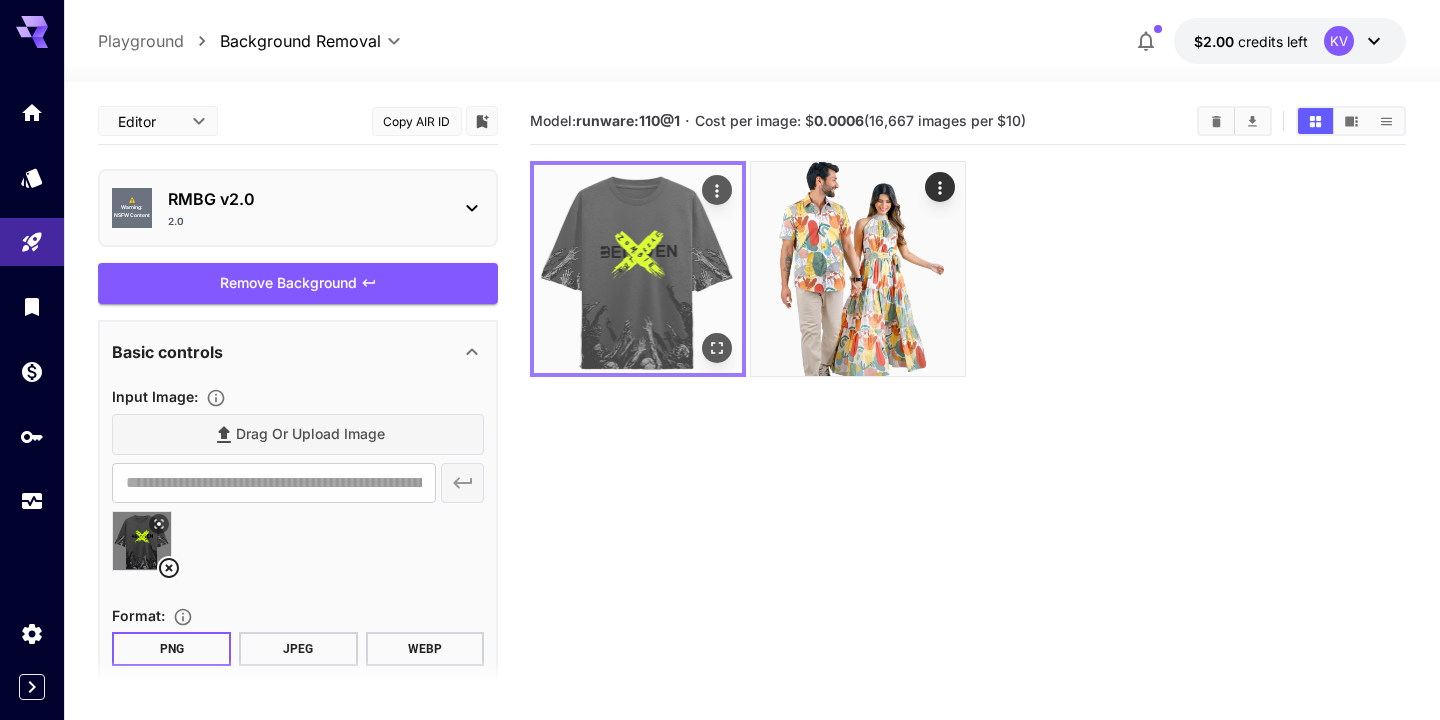 click at bounding box center [638, 269] 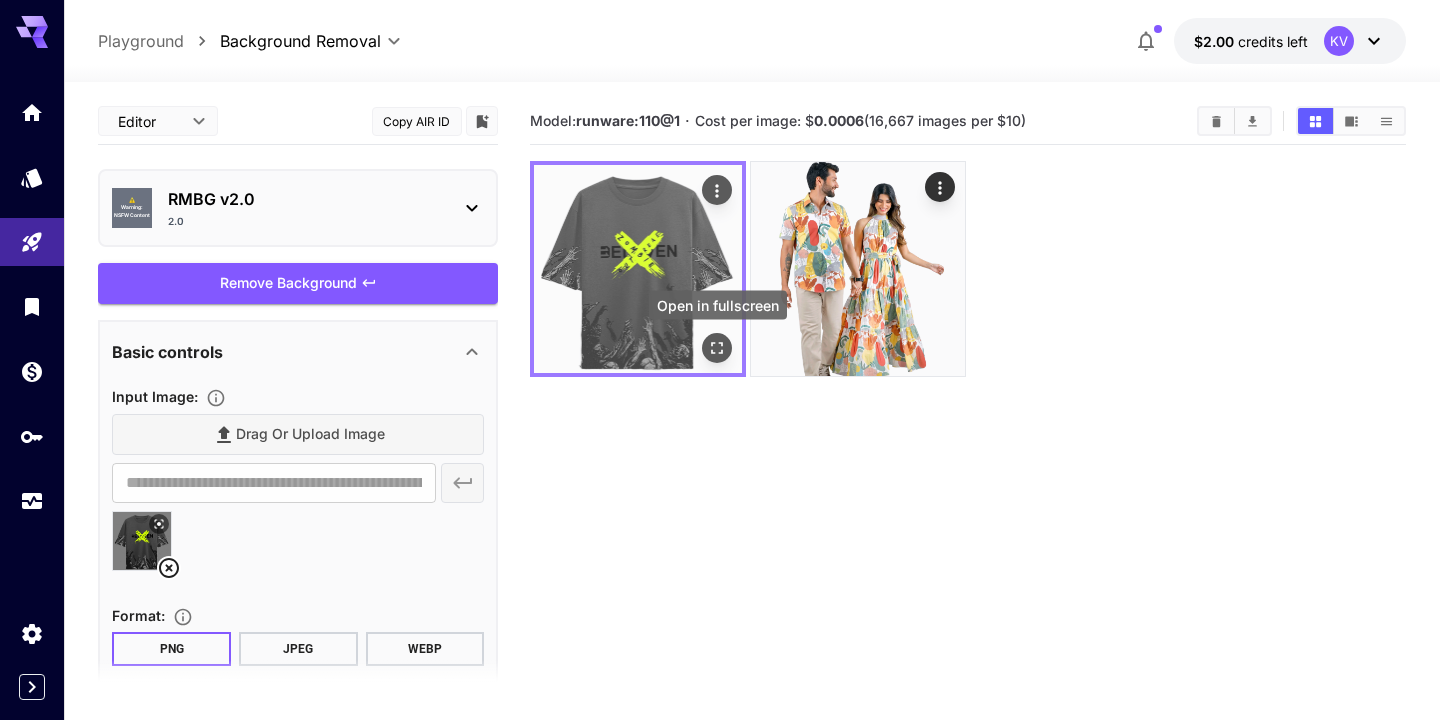 click 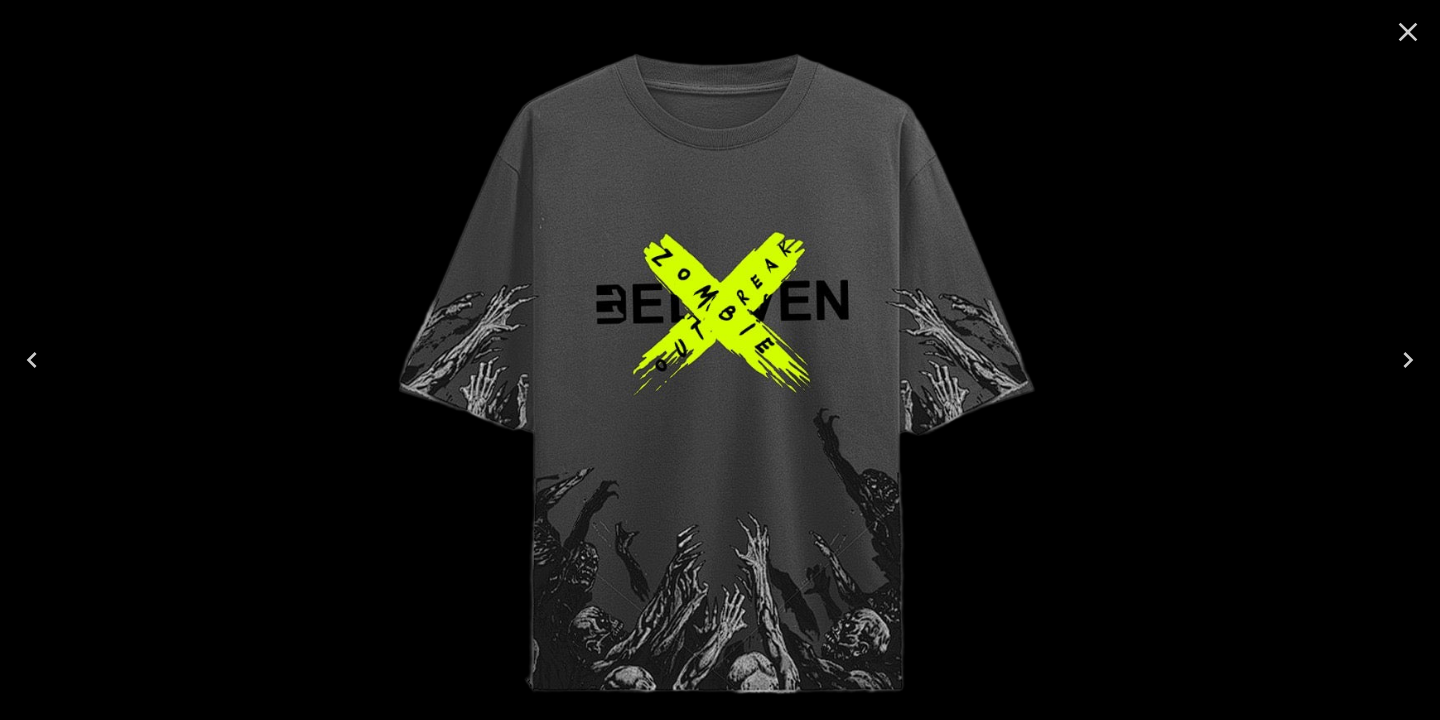 click 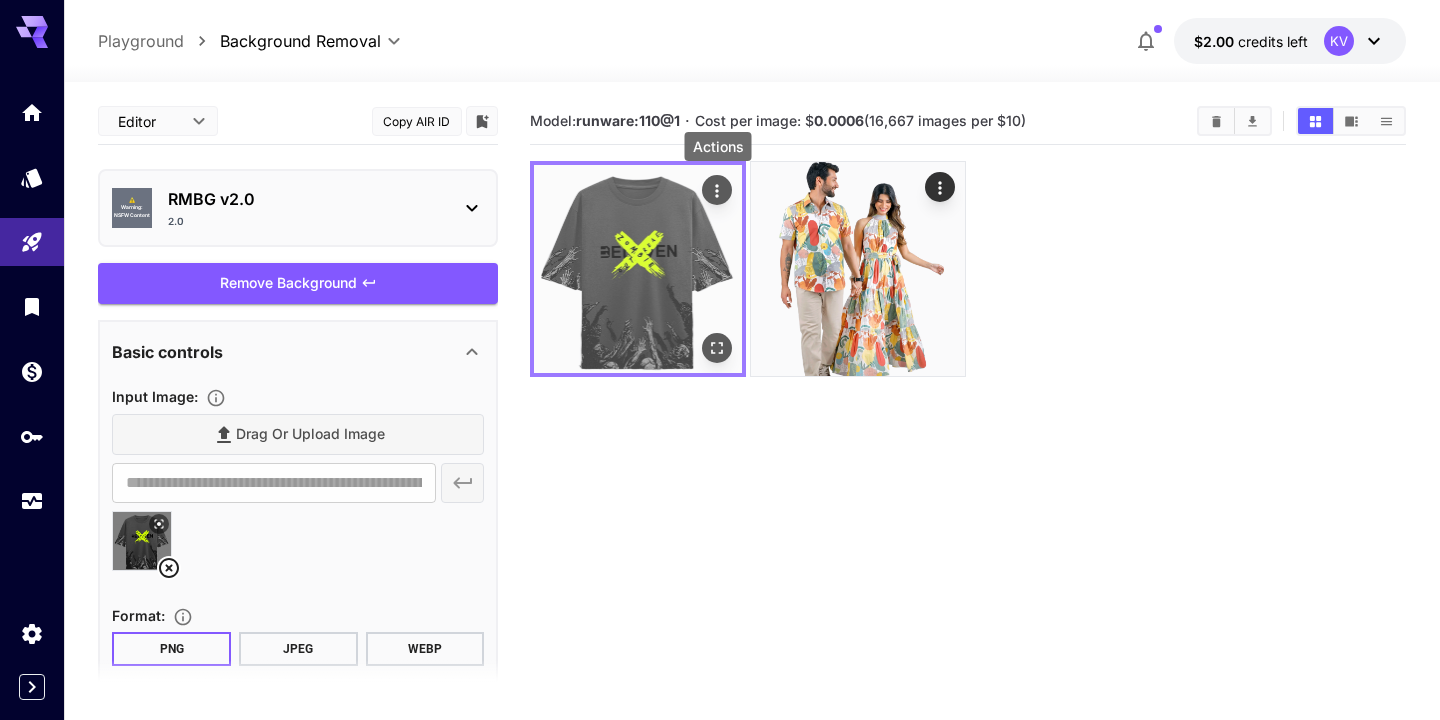click 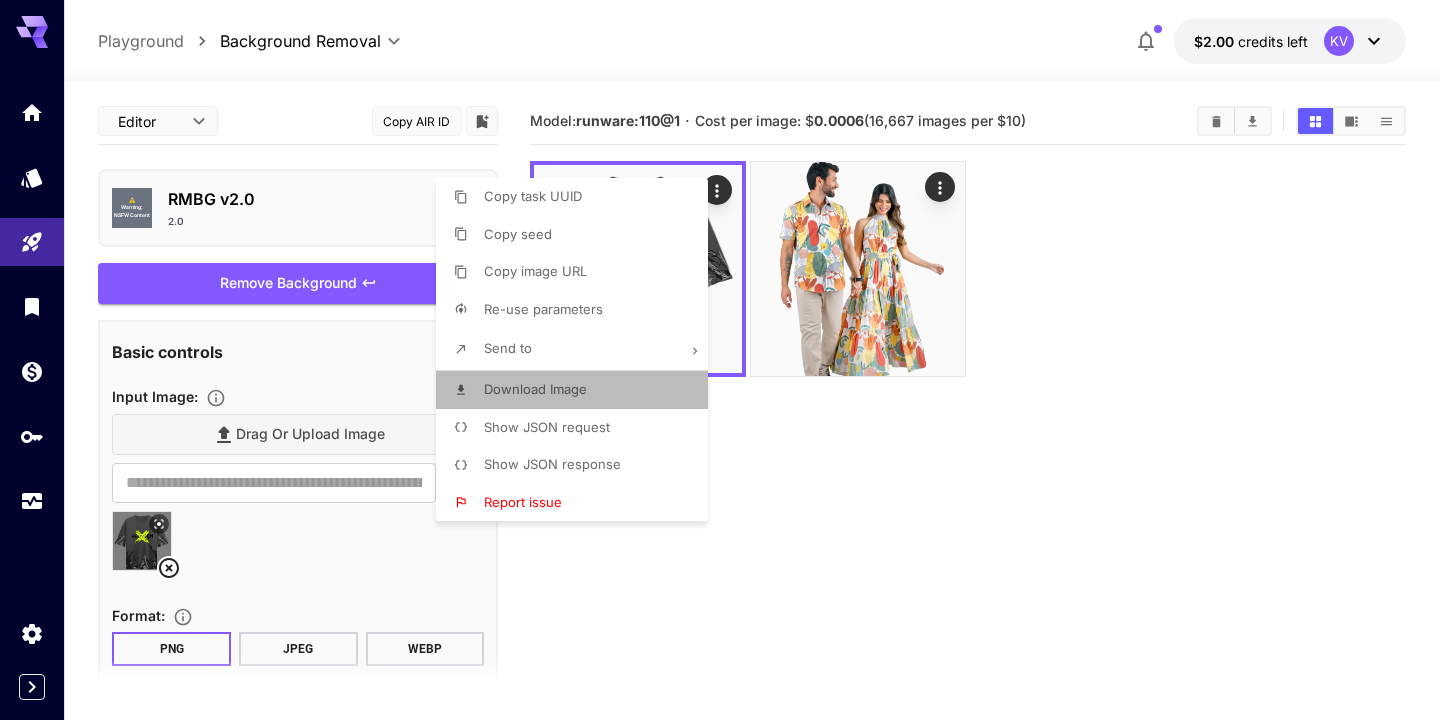 click on "Download Image" at bounding box center [578, 390] 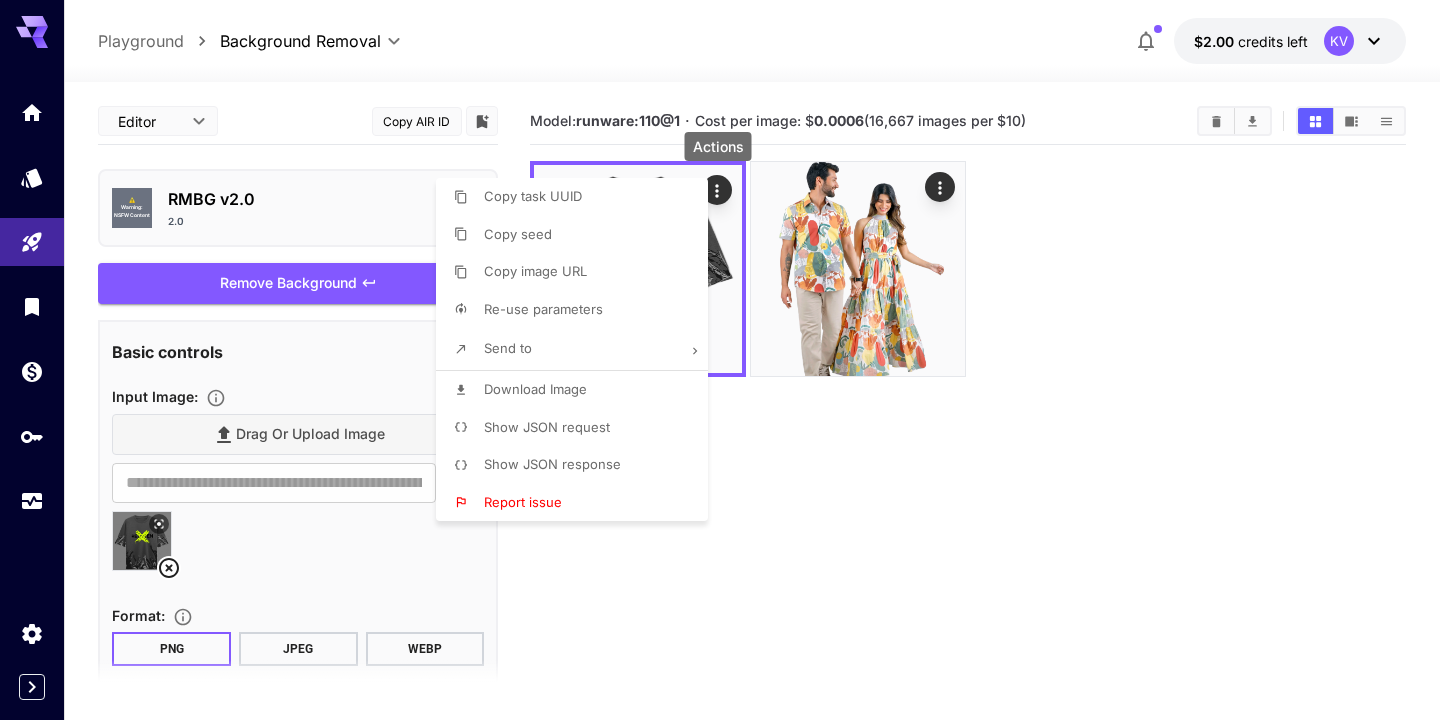 click at bounding box center [720, 360] 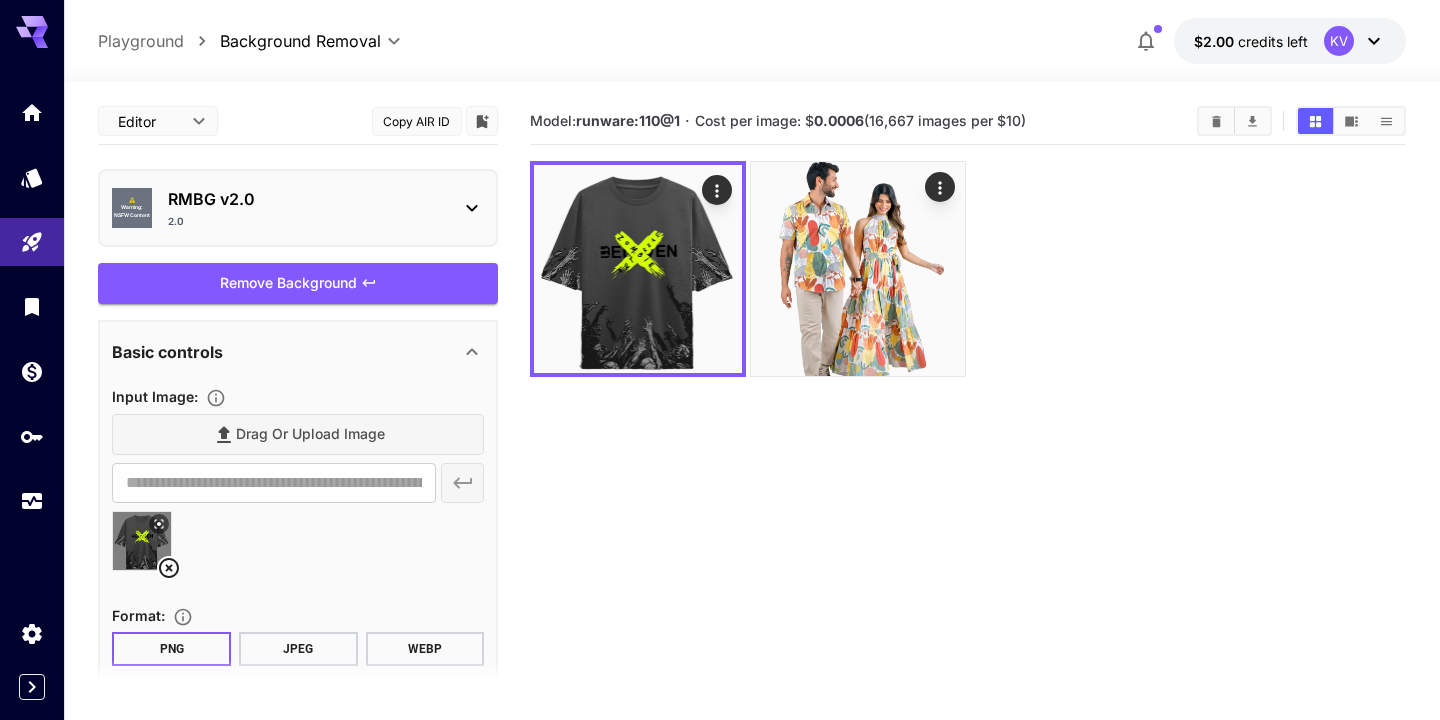 click on "runware:110@1" at bounding box center (628, 120) 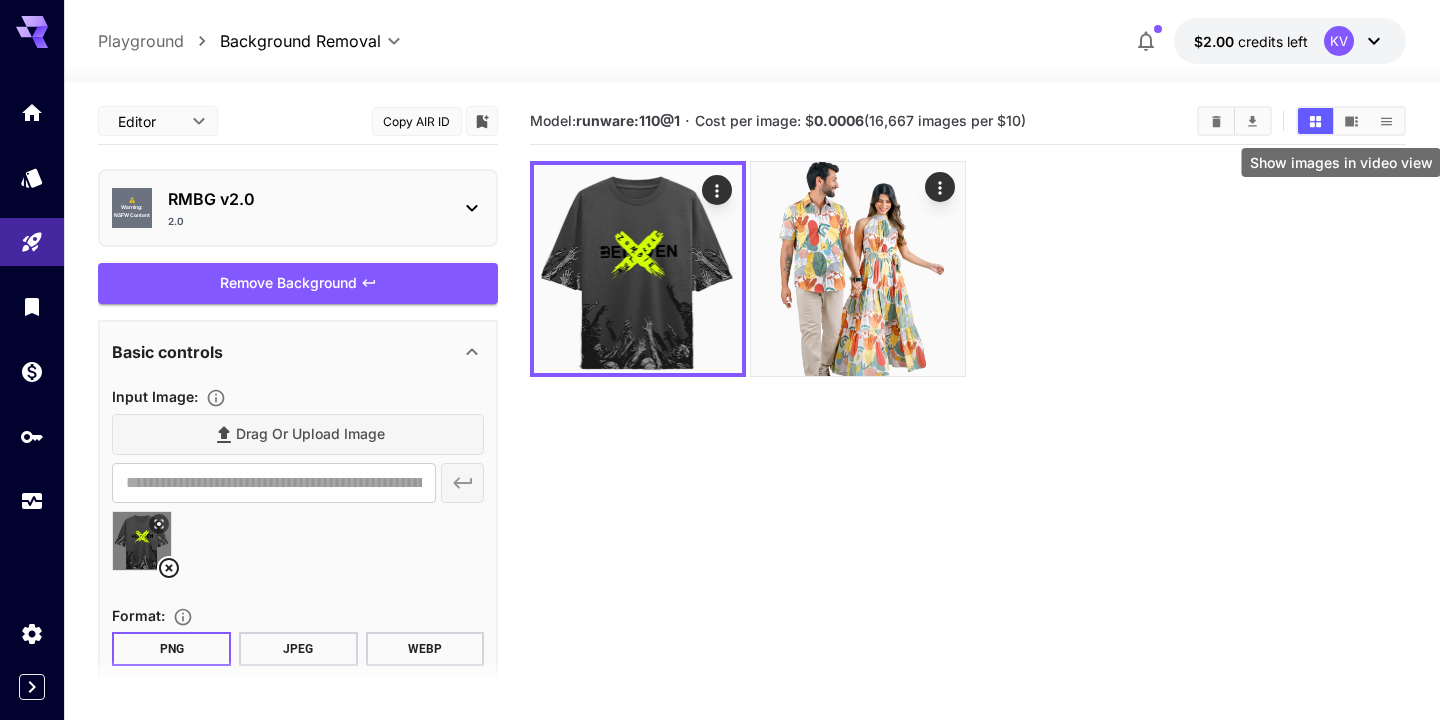 click at bounding box center (1351, 121) 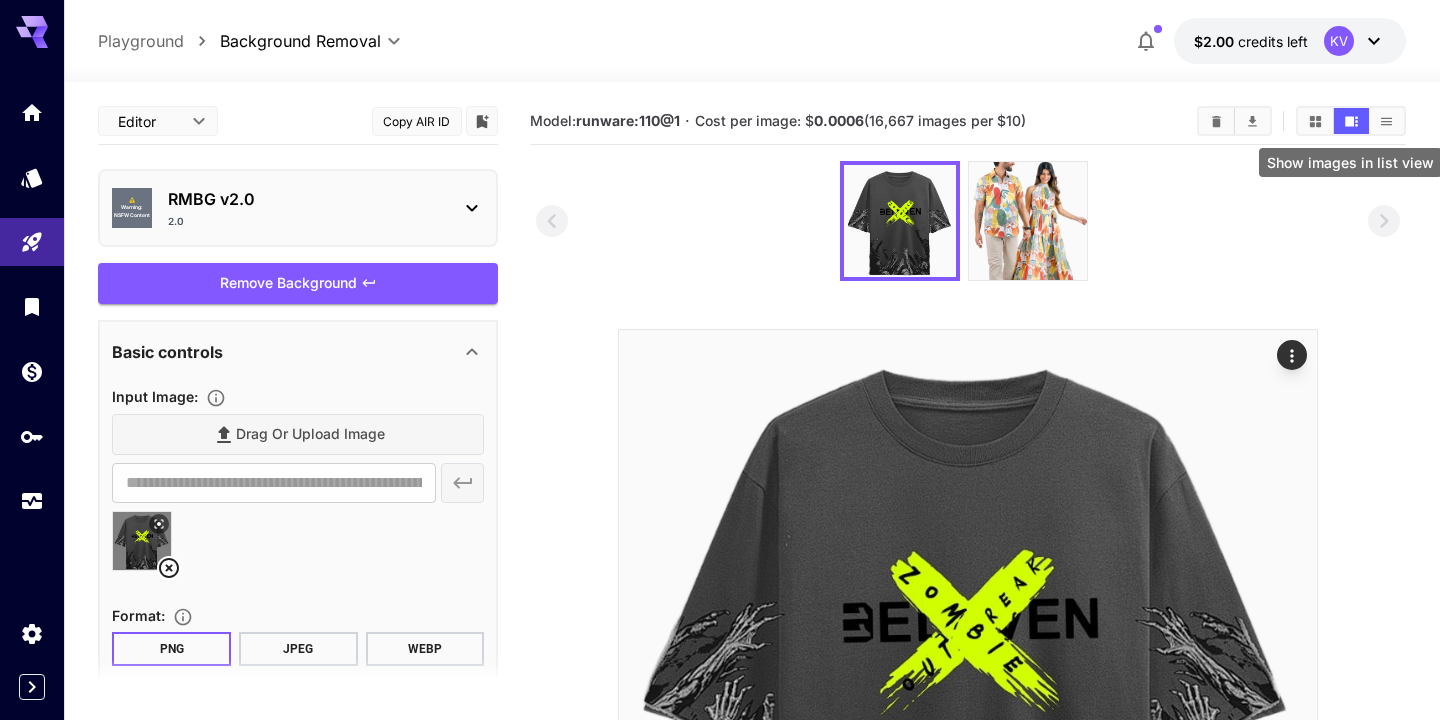 click 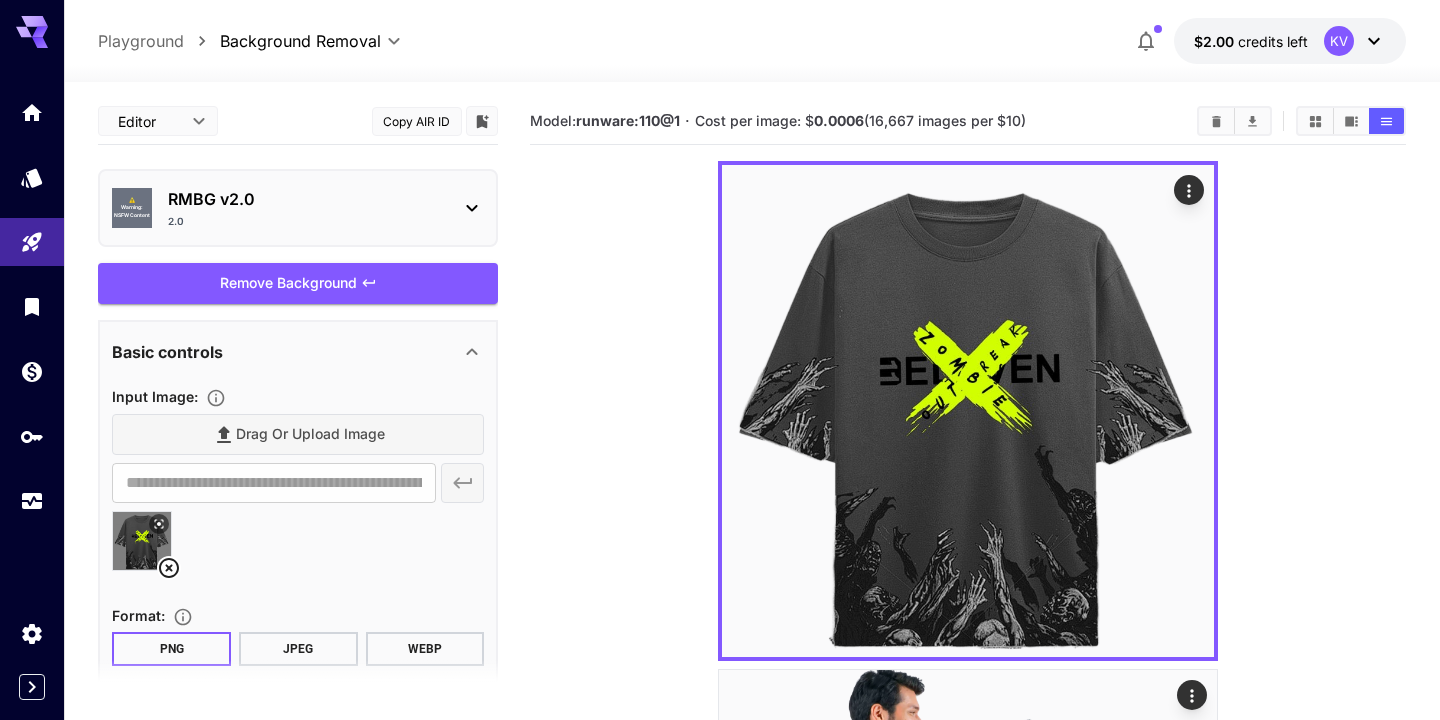 click on "Model:  runware:110@1 · Cost per image: $ 0.0006  (16,667 images per $10)" at bounding box center (855, 121) 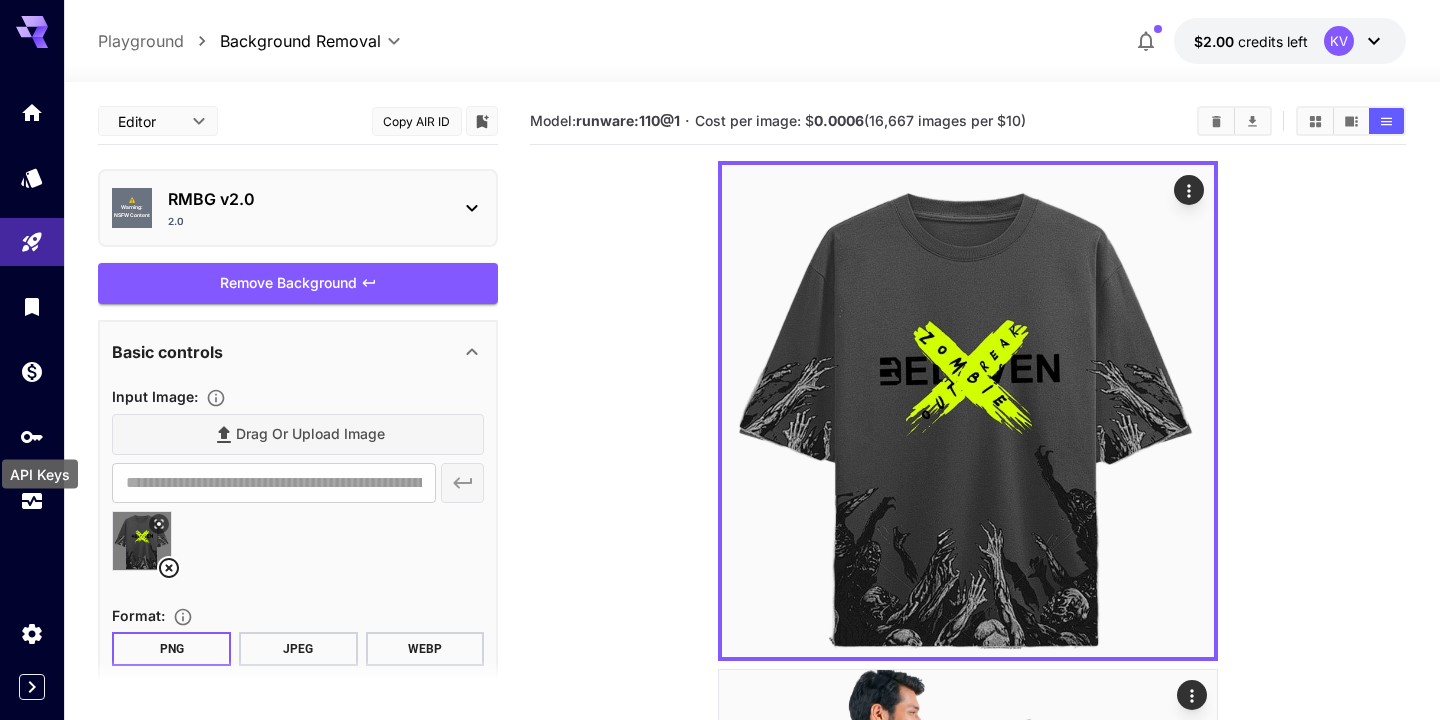 click on "API Keys" at bounding box center (40, 468) 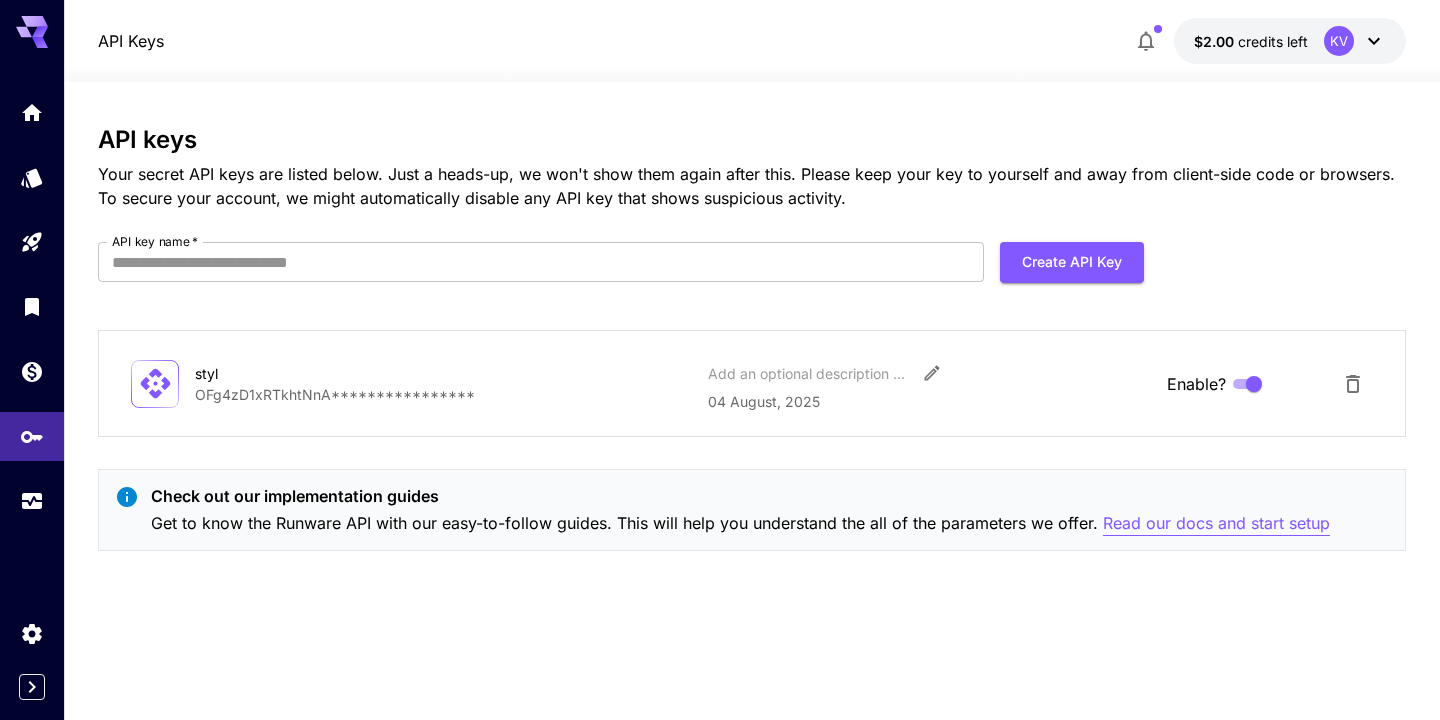 click on "Read our docs and start setup" at bounding box center [1216, 523] 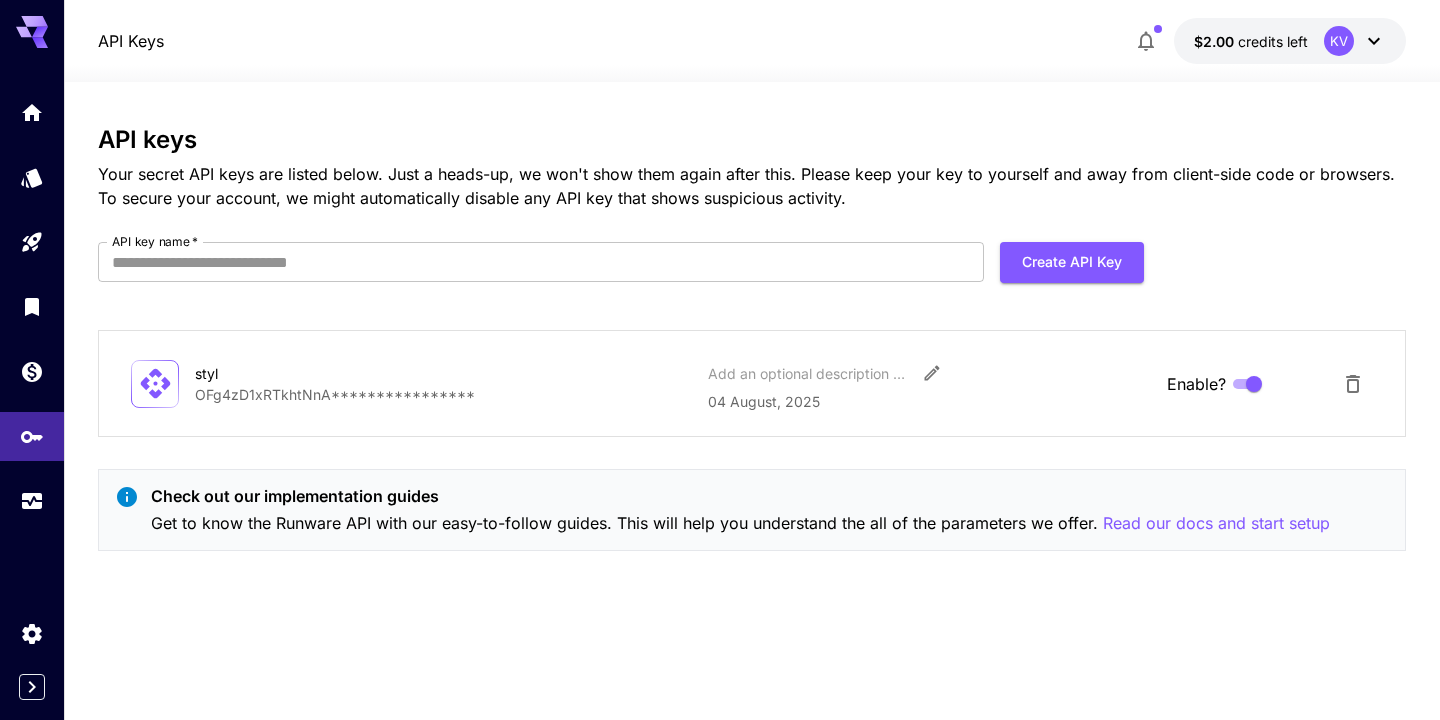 click 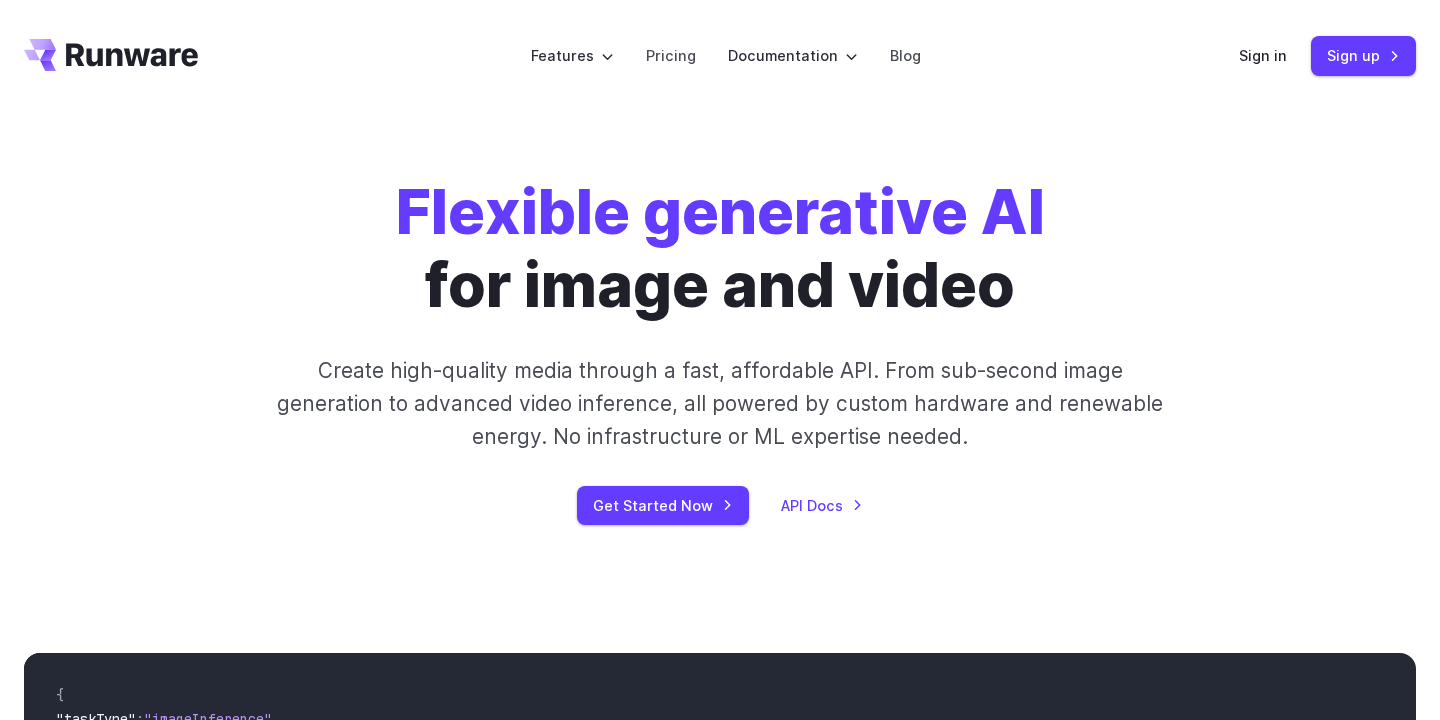 scroll, scrollTop: 0, scrollLeft: 0, axis: both 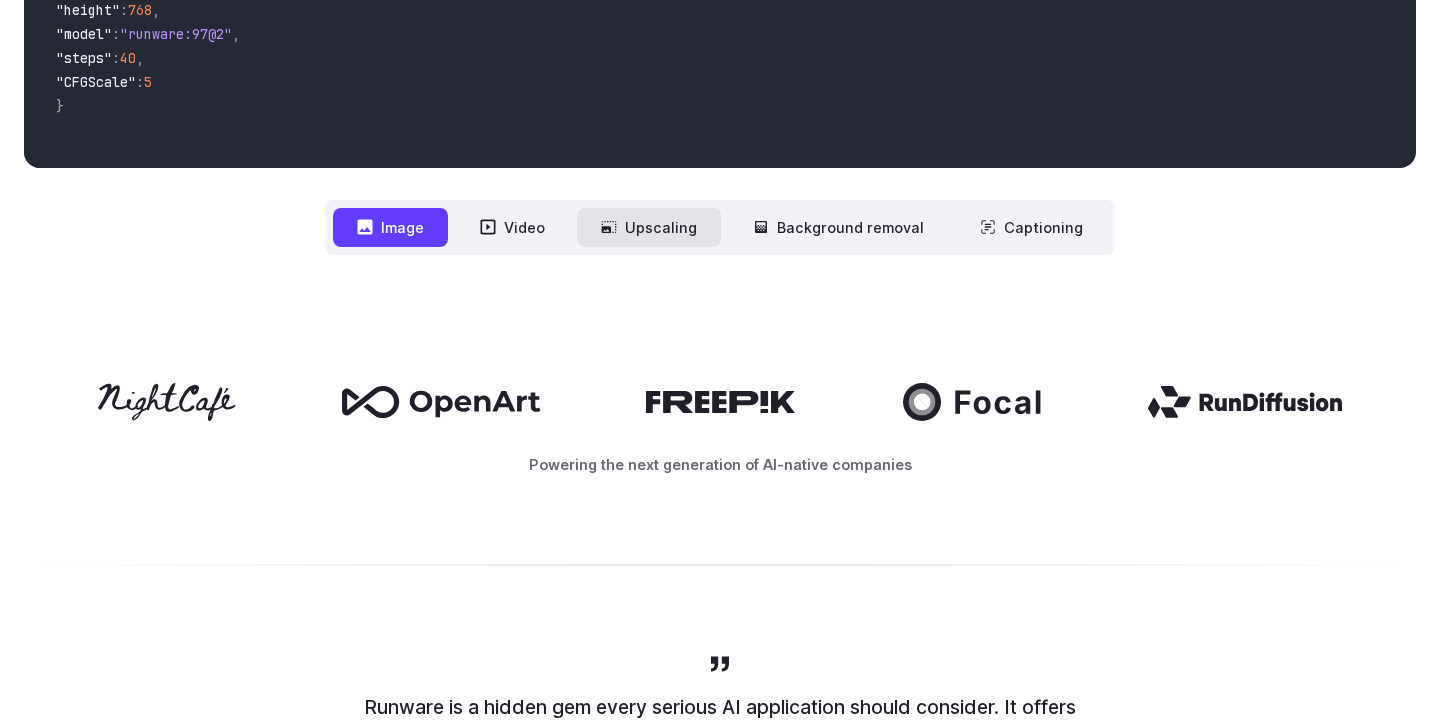 click on "Upscaling" at bounding box center [649, 227] 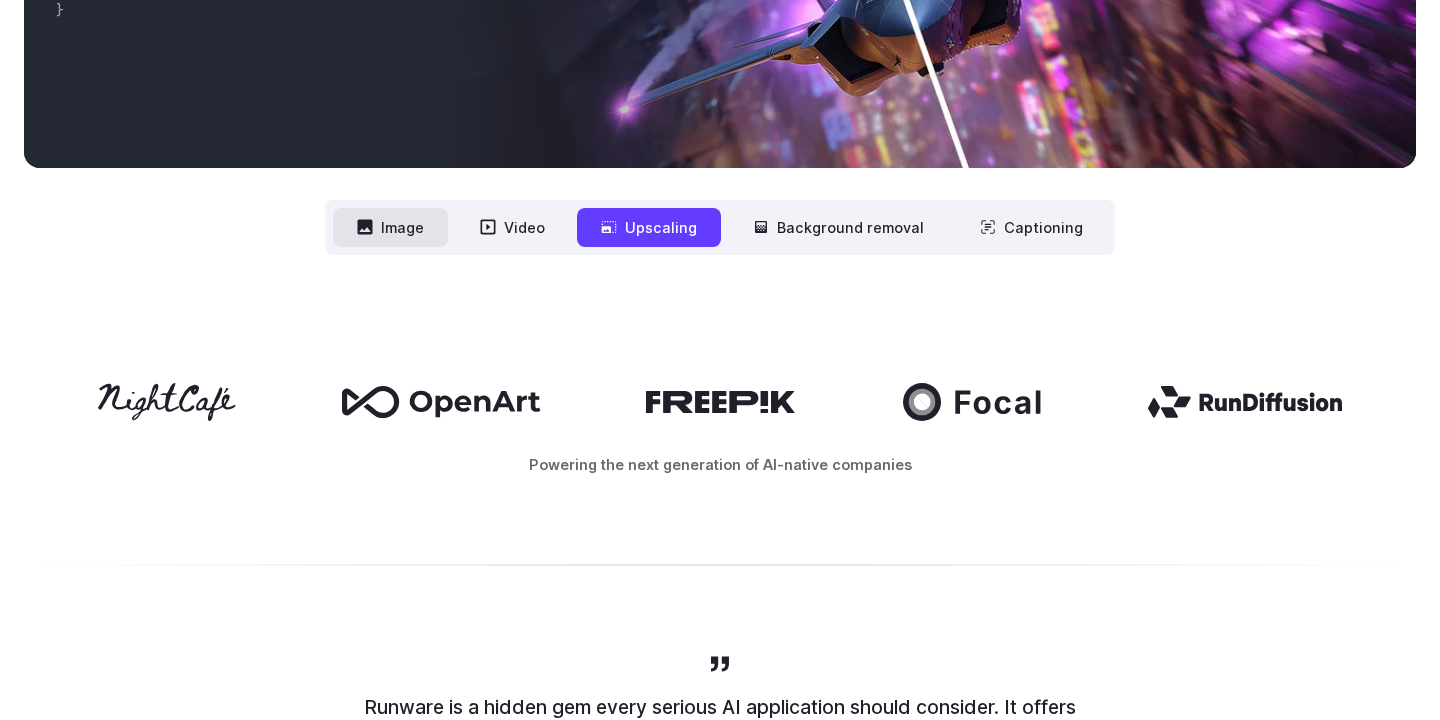 click on "Image" at bounding box center (390, 227) 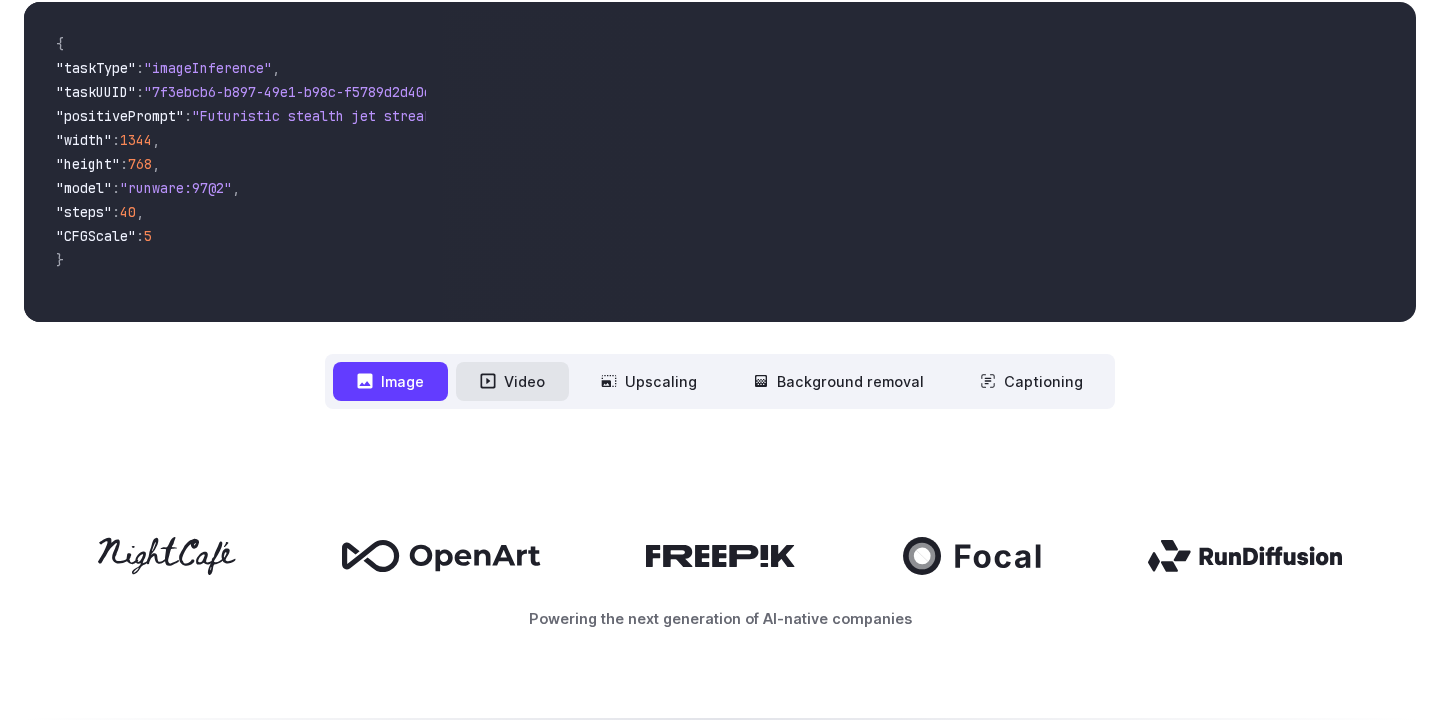 scroll, scrollTop: 620, scrollLeft: 0, axis: vertical 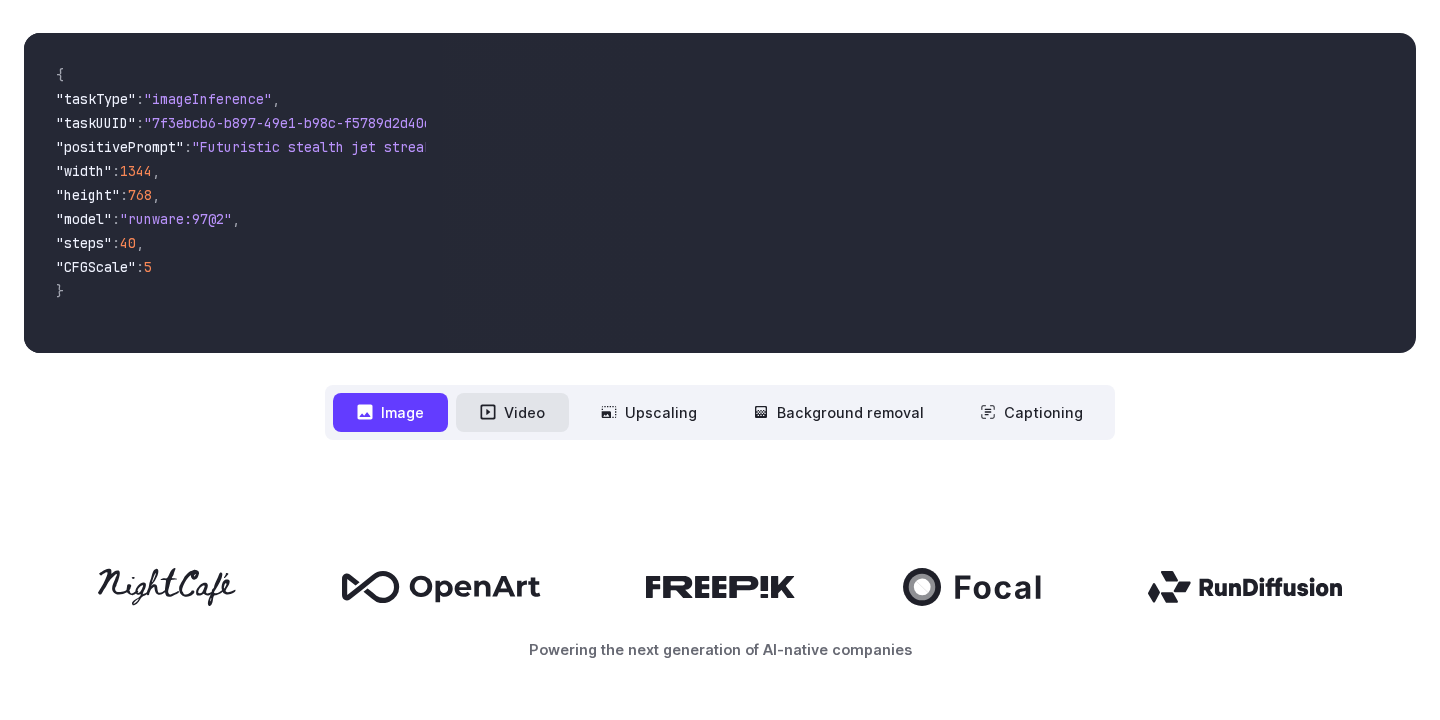 click on "Video" at bounding box center (512, 412) 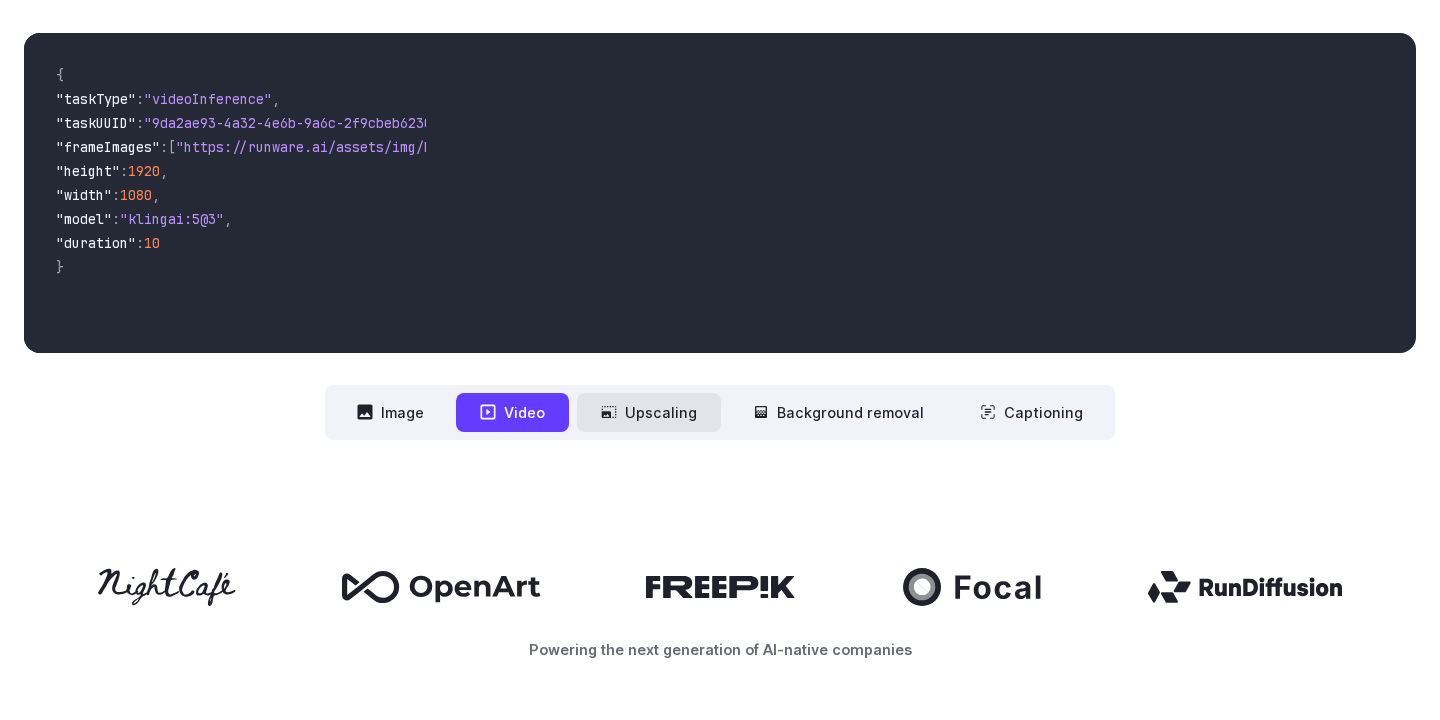 click on "Upscaling" at bounding box center (649, 412) 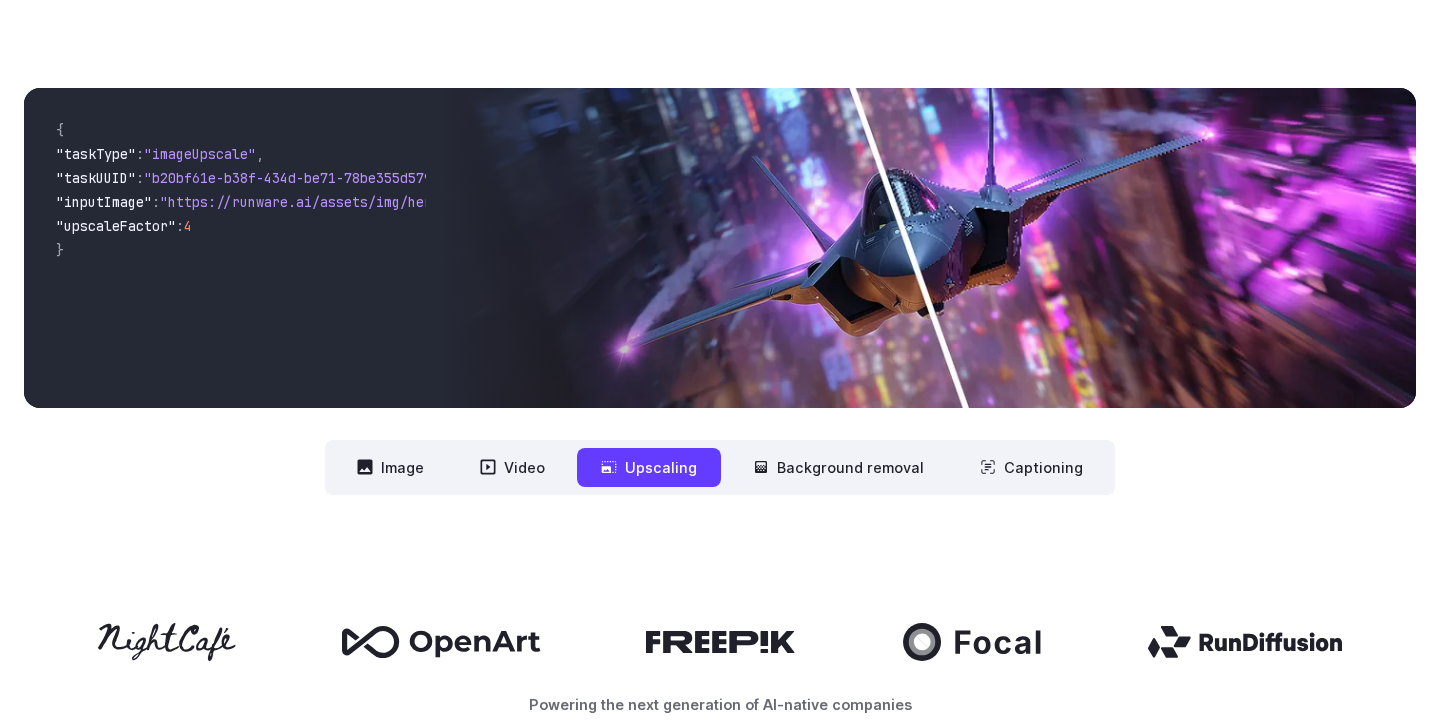 scroll, scrollTop: 452, scrollLeft: 0, axis: vertical 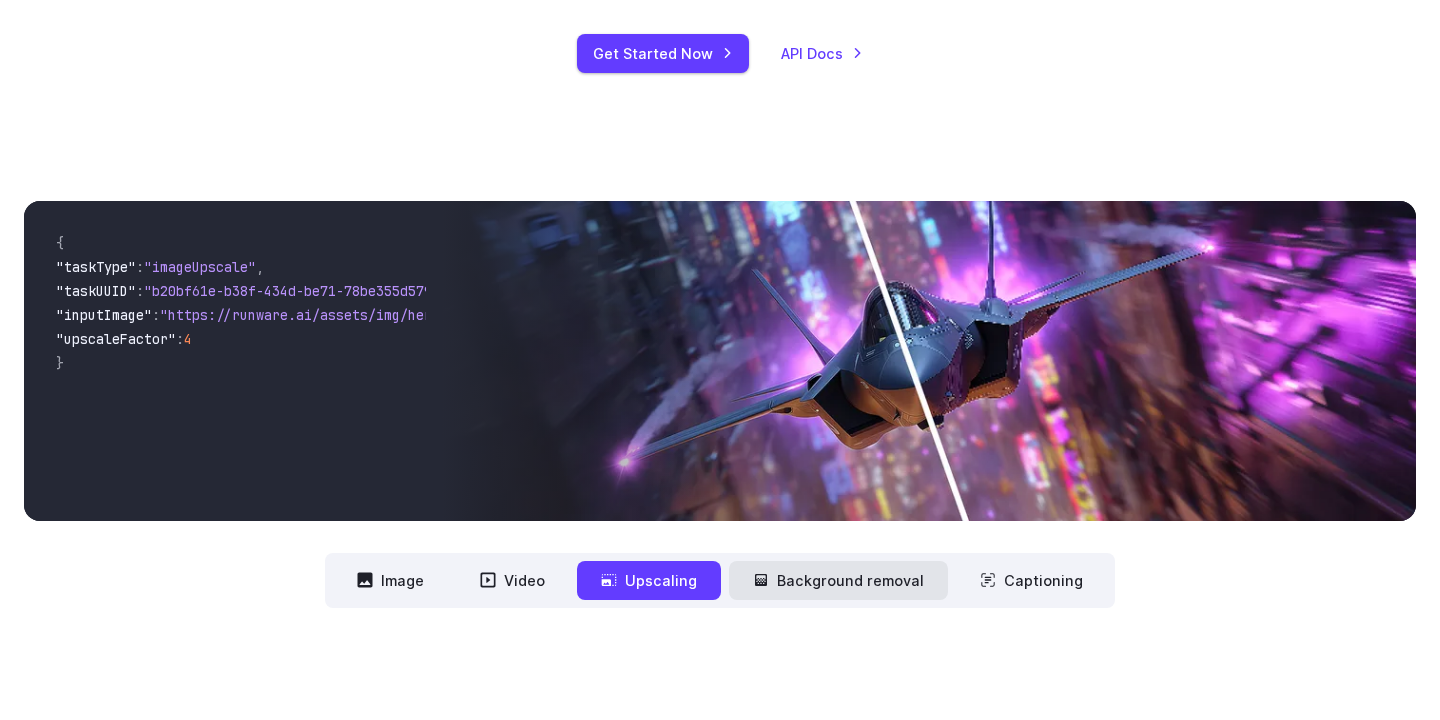 click on "Background removal" at bounding box center [838, 580] 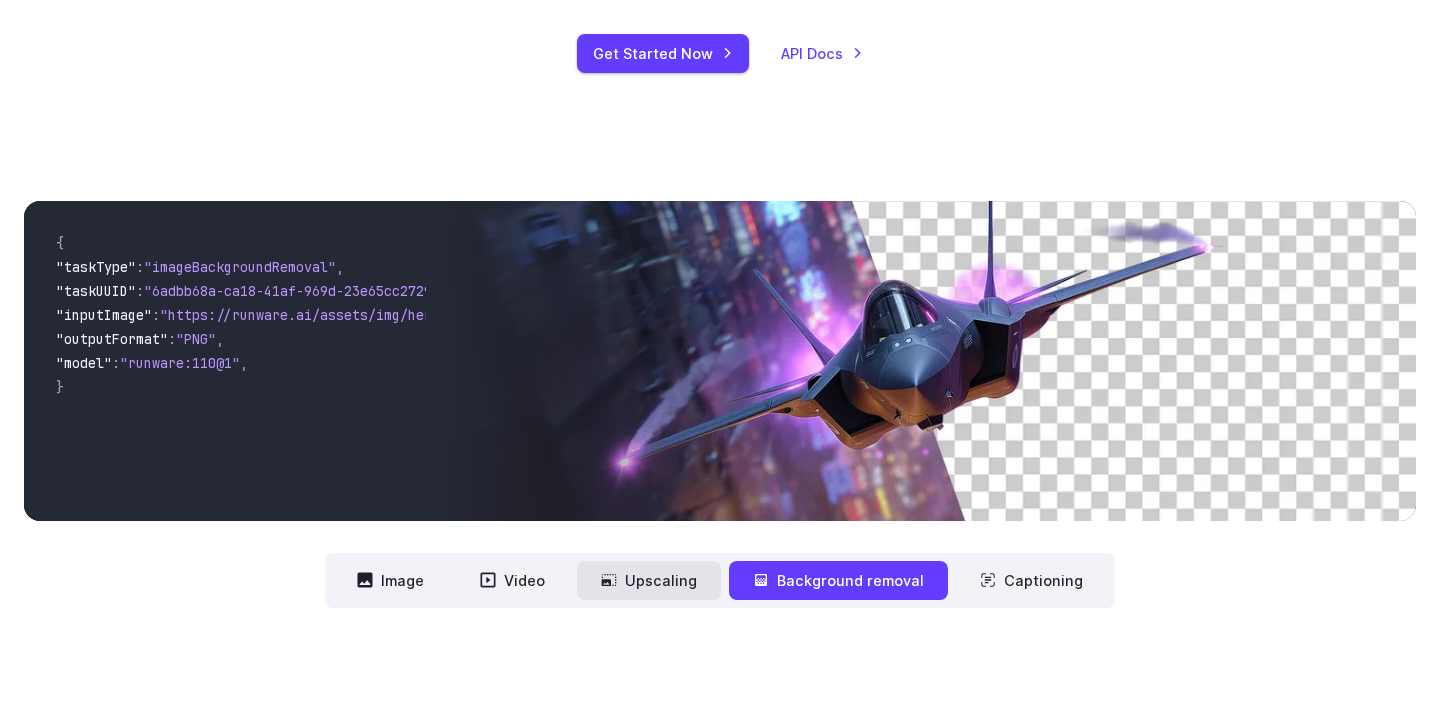 click on "Upscaling" at bounding box center [649, 580] 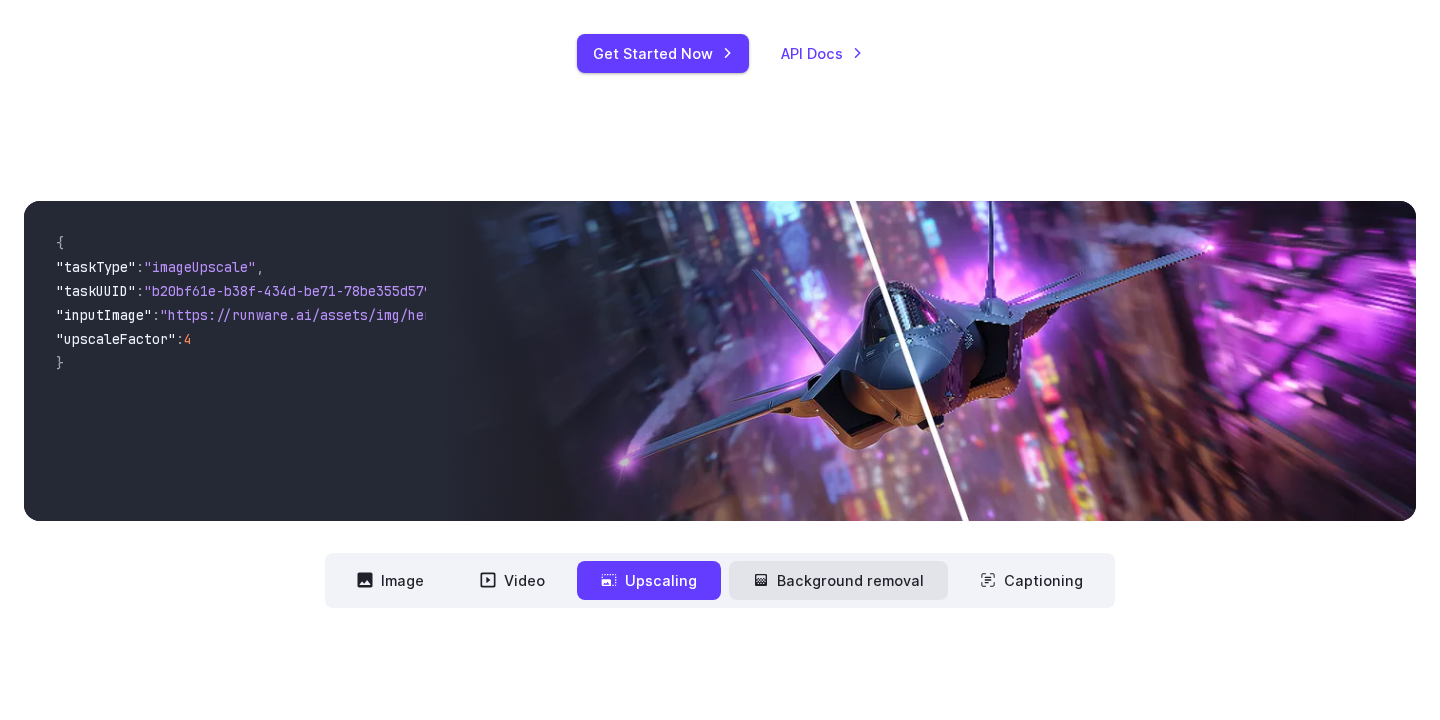 click 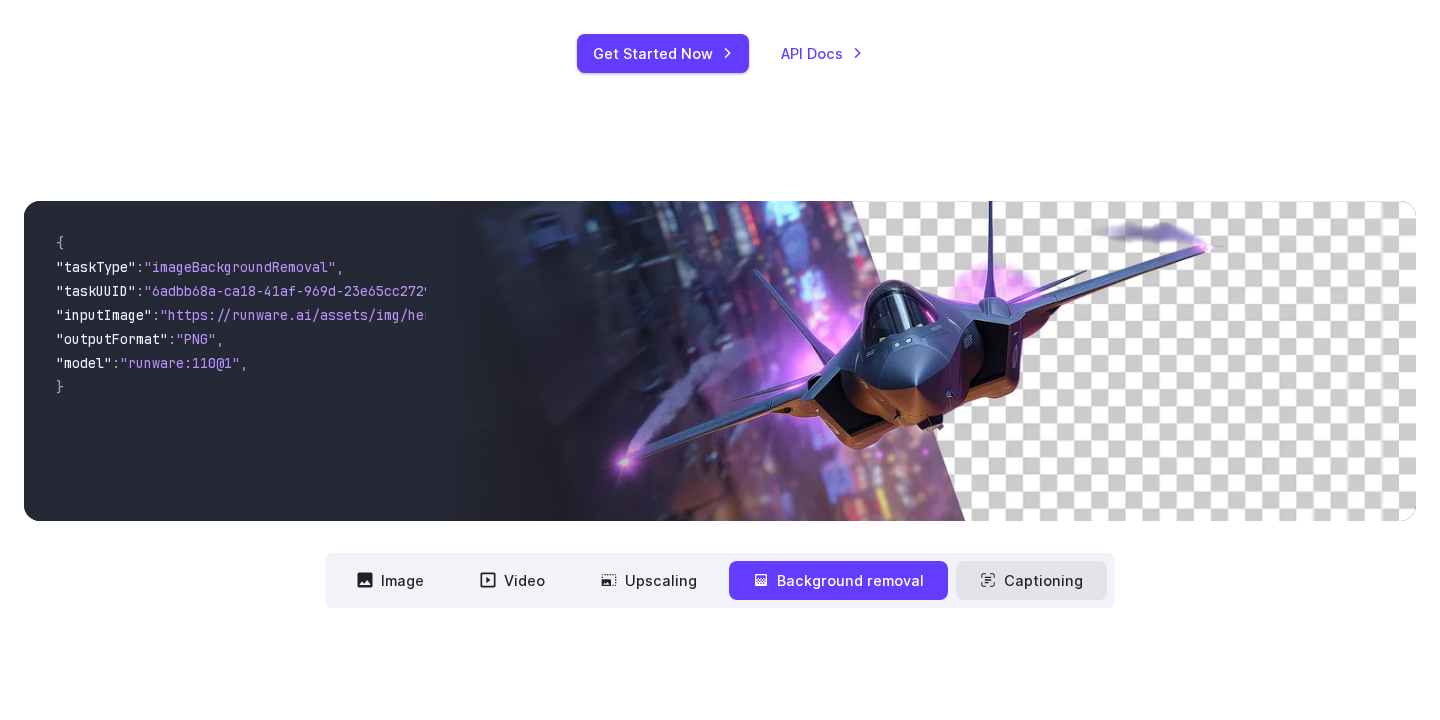 click 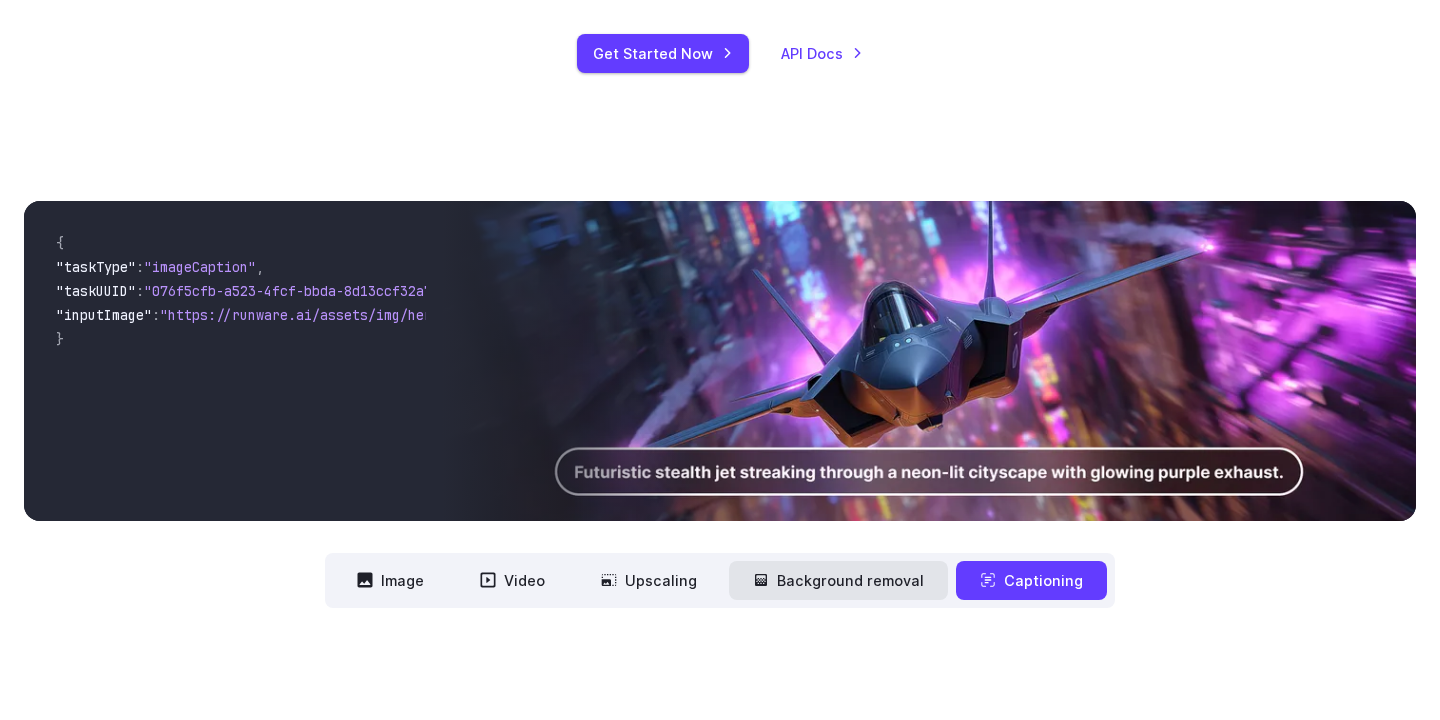 click on "Background removal" at bounding box center [838, 580] 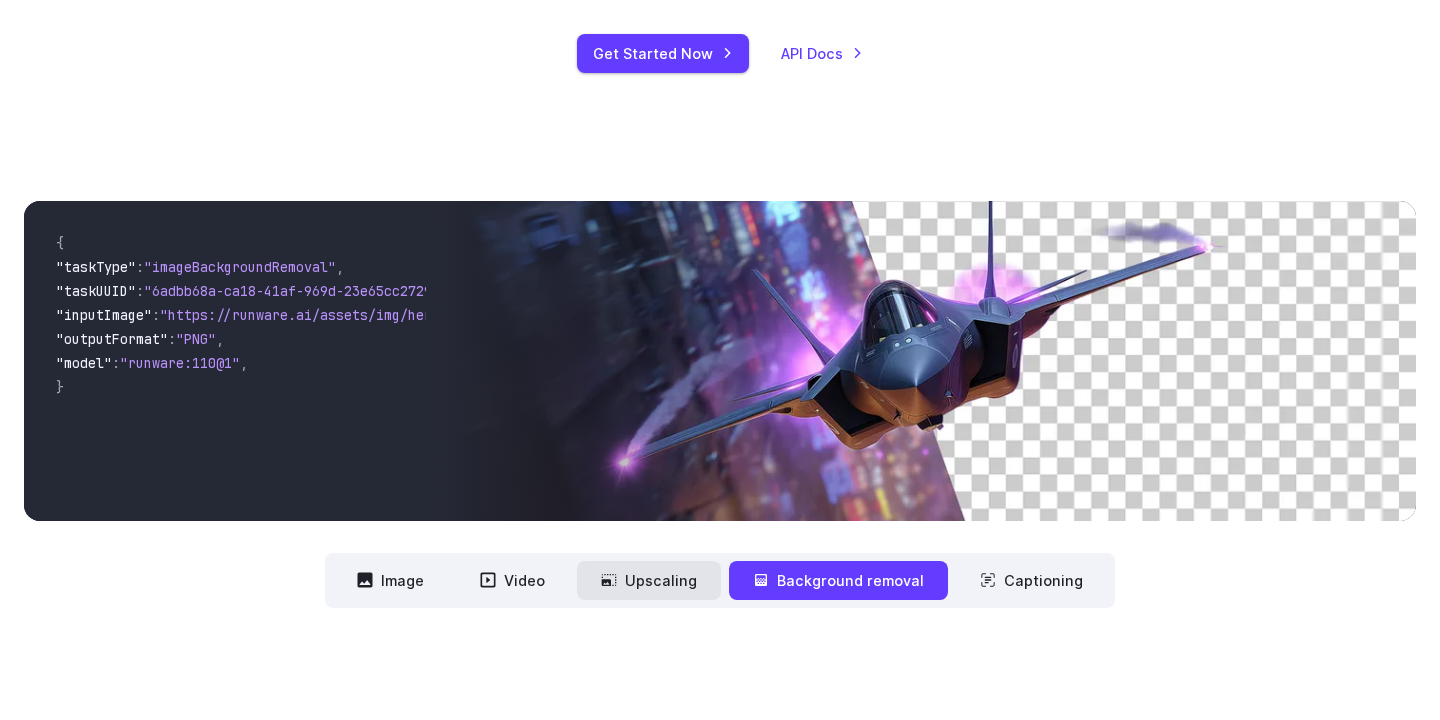 click on "Upscaling" at bounding box center (649, 580) 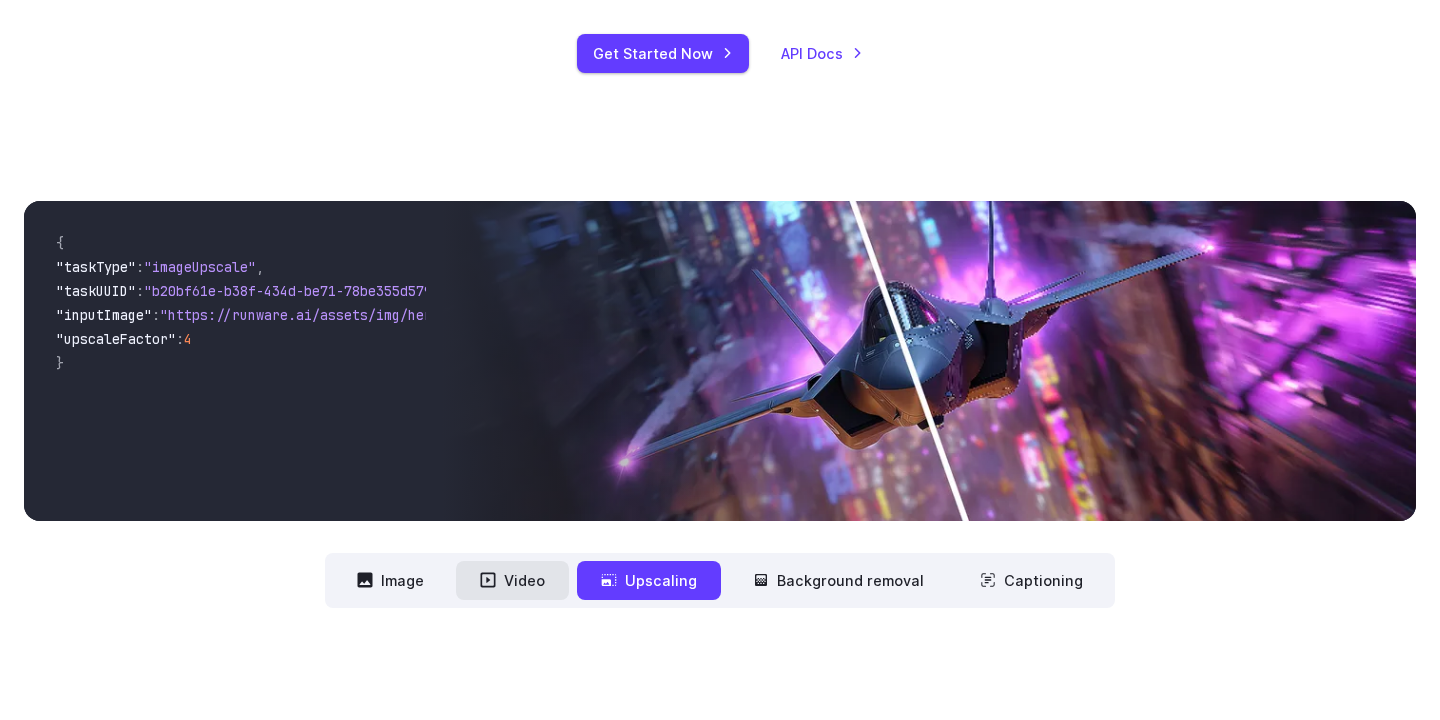 click on "Video" at bounding box center (512, 580) 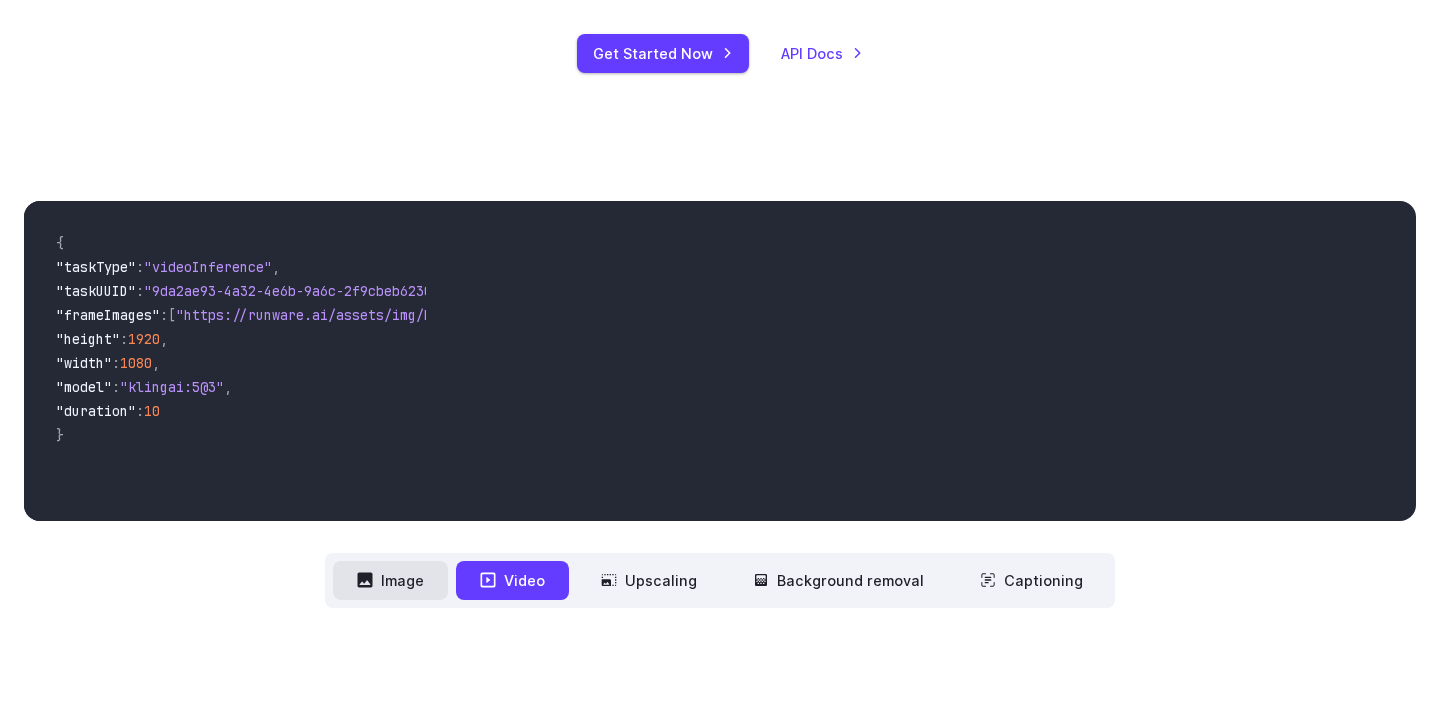 click on "Image" at bounding box center [390, 580] 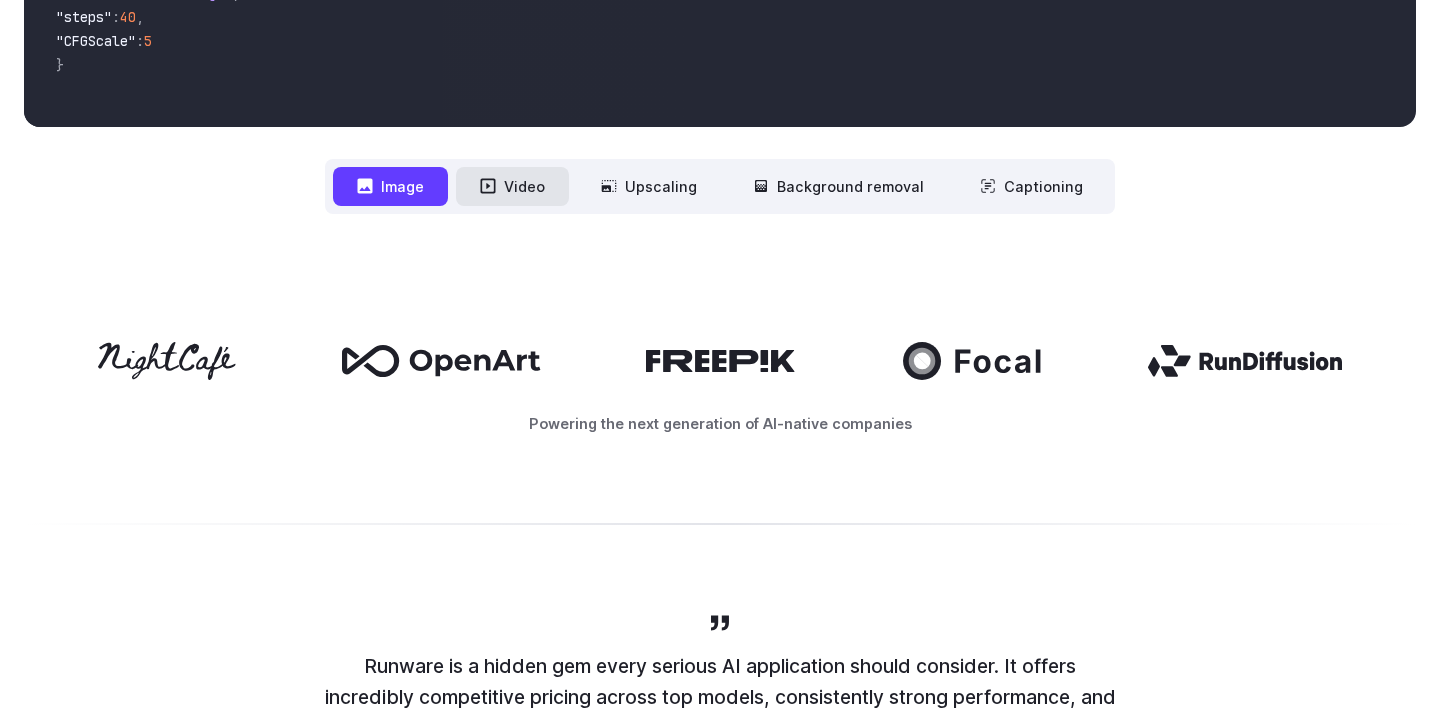 scroll, scrollTop: 847, scrollLeft: 0, axis: vertical 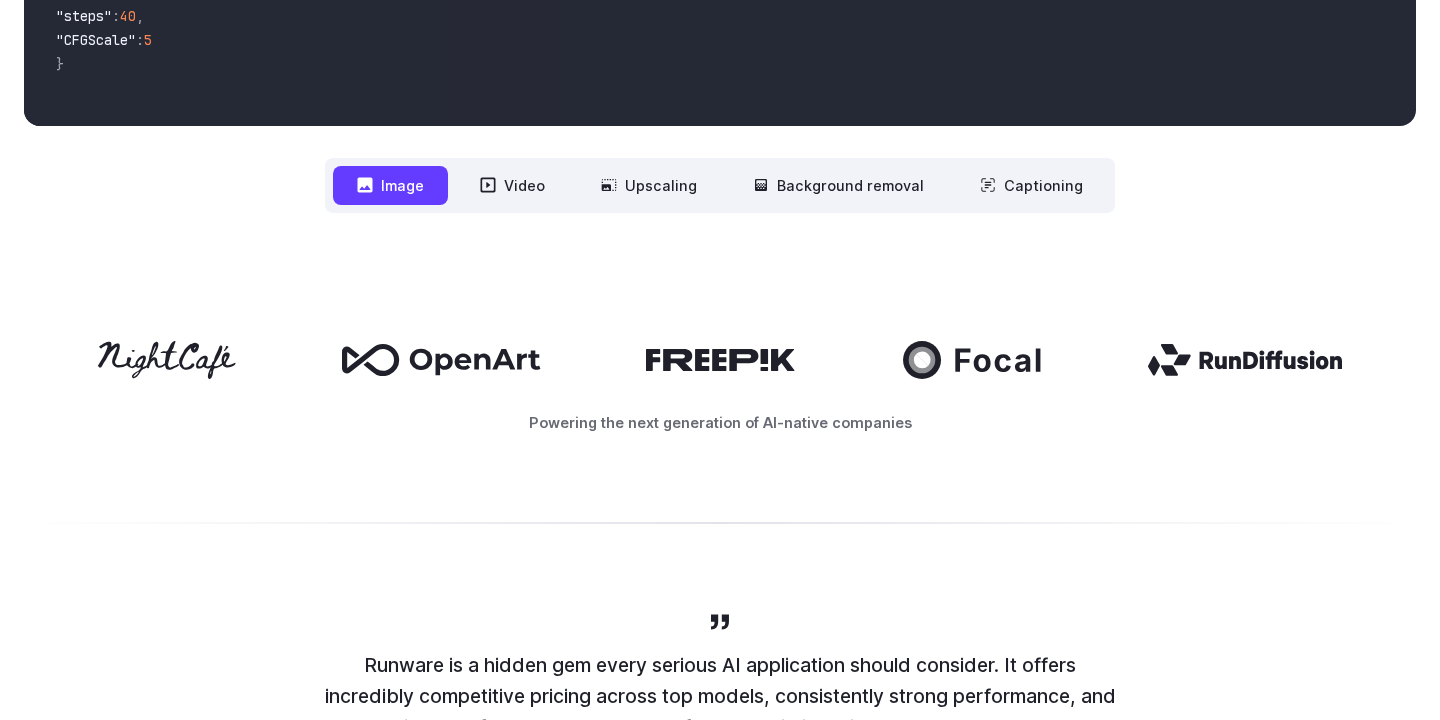click 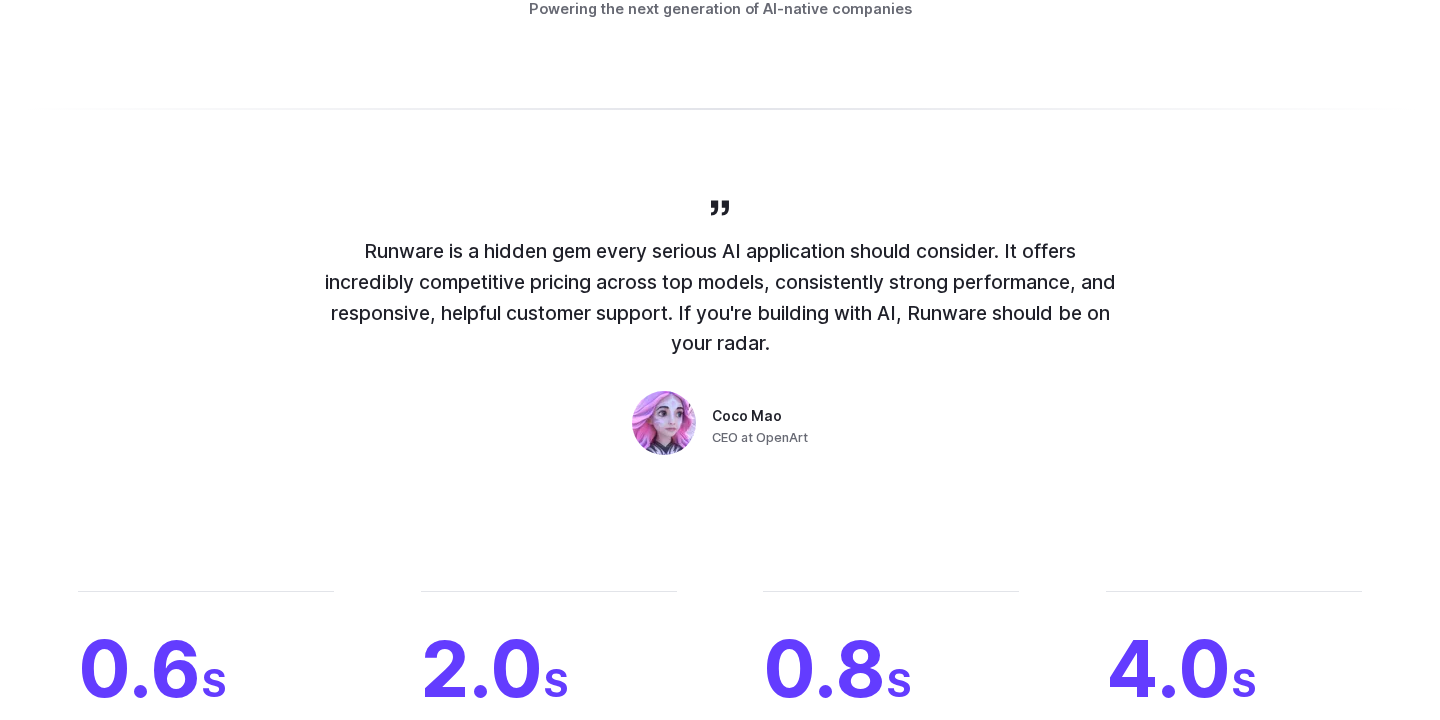scroll, scrollTop: 1267, scrollLeft: 0, axis: vertical 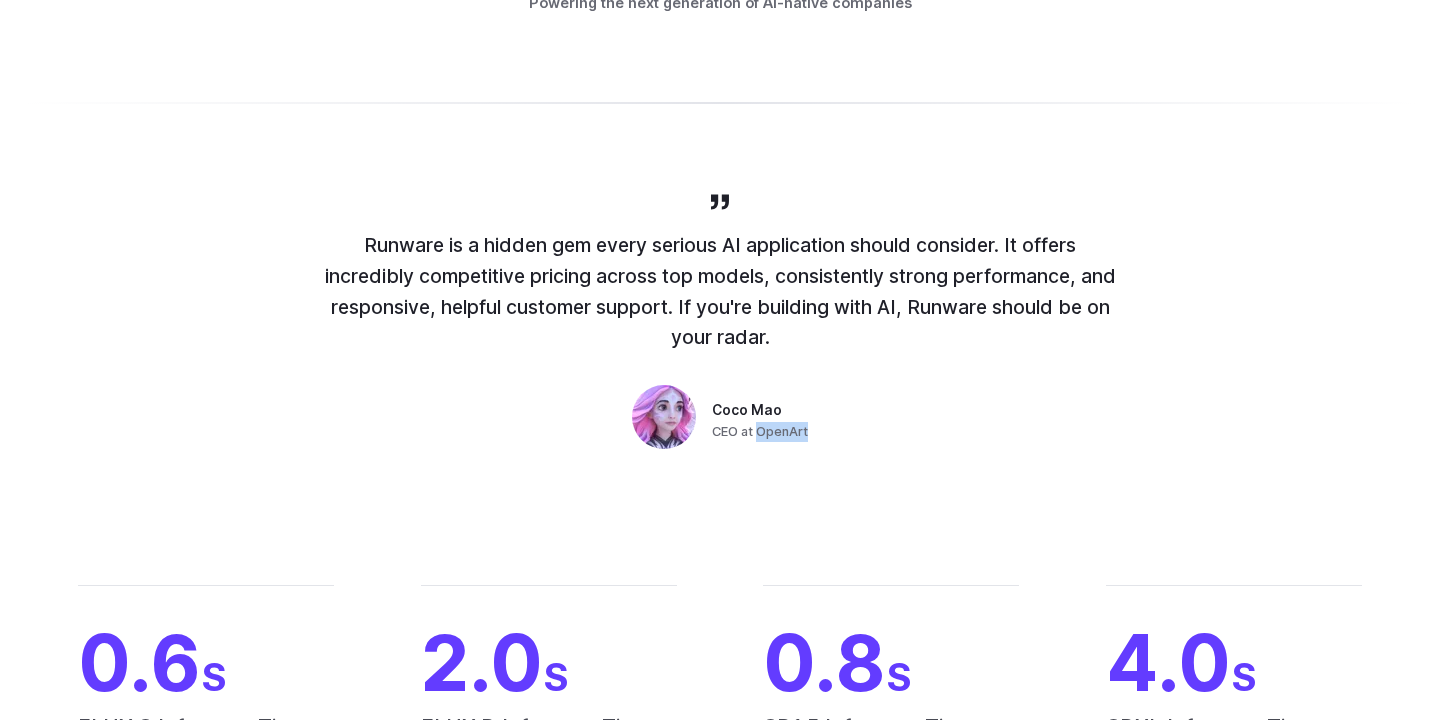drag, startPoint x: 756, startPoint y: 433, endPoint x: 875, endPoint y: 435, distance: 119.01681 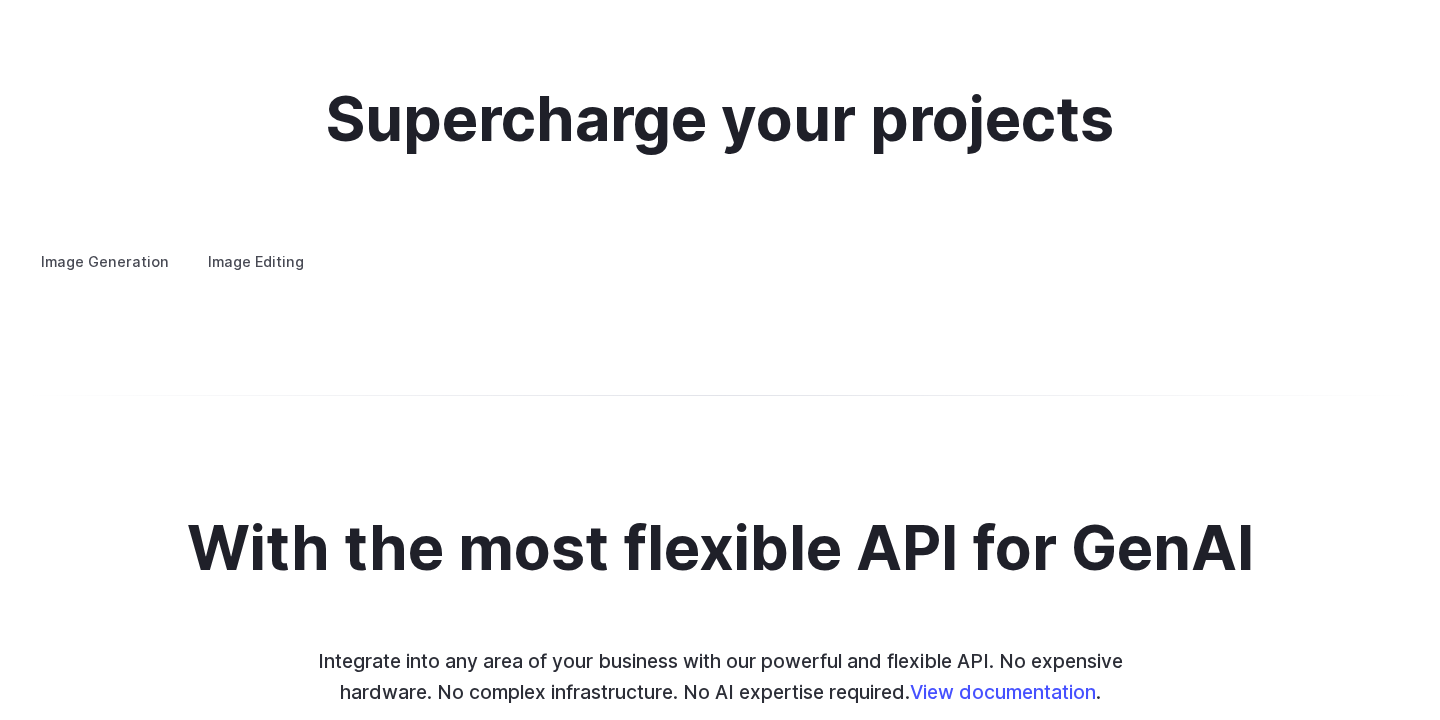scroll, scrollTop: 3639, scrollLeft: 0, axis: vertical 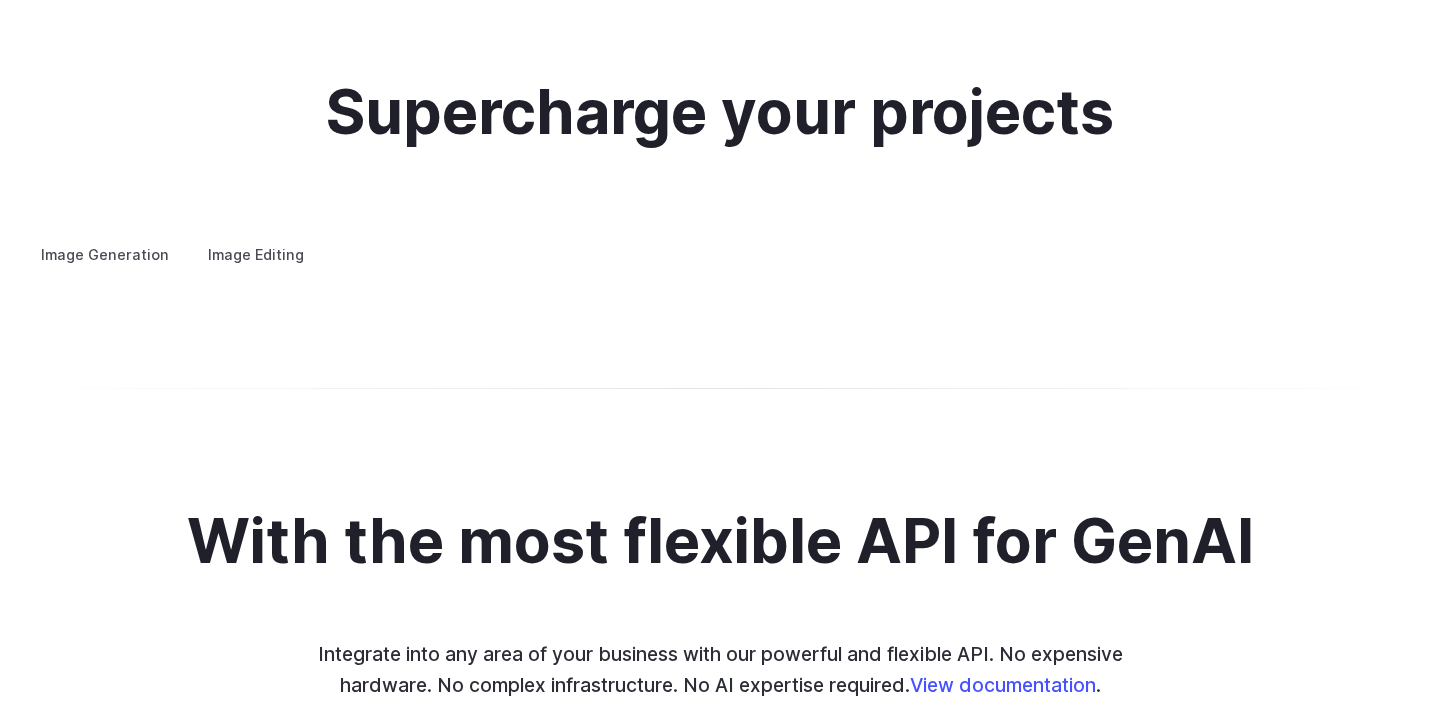 click on "Image Editing" at bounding box center (256, 254) 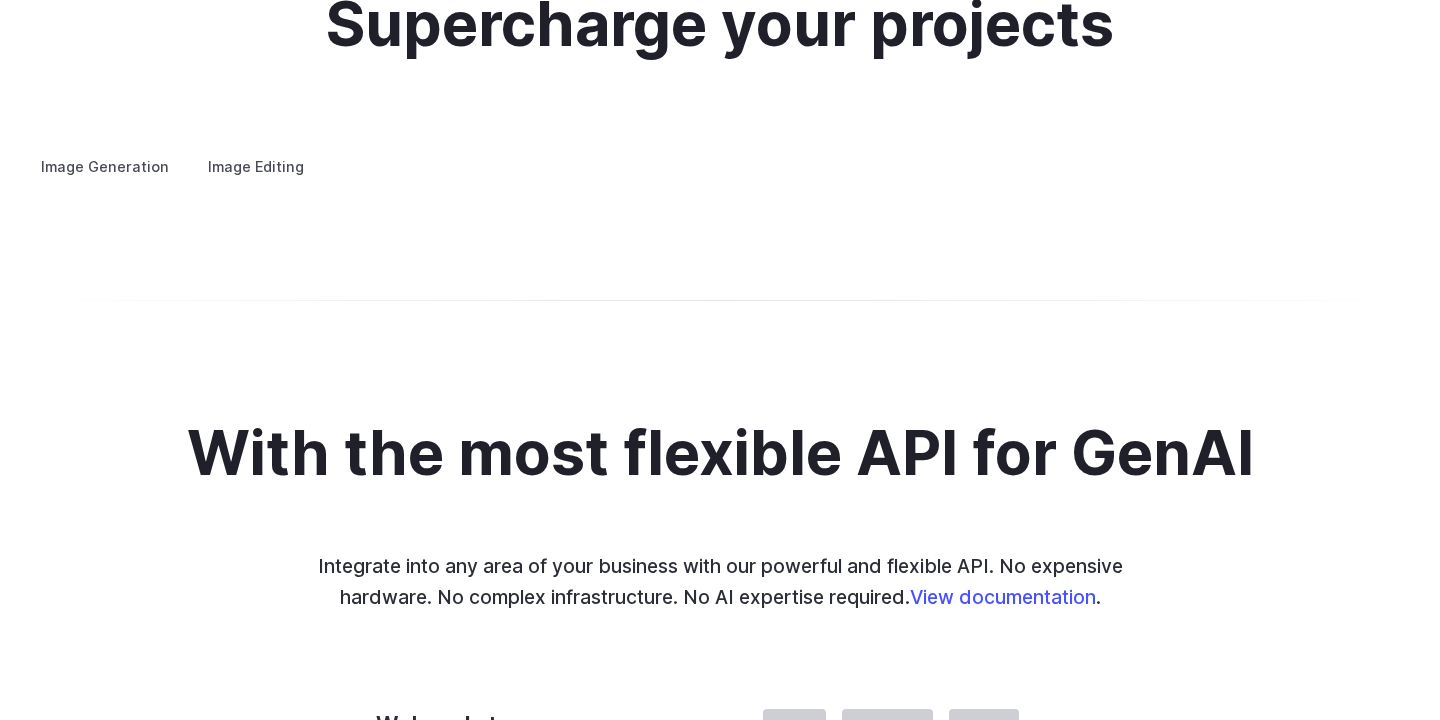 click on "Inpainting" at bounding box center (0, 0) 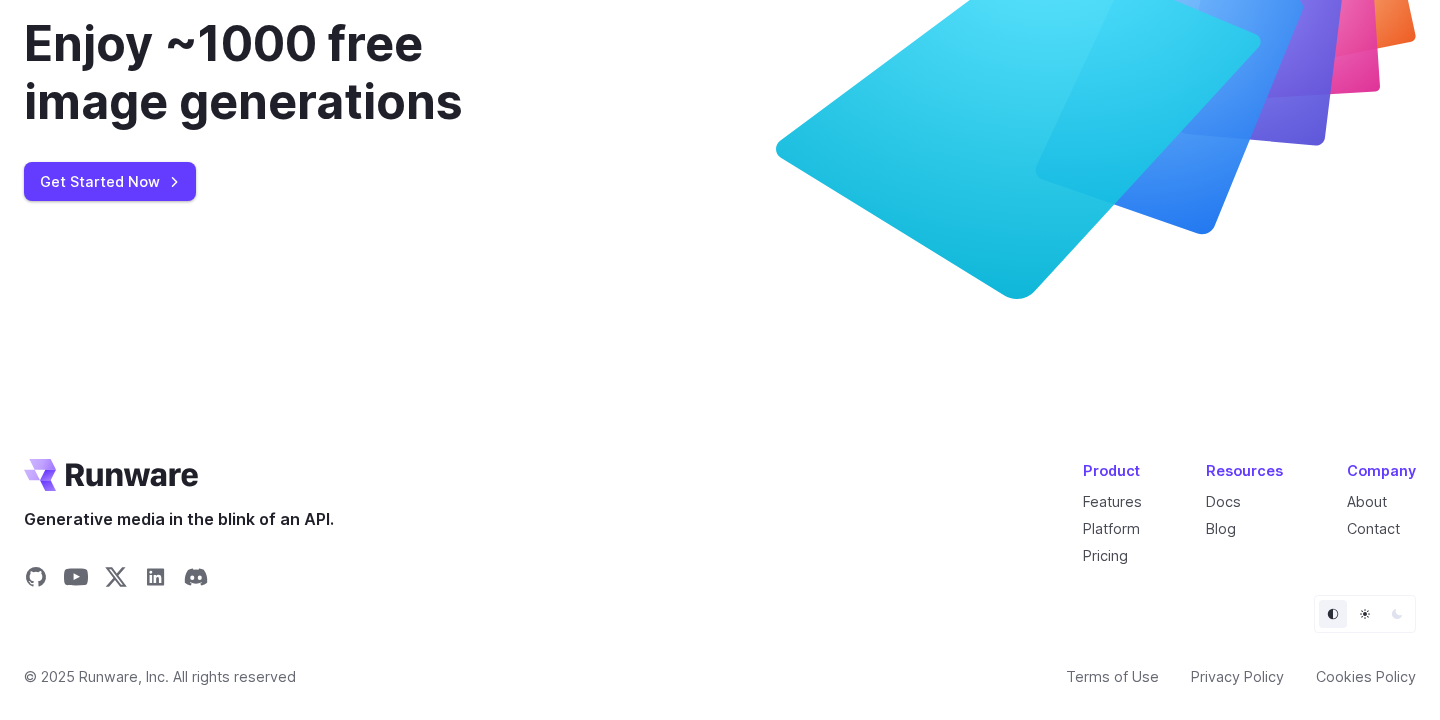 scroll, scrollTop: 7531, scrollLeft: 0, axis: vertical 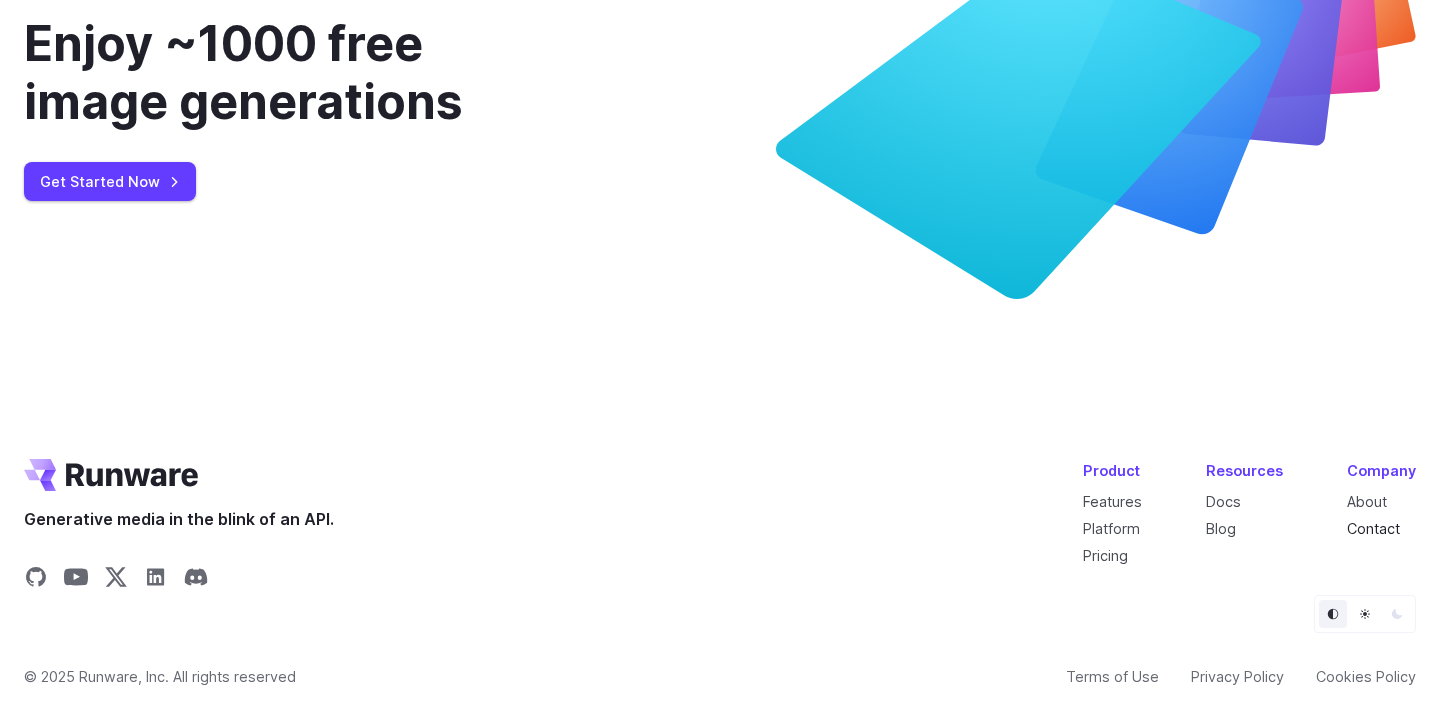 click on "Contact" at bounding box center (1373, 528) 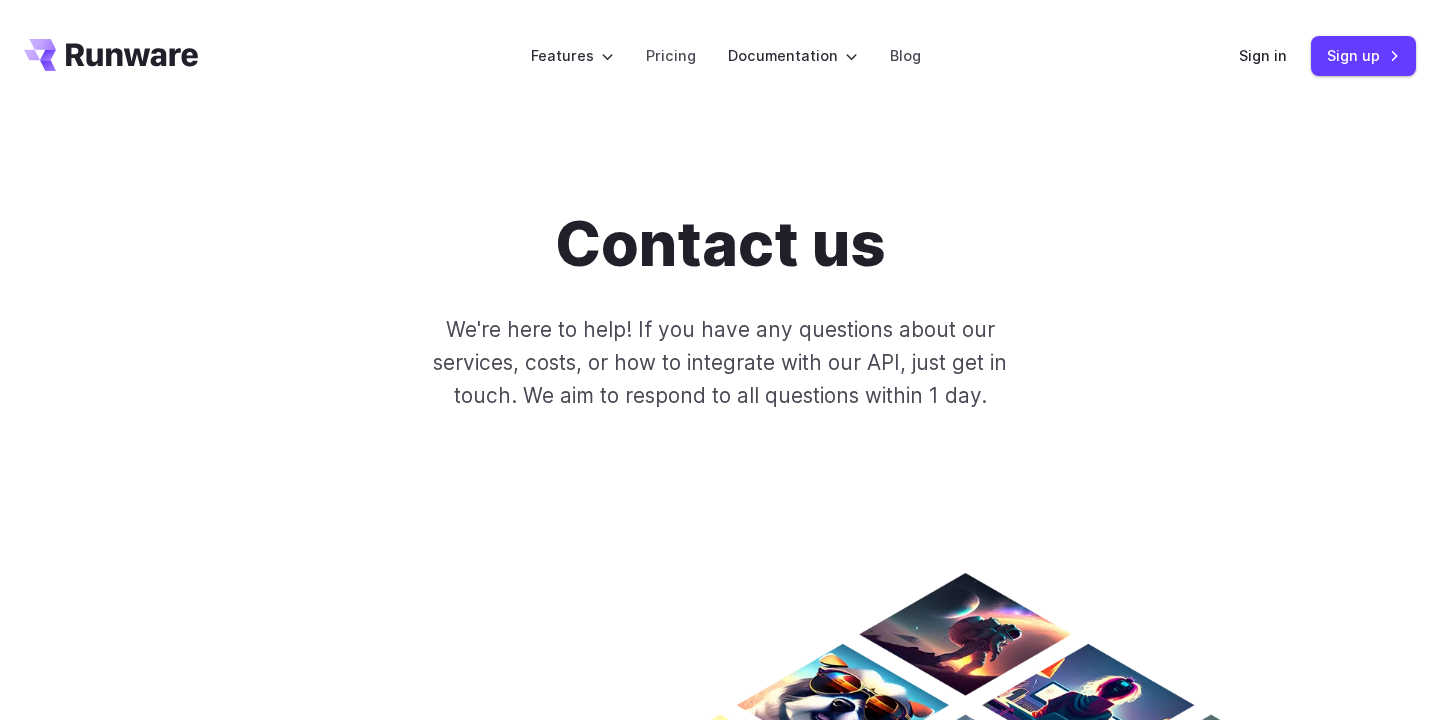 scroll, scrollTop: 31, scrollLeft: 0, axis: vertical 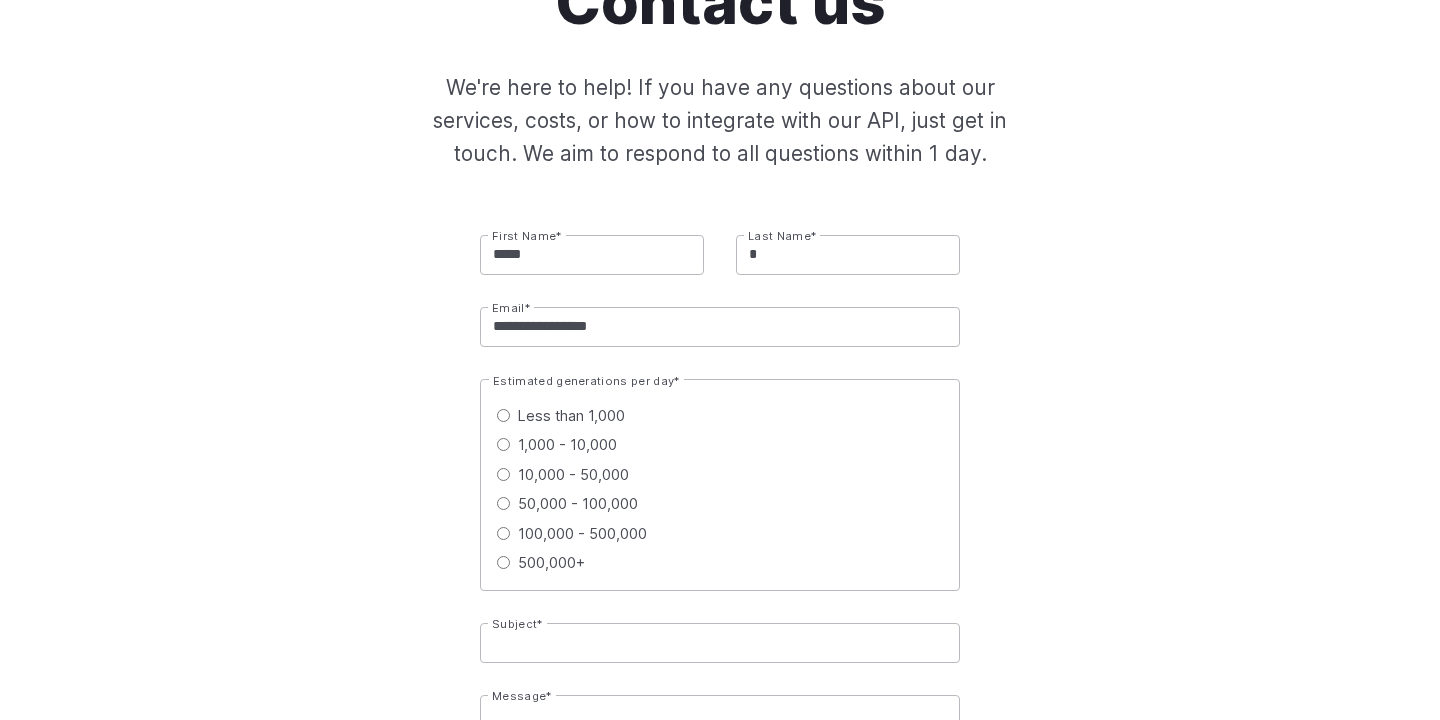 click on "50,000 - 100,000" at bounding box center [578, 503] 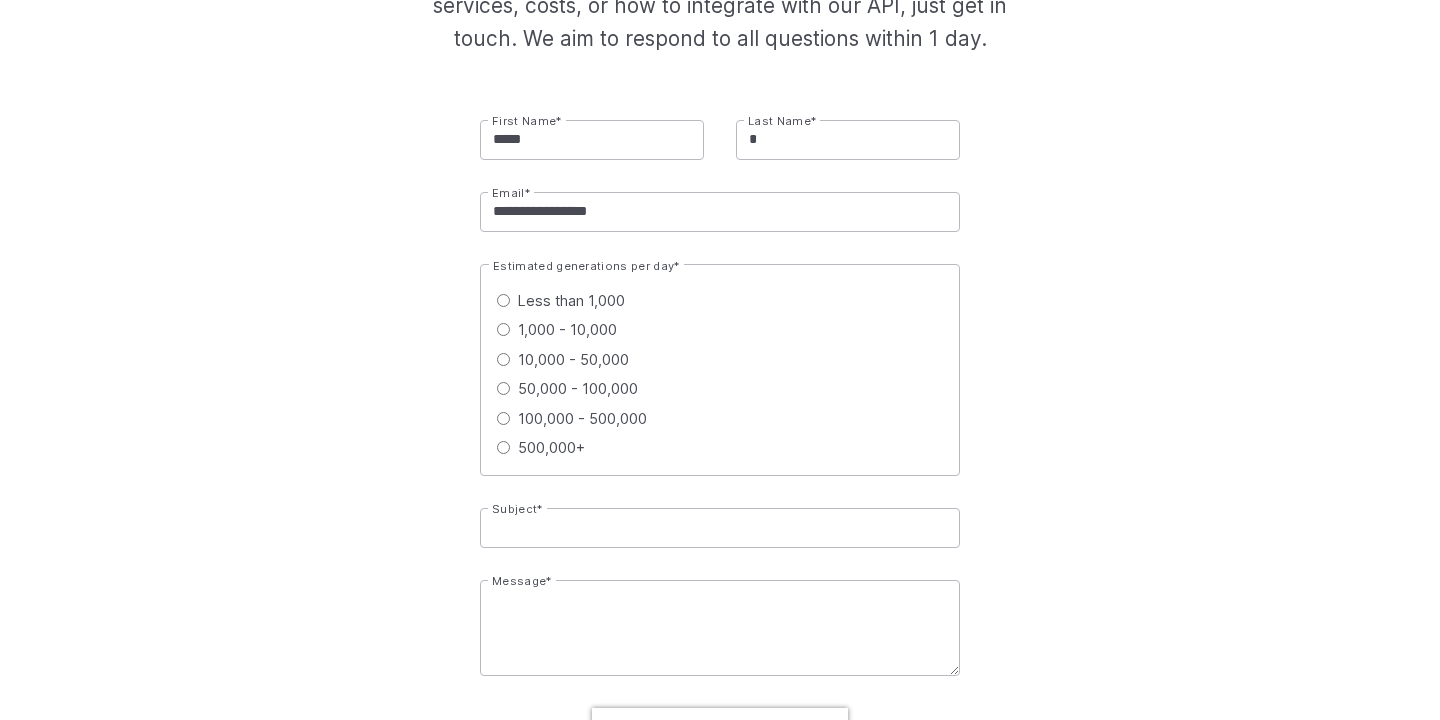 scroll, scrollTop: 360, scrollLeft: 0, axis: vertical 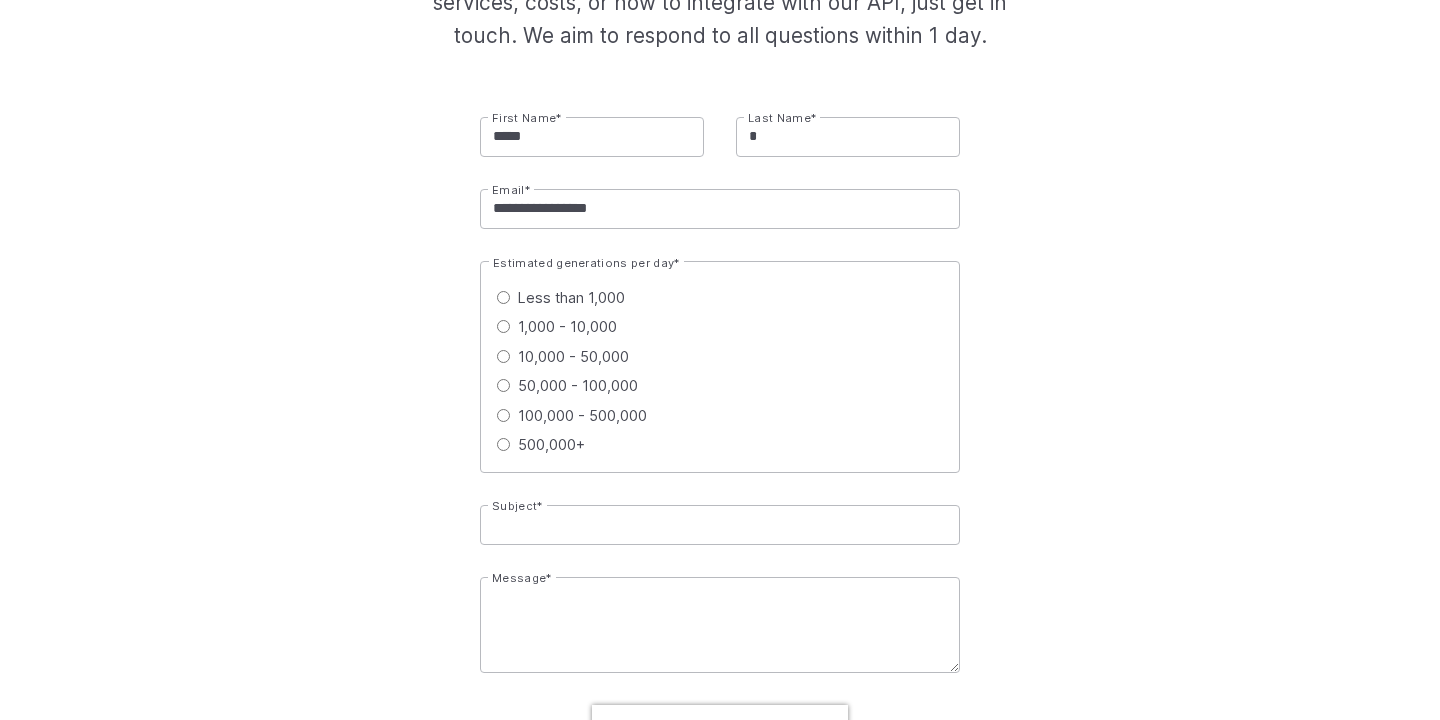 click on "Subject *" at bounding box center [720, 525] 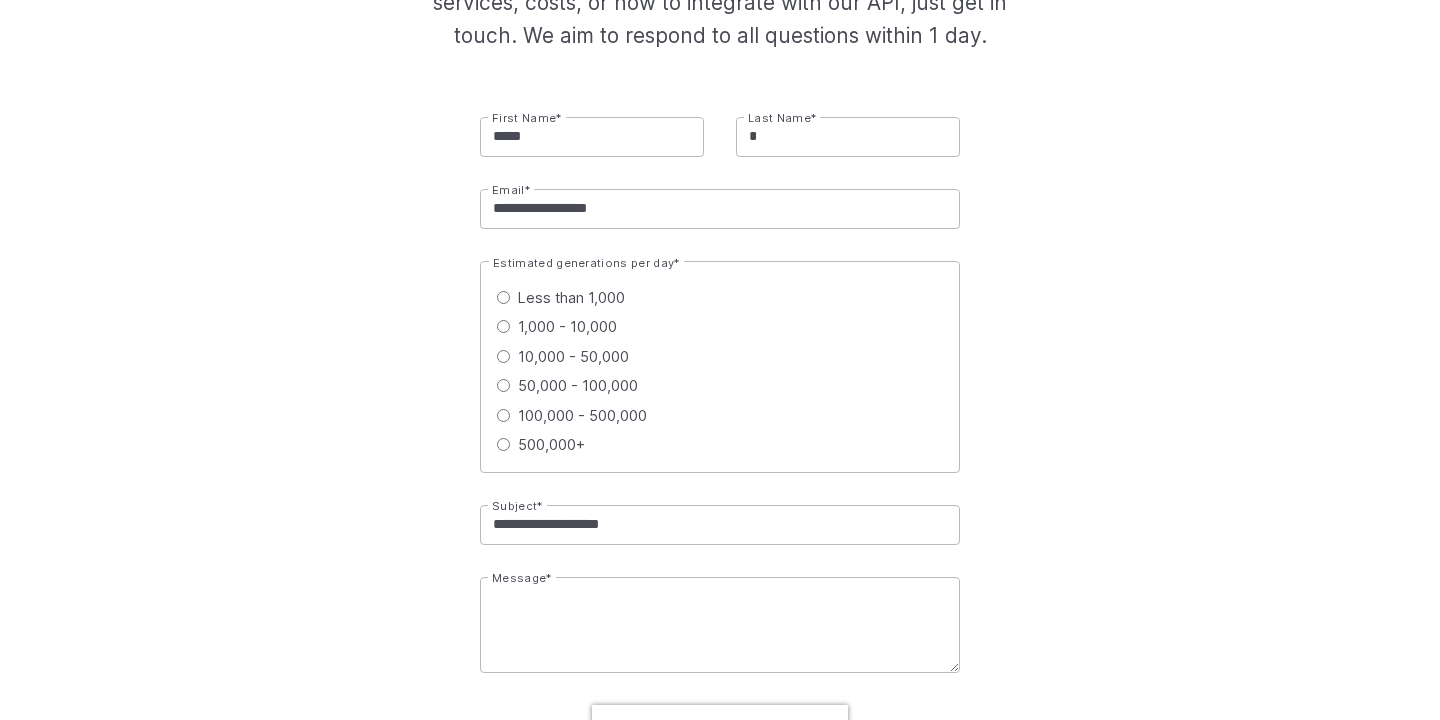 type on "**********" 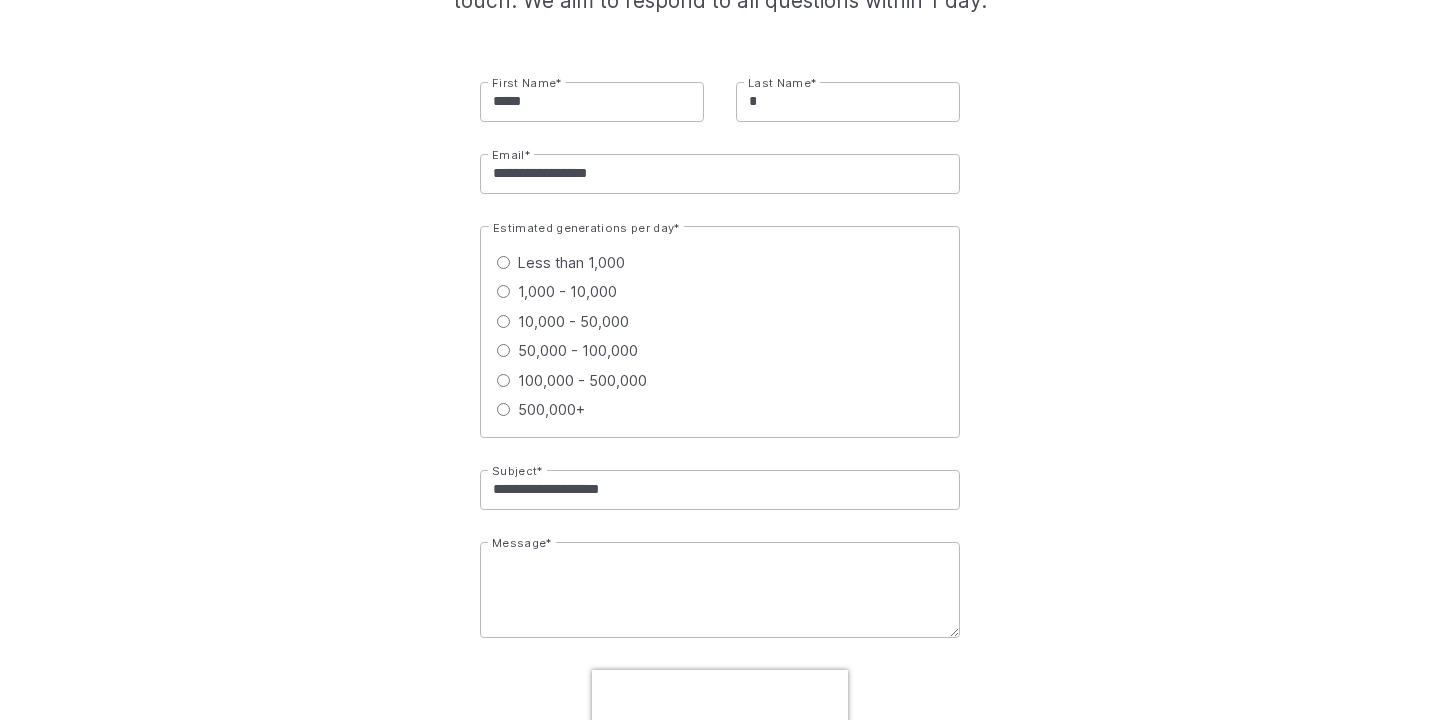 click on "Message *" at bounding box center (720, 590) 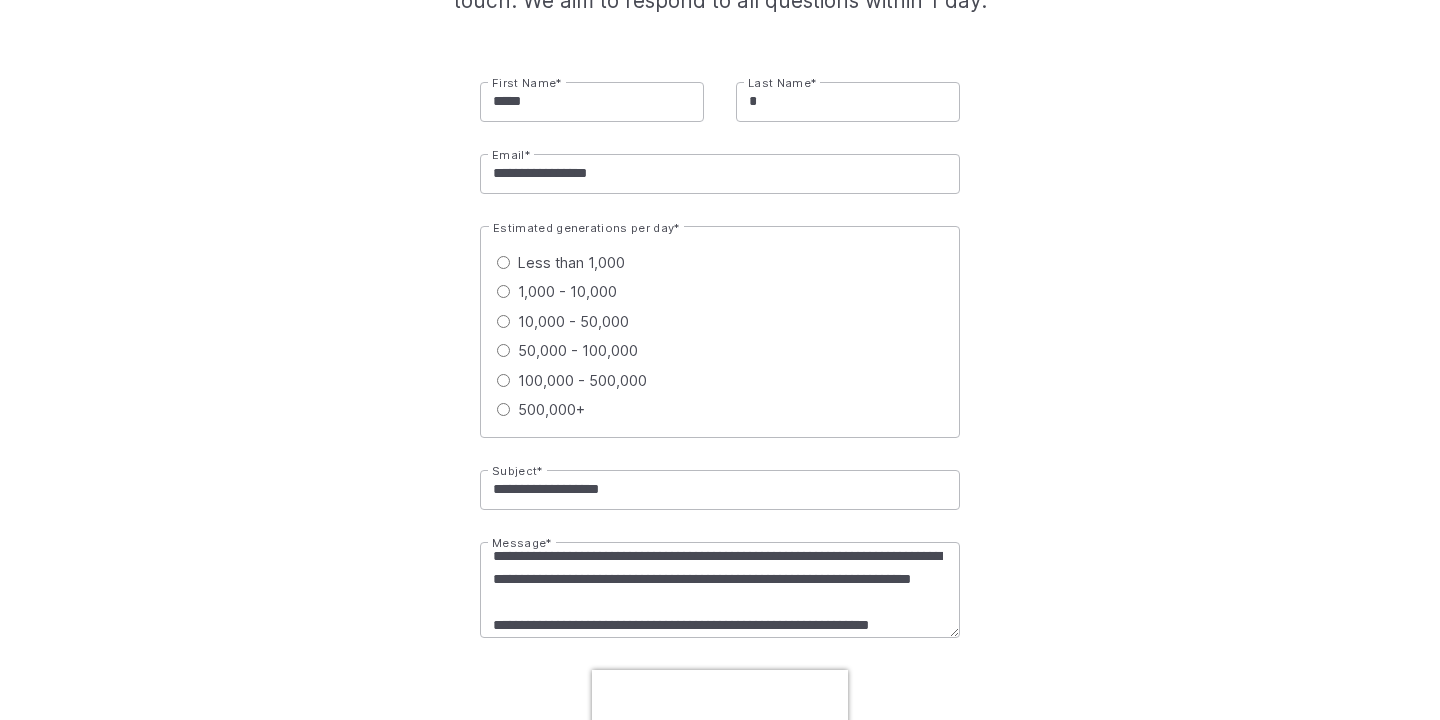 scroll, scrollTop: 88, scrollLeft: 0, axis: vertical 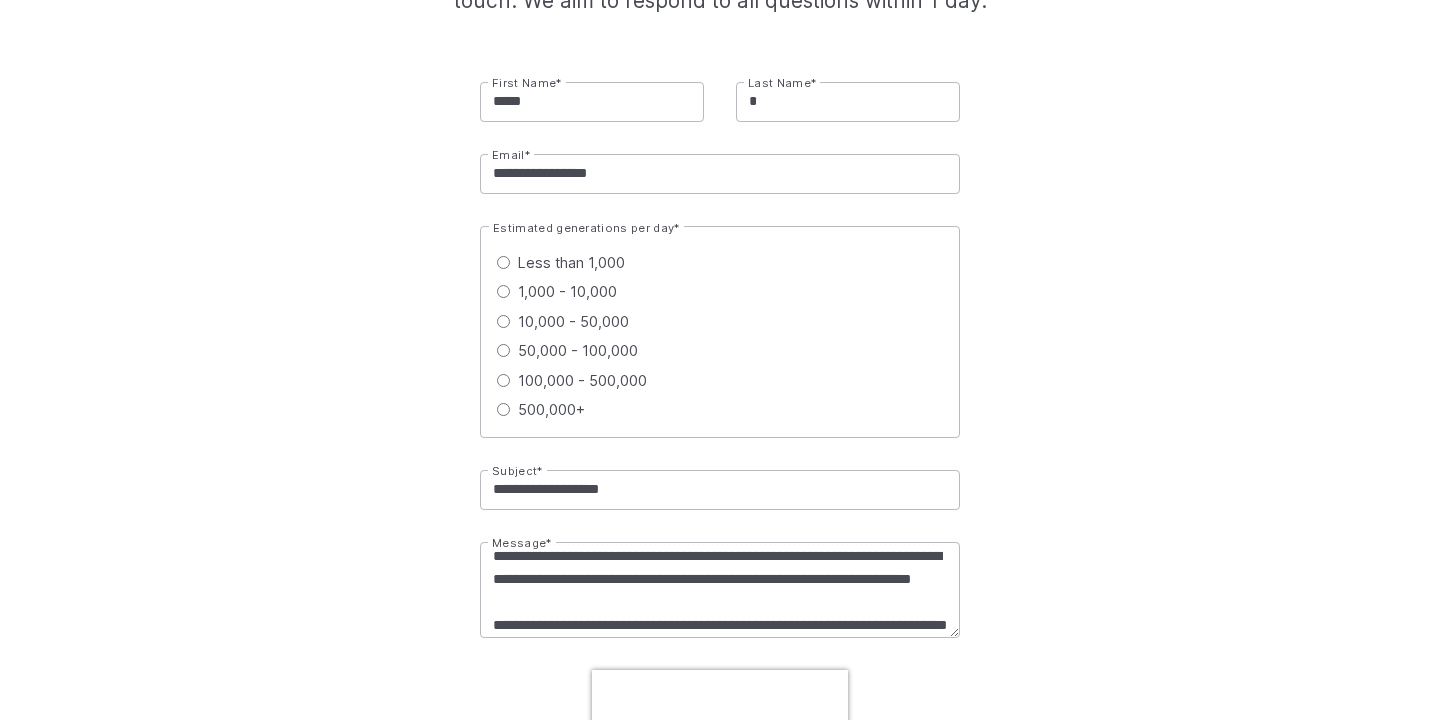click on "**********" at bounding box center (720, 590) 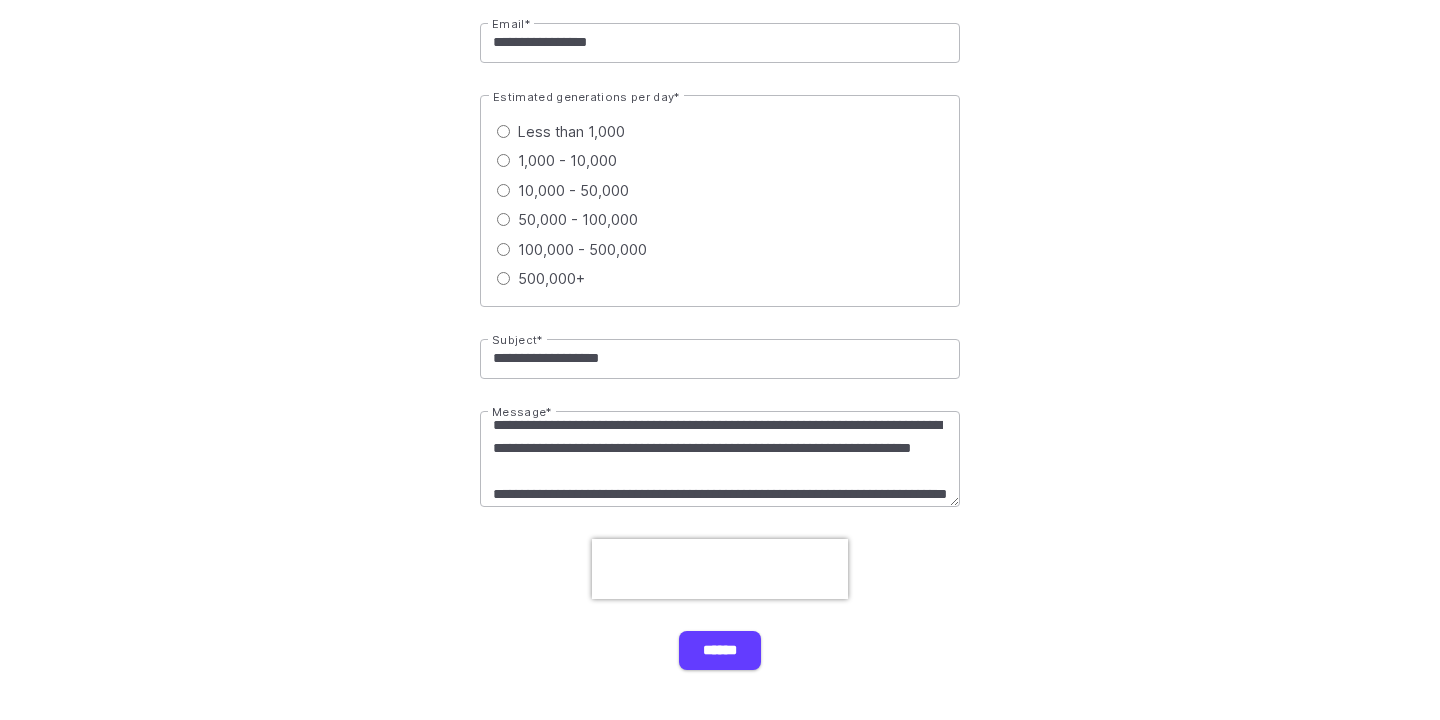 scroll, scrollTop: 584, scrollLeft: 0, axis: vertical 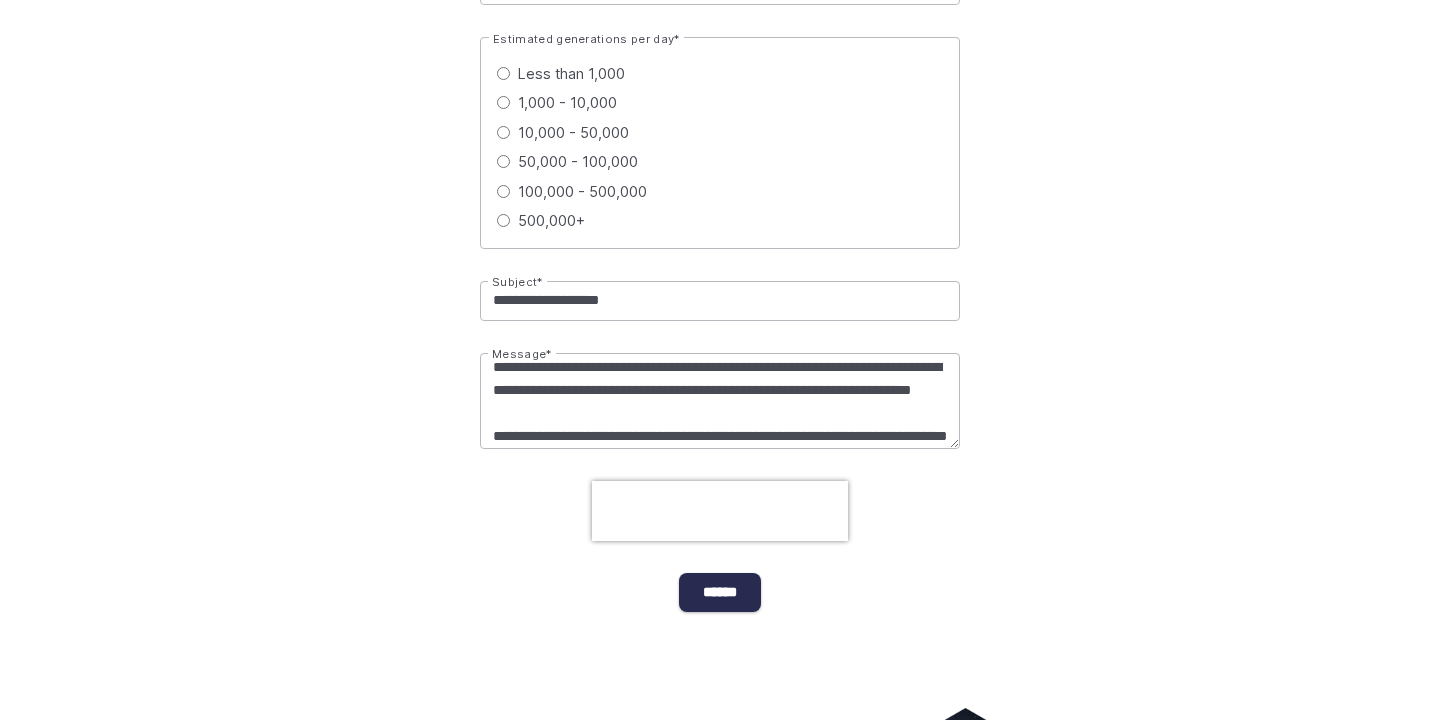 type on "**********" 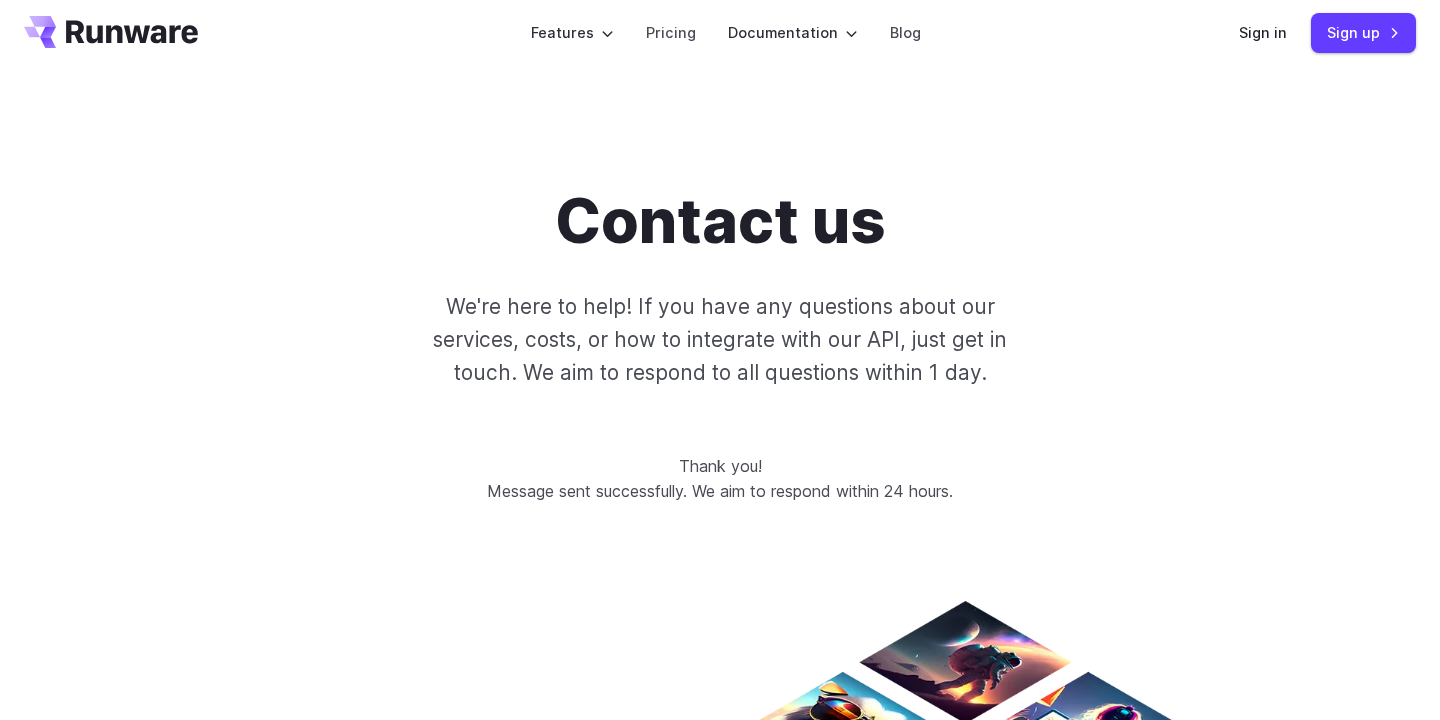 scroll, scrollTop: 0, scrollLeft: 0, axis: both 